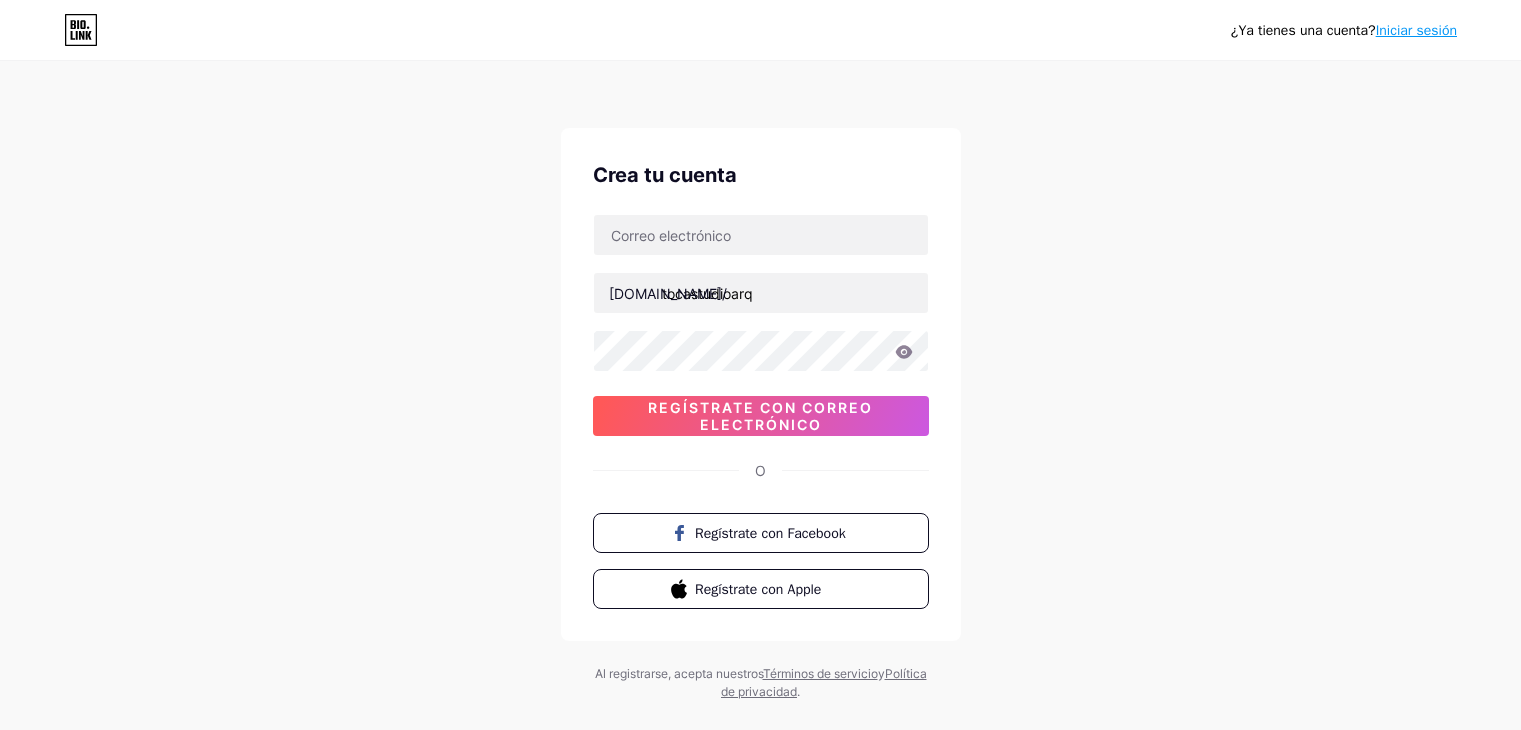 scroll, scrollTop: 0, scrollLeft: 0, axis: both 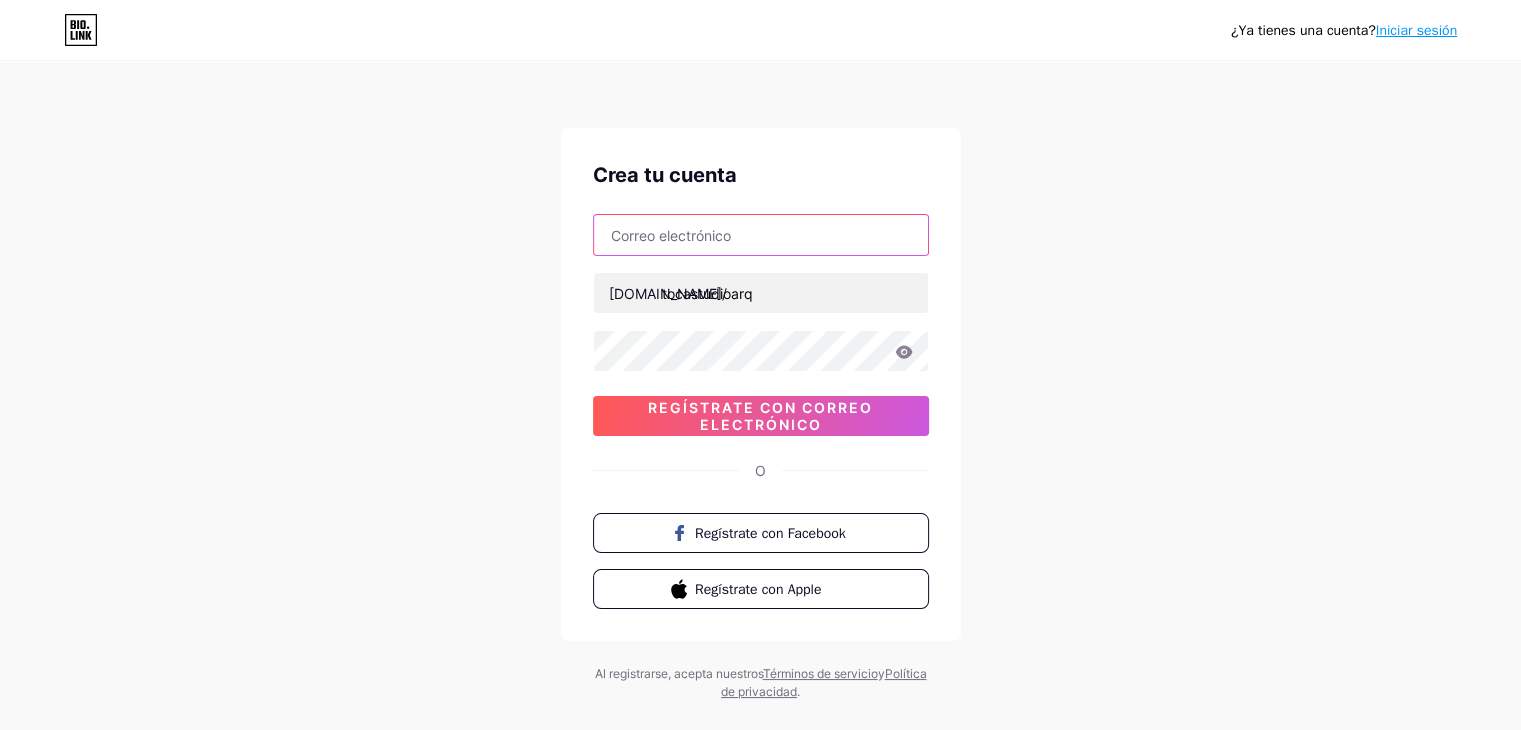 click at bounding box center [761, 235] 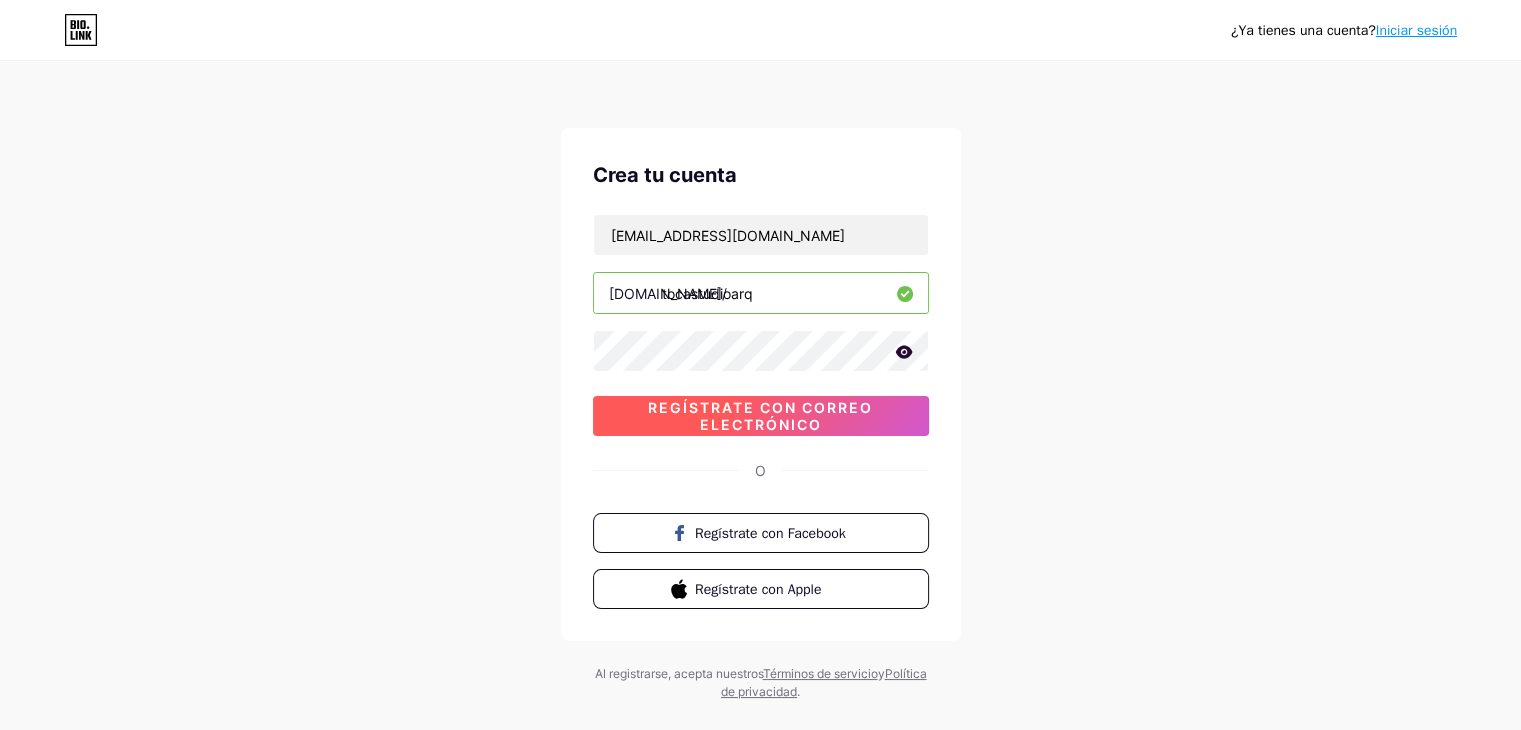 click on "Regístrate con correo electrónico" at bounding box center [761, 416] 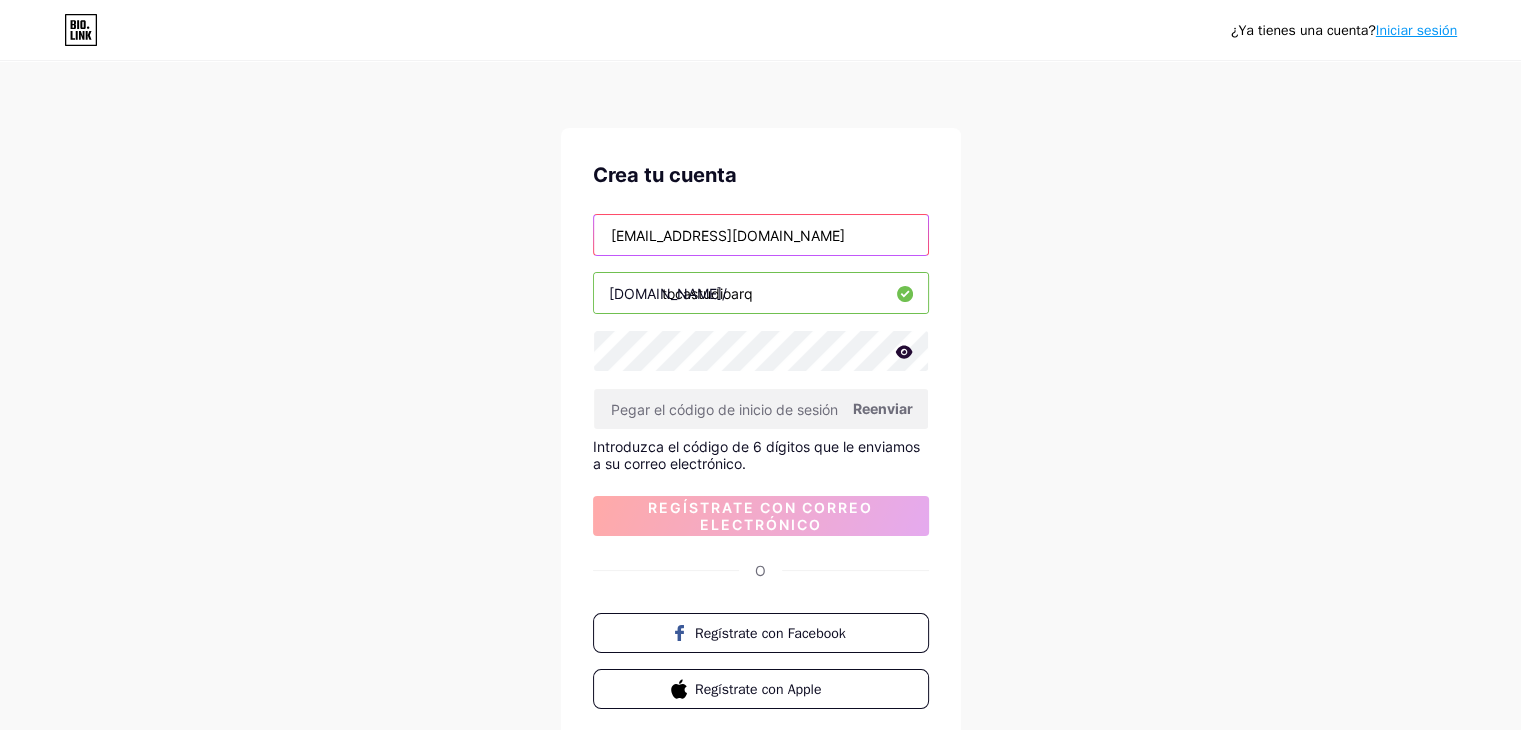 click on "tocastudioarq@gmail.com" at bounding box center [761, 235] 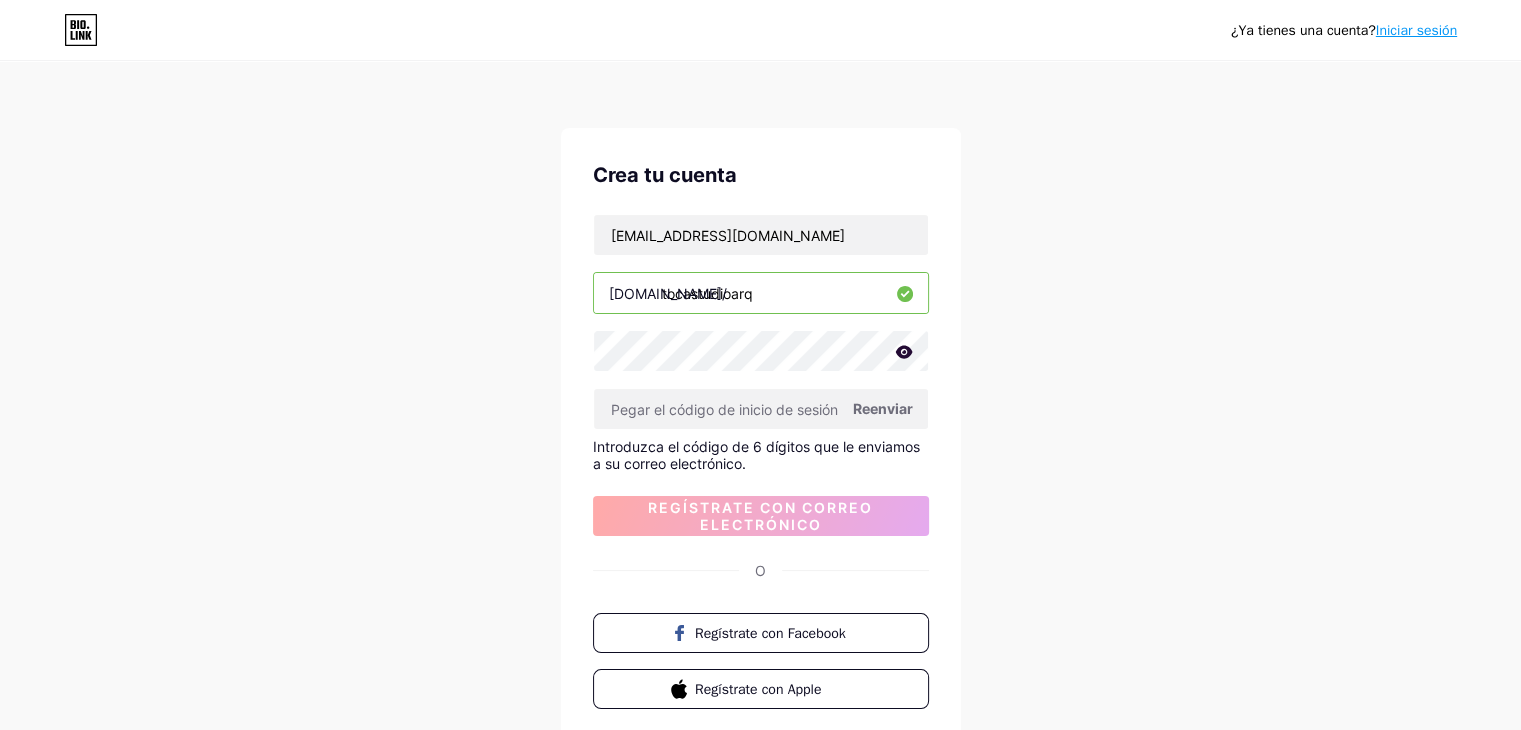 click on "Reenviar" at bounding box center (883, 408) 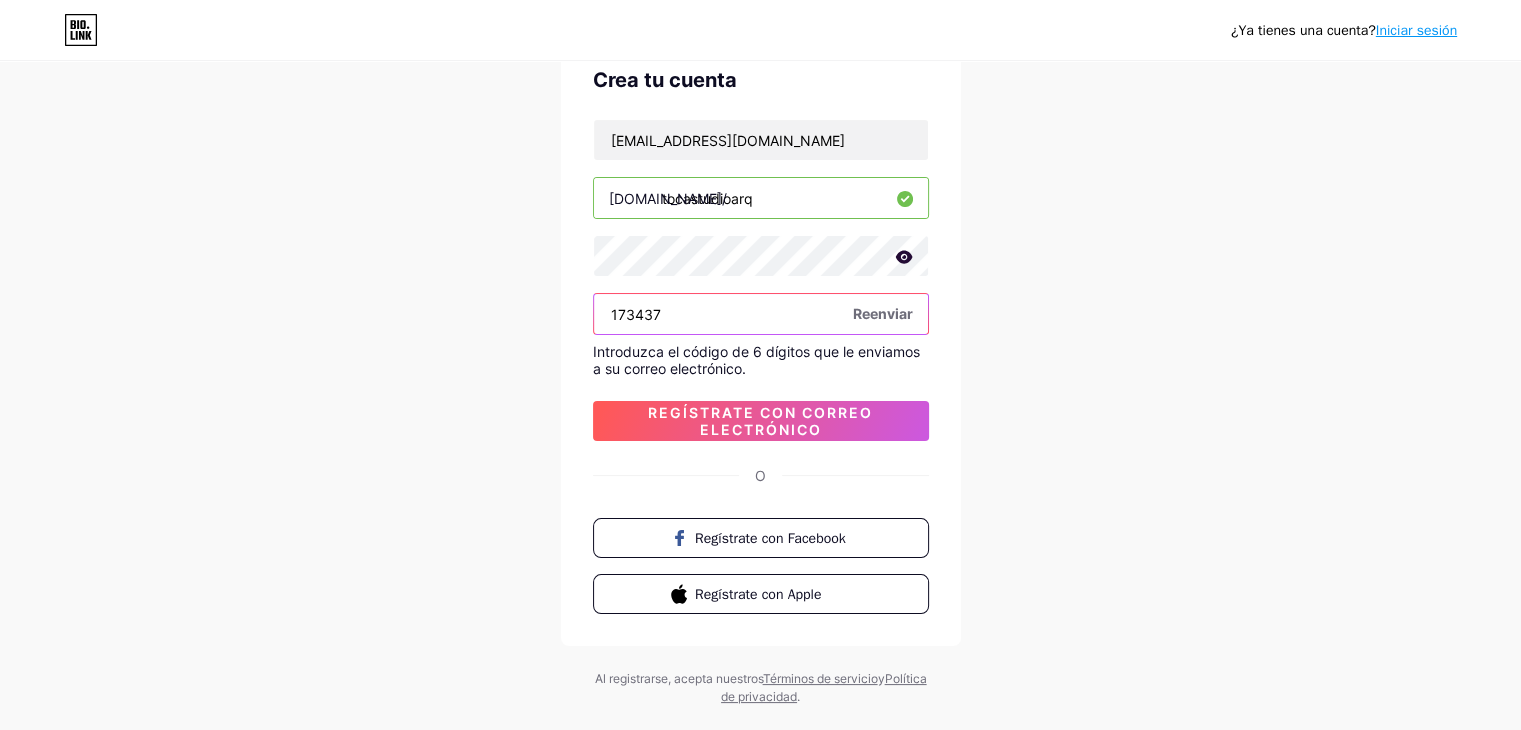 scroll, scrollTop: 100, scrollLeft: 0, axis: vertical 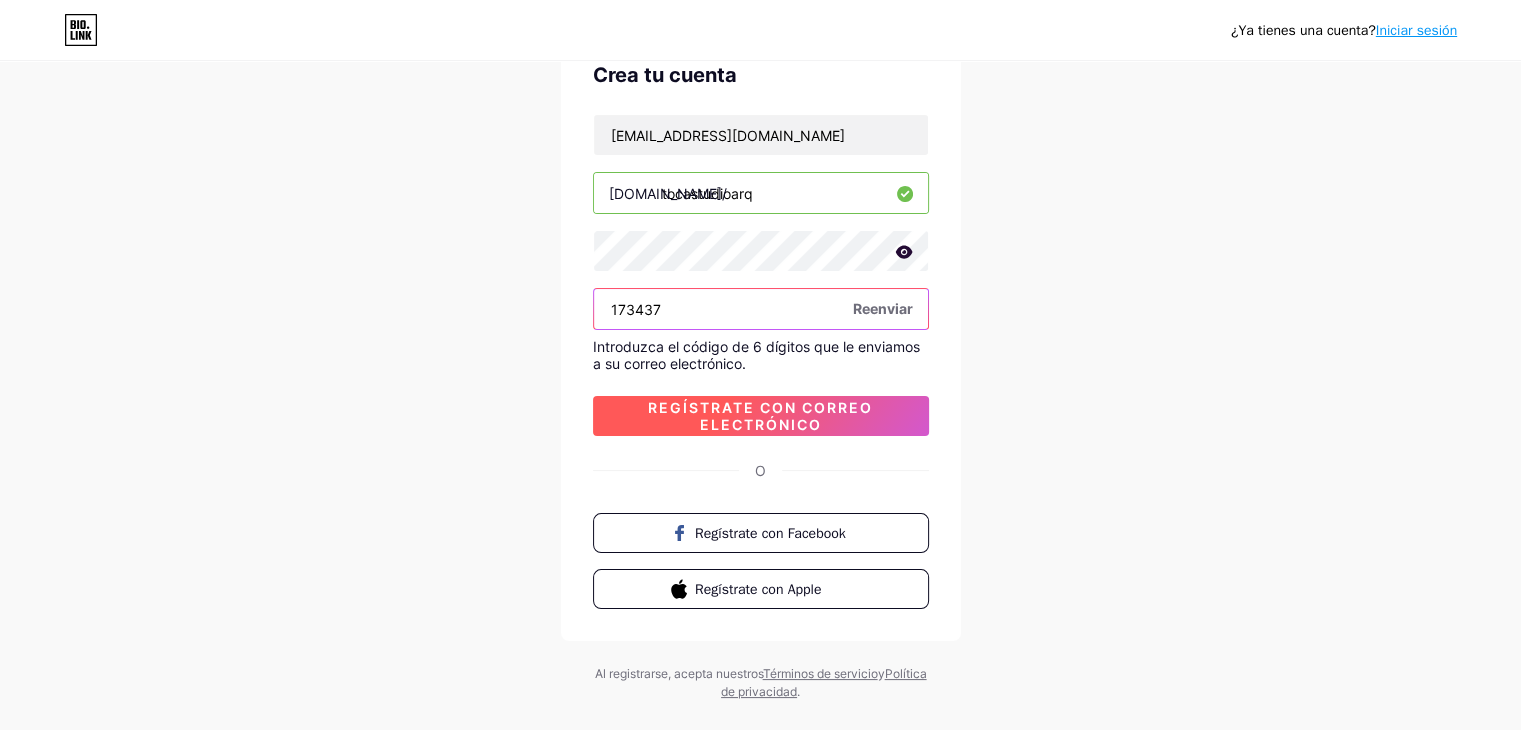 type on "173437" 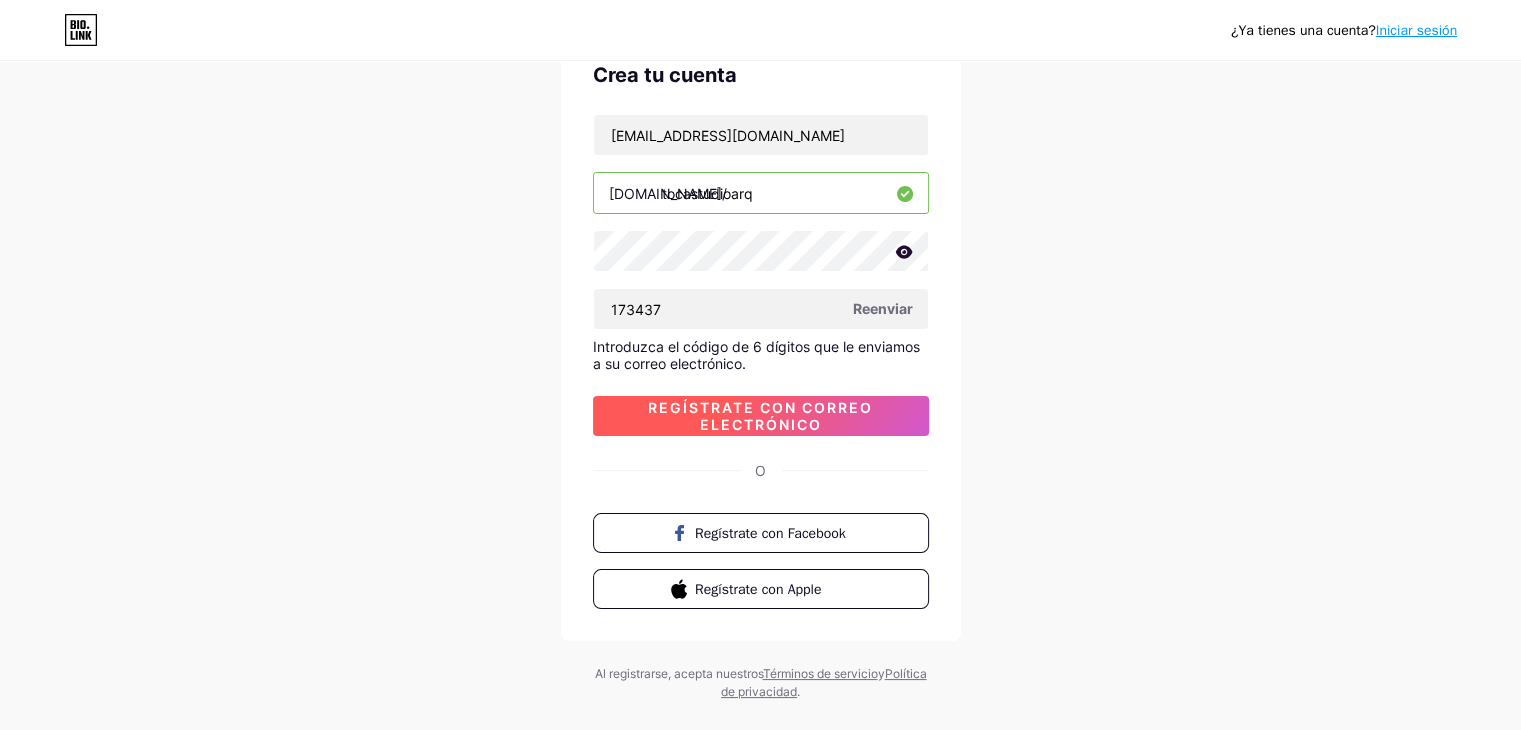 click on "Regístrate con correo electrónico" at bounding box center (761, 416) 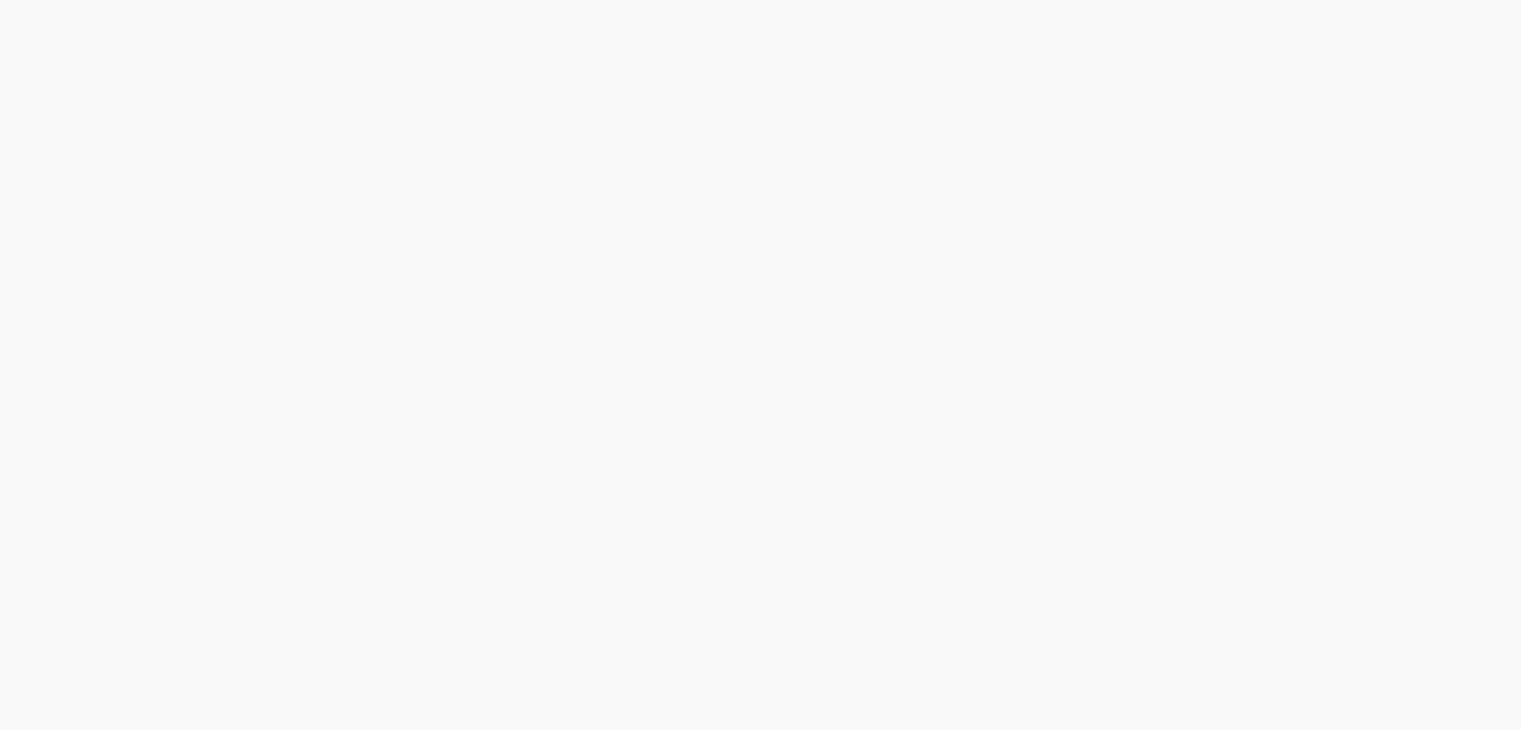 scroll, scrollTop: 0, scrollLeft: 0, axis: both 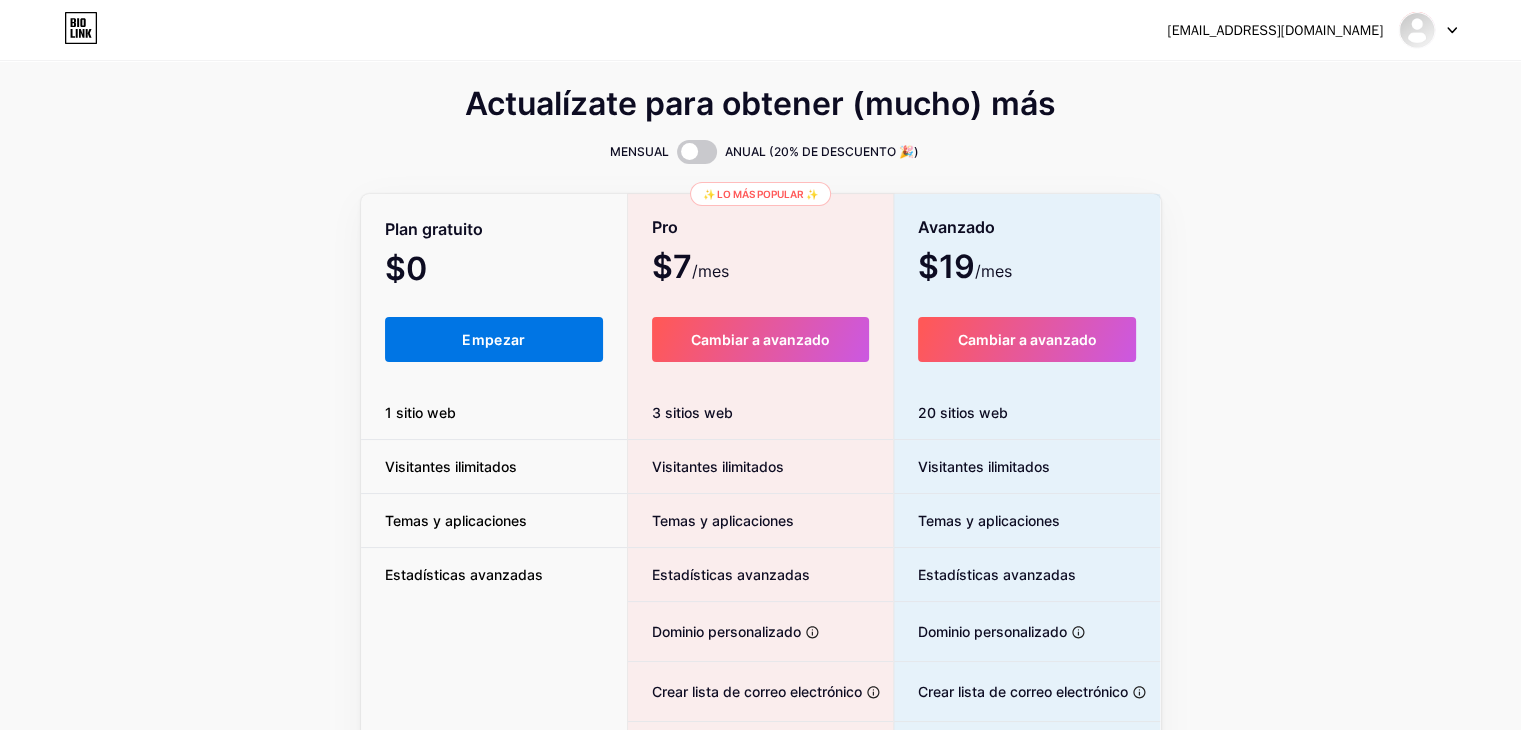 click on "Empezar" at bounding box center (494, 339) 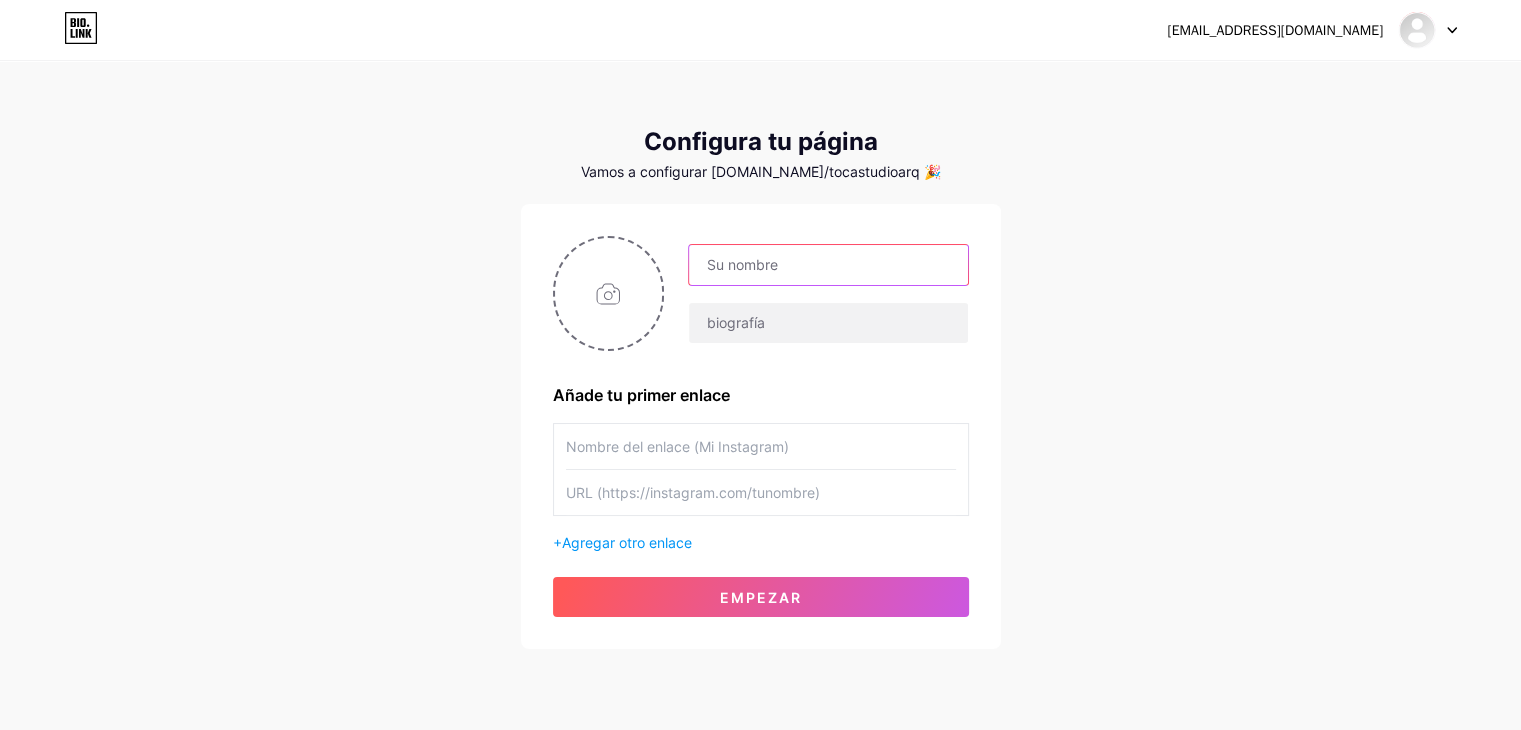 click at bounding box center [828, 265] 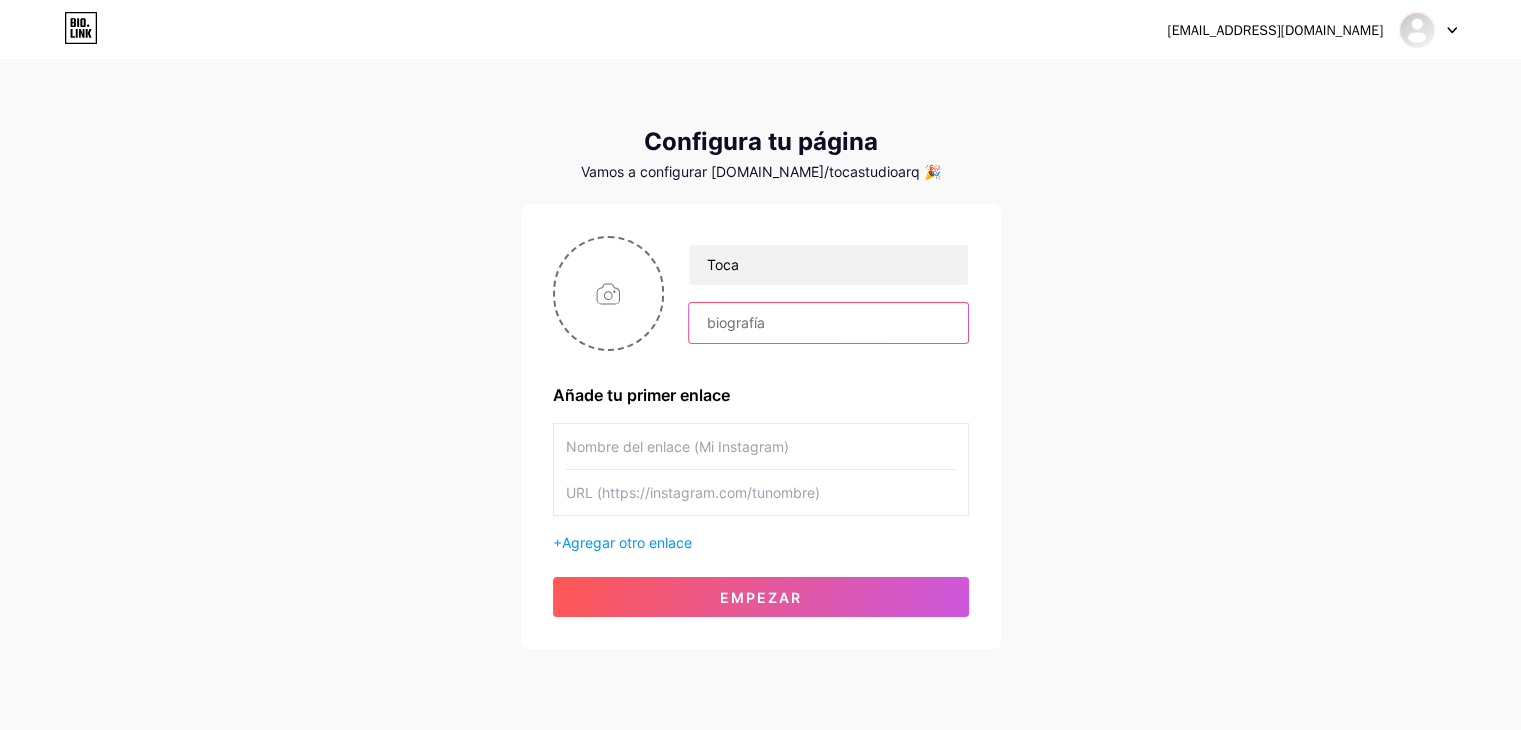 click at bounding box center (828, 323) 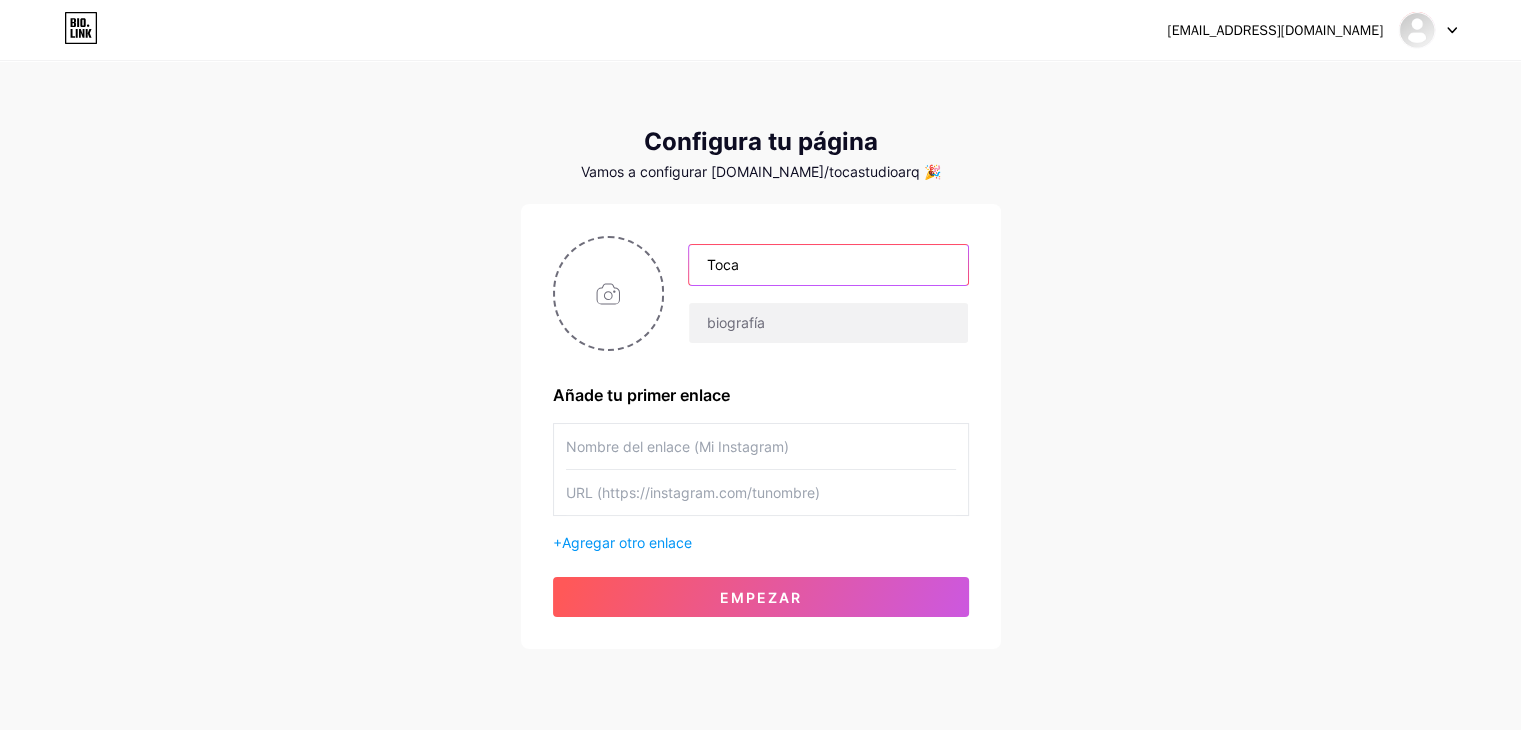 click on "Toca" at bounding box center [828, 265] 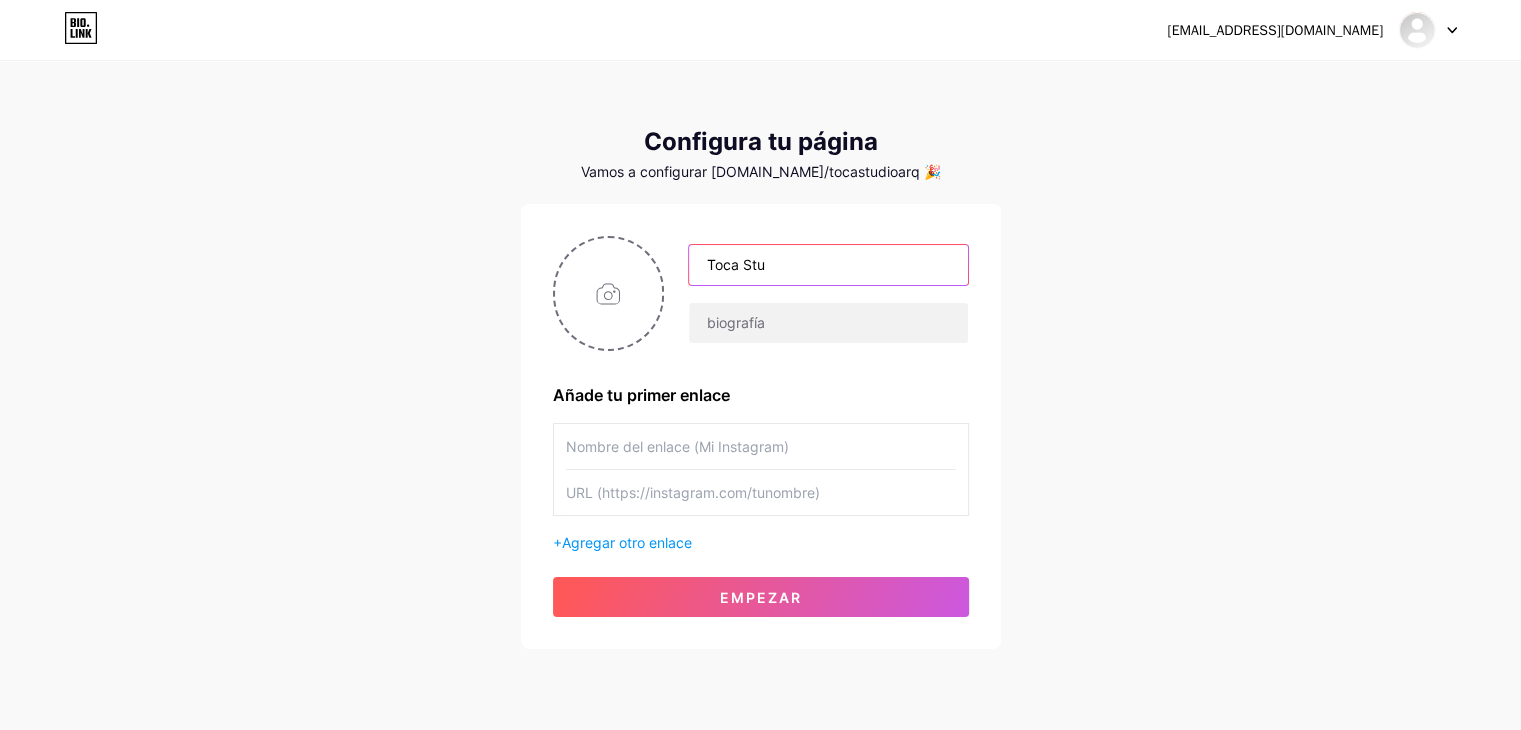 click on "Toca Stu" at bounding box center (828, 265) 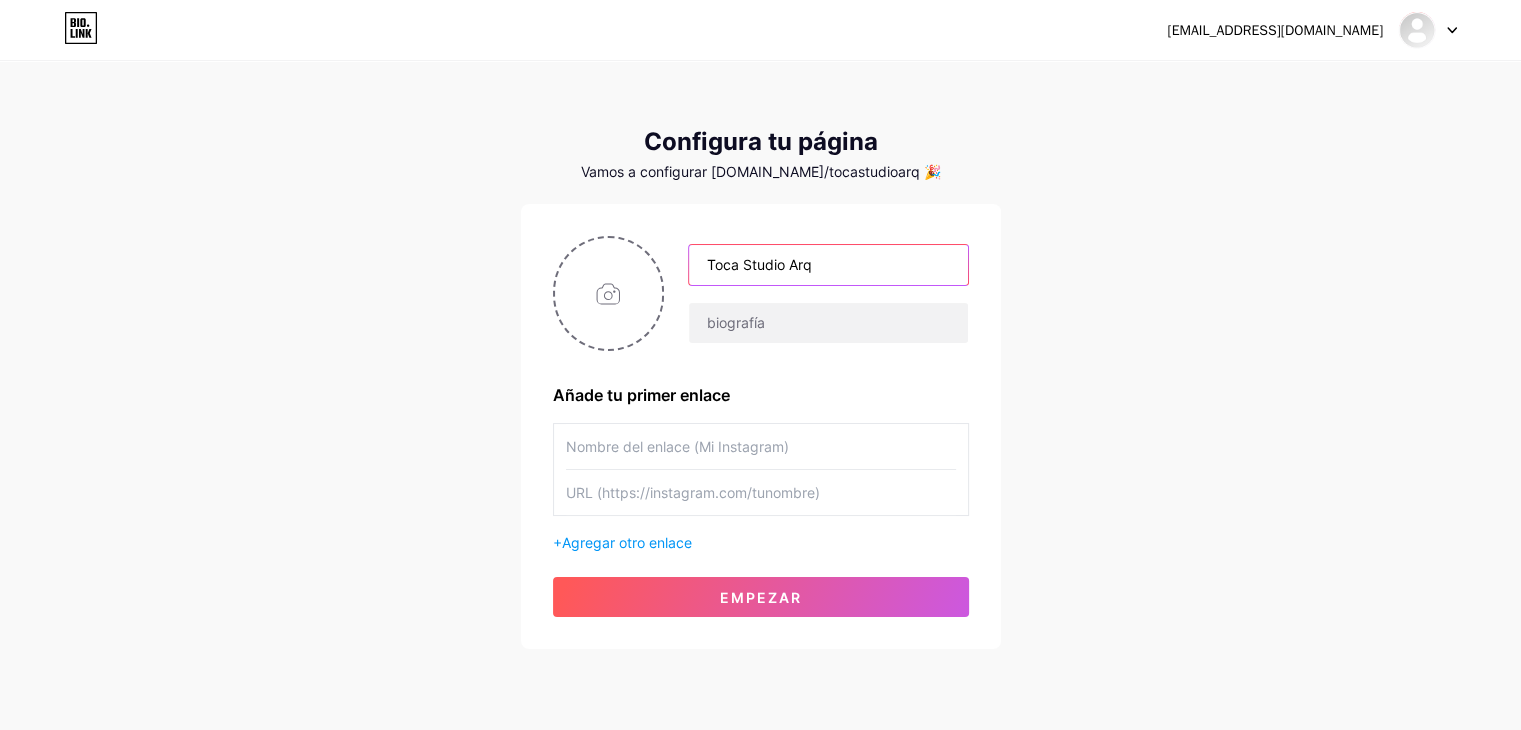 type on "Toca Studio Arq" 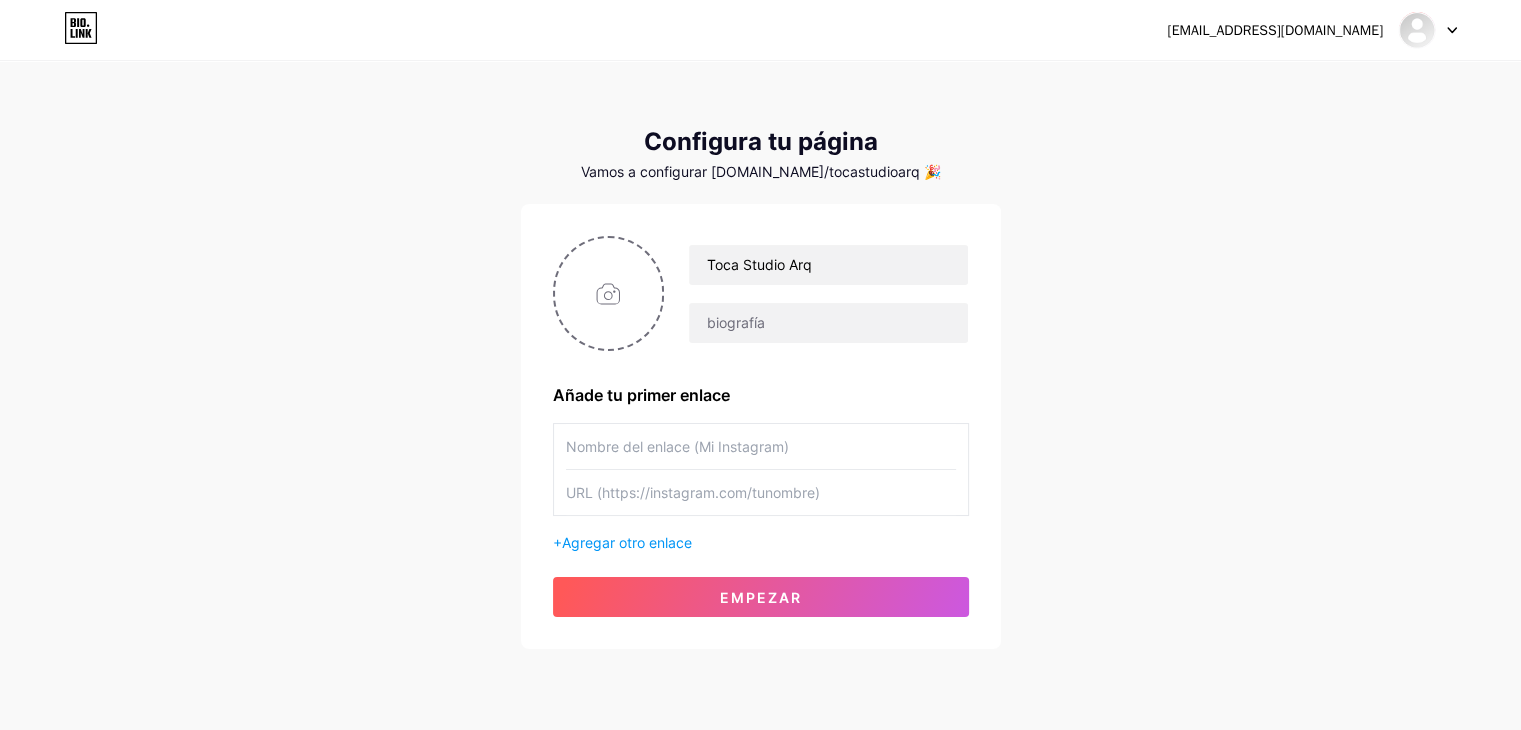 click at bounding box center (761, 446) 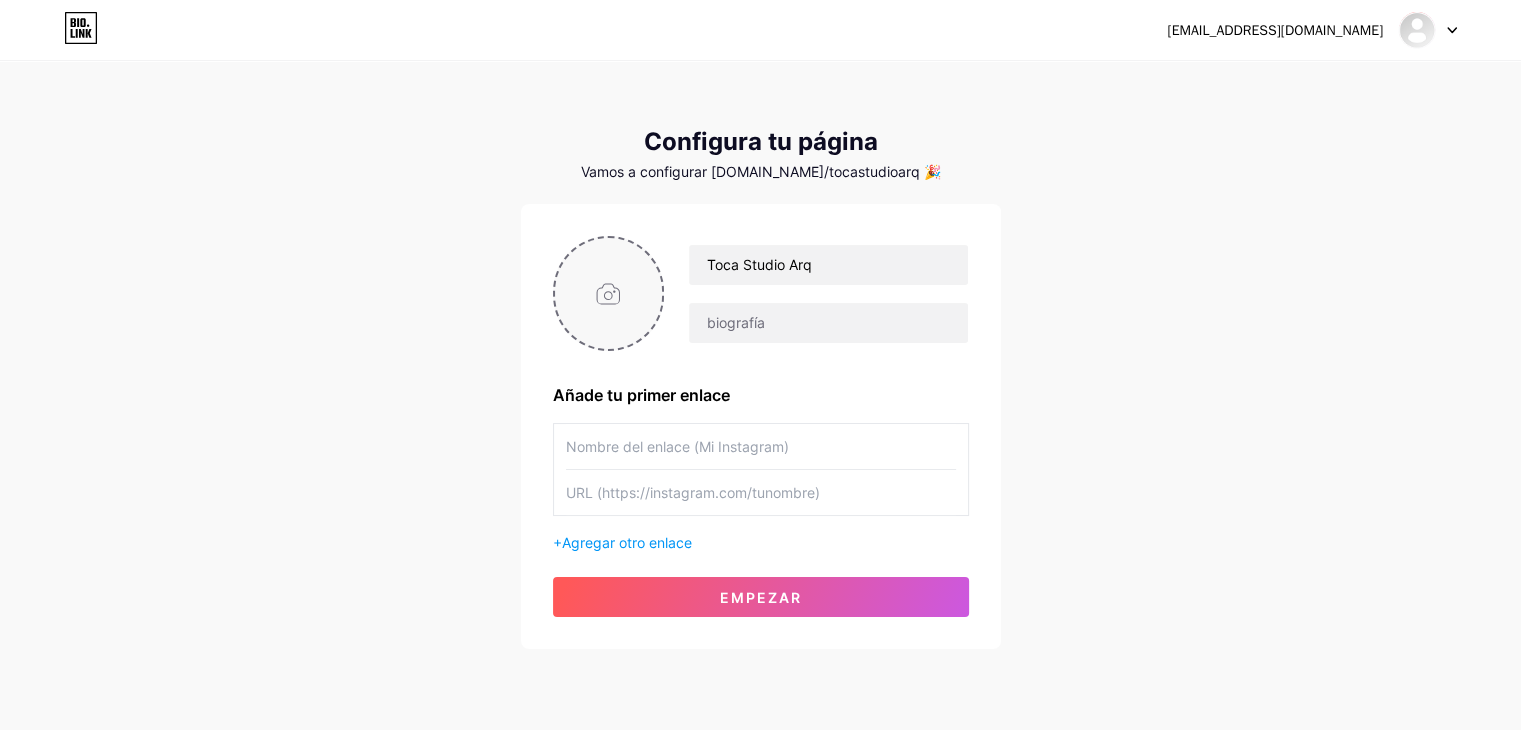 click at bounding box center [609, 293] 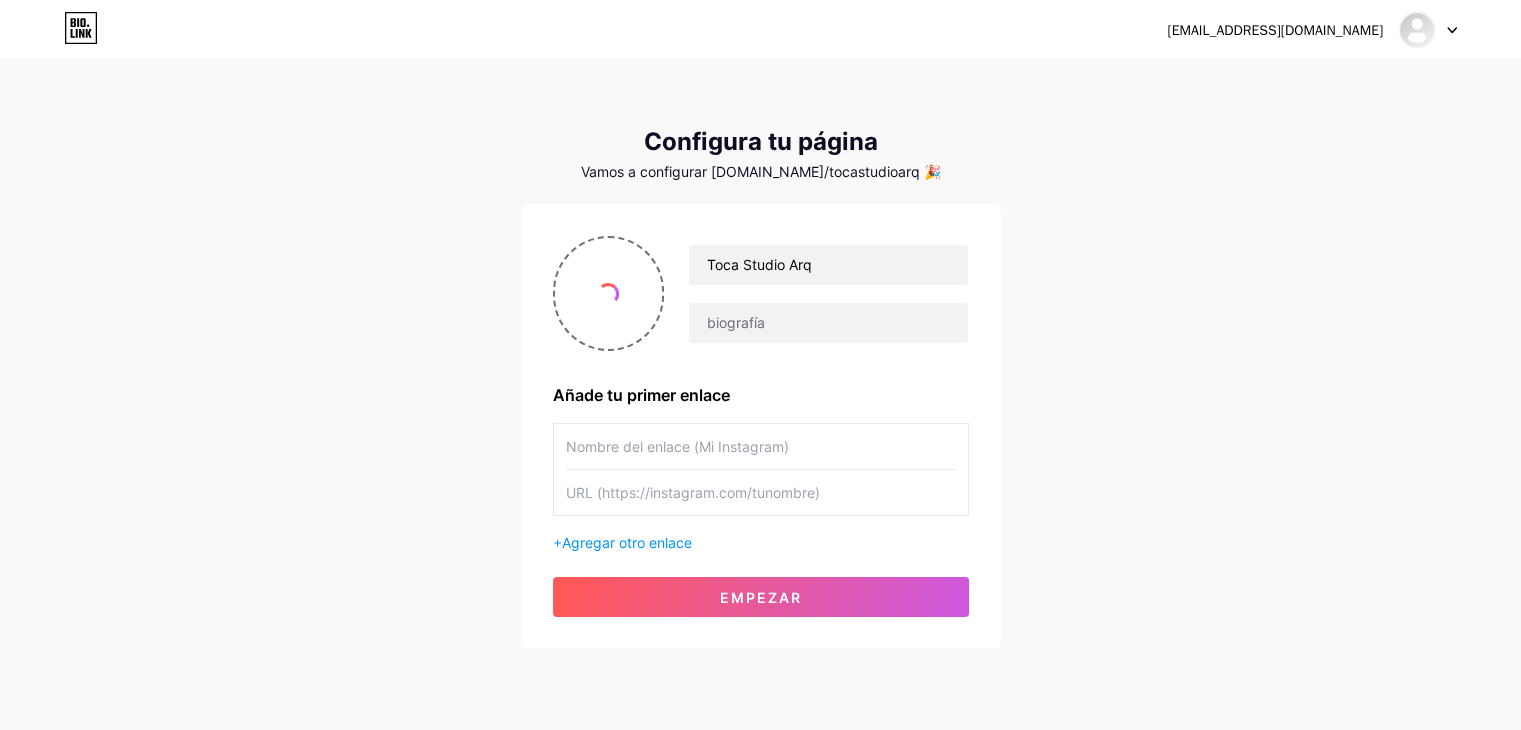 click at bounding box center [761, 446] 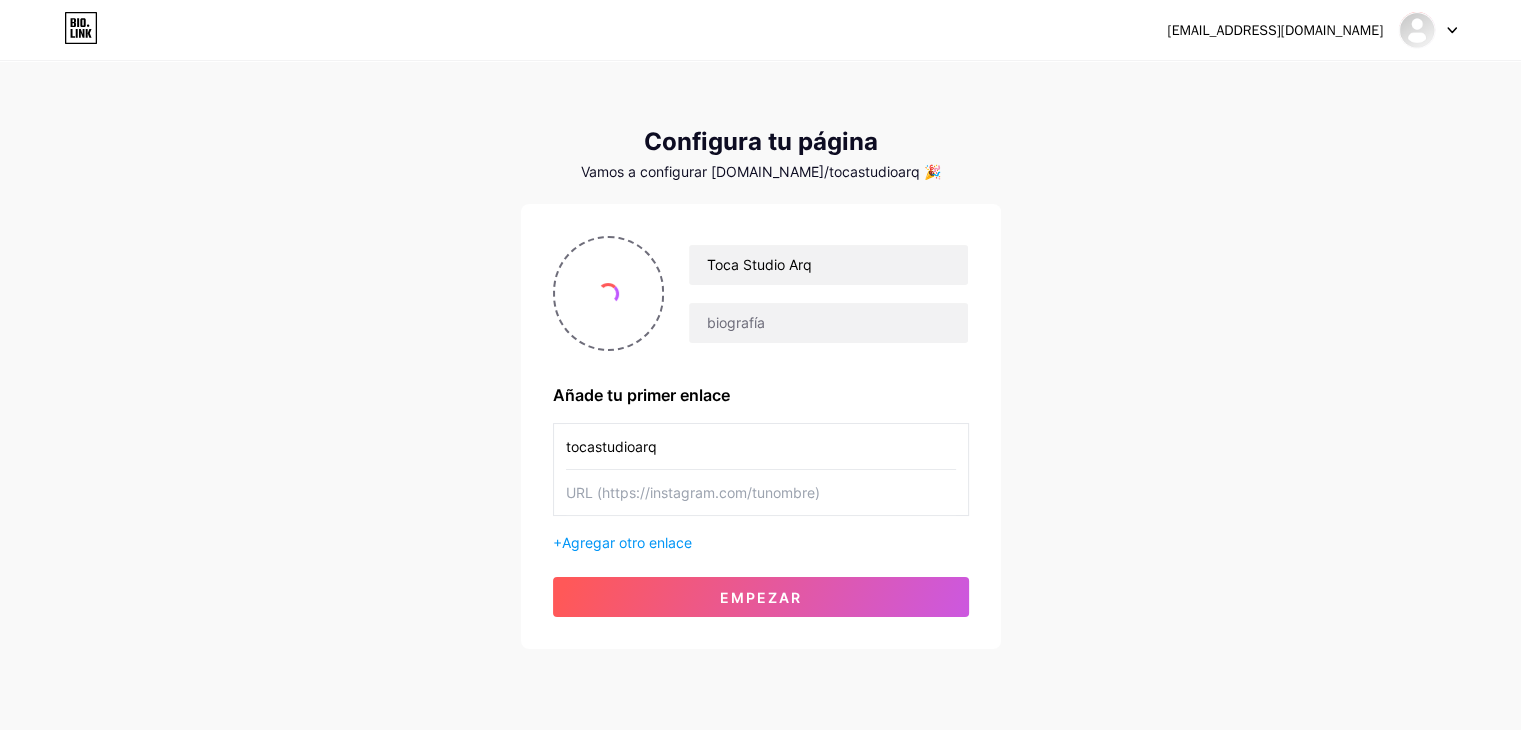 type on "tocastudioarq" 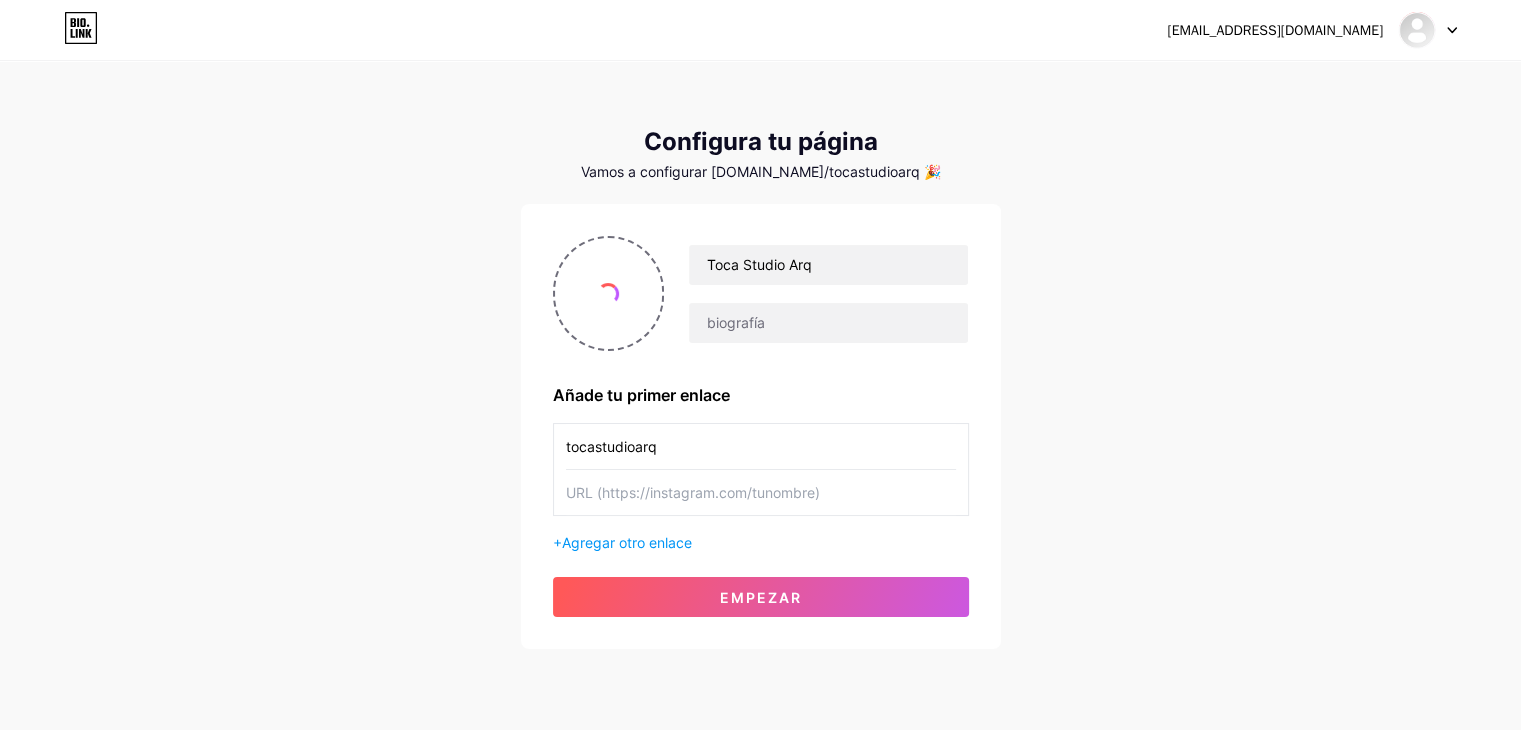 click at bounding box center (761, 492) 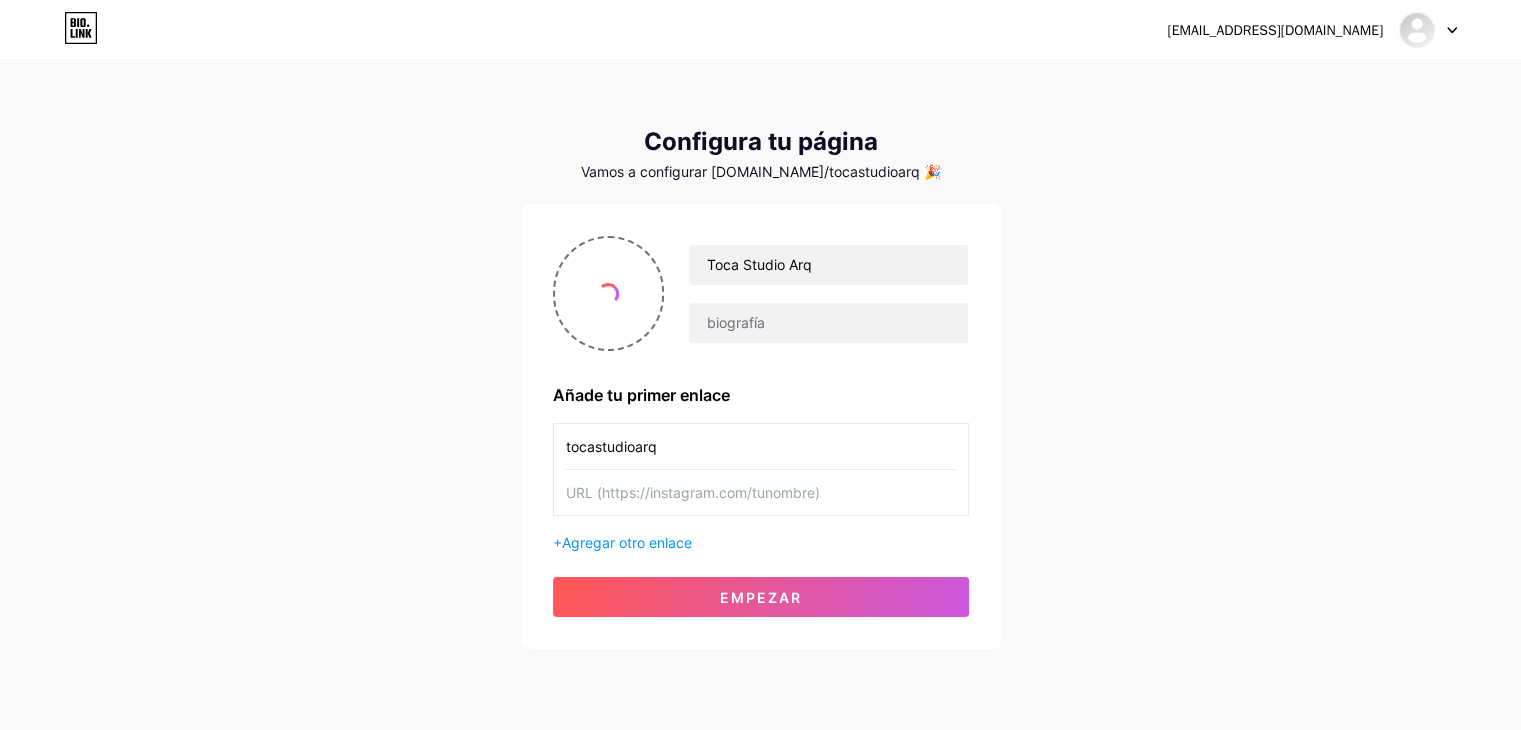 paste on "[URL][DOMAIN_NAME]" 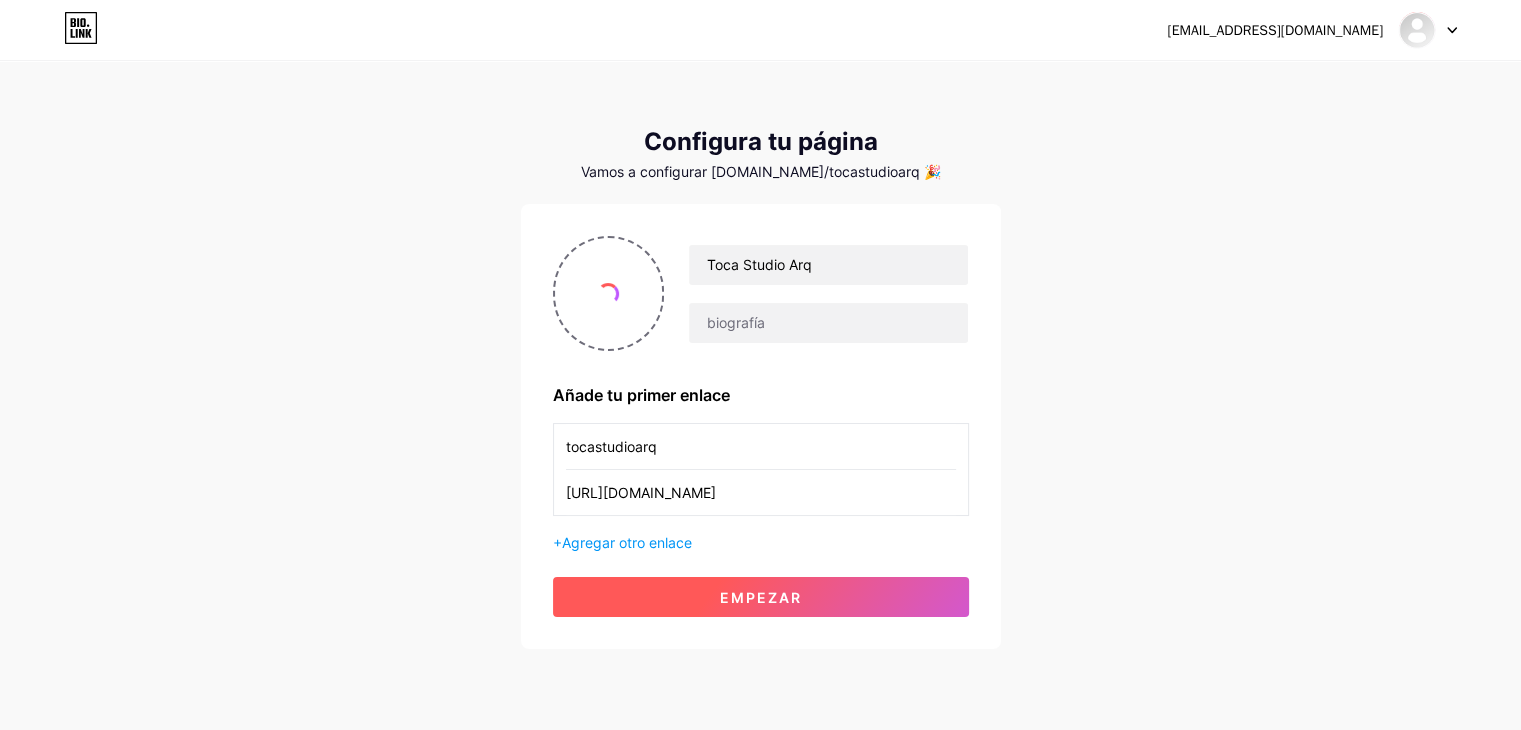 type on "[URL][DOMAIN_NAME]" 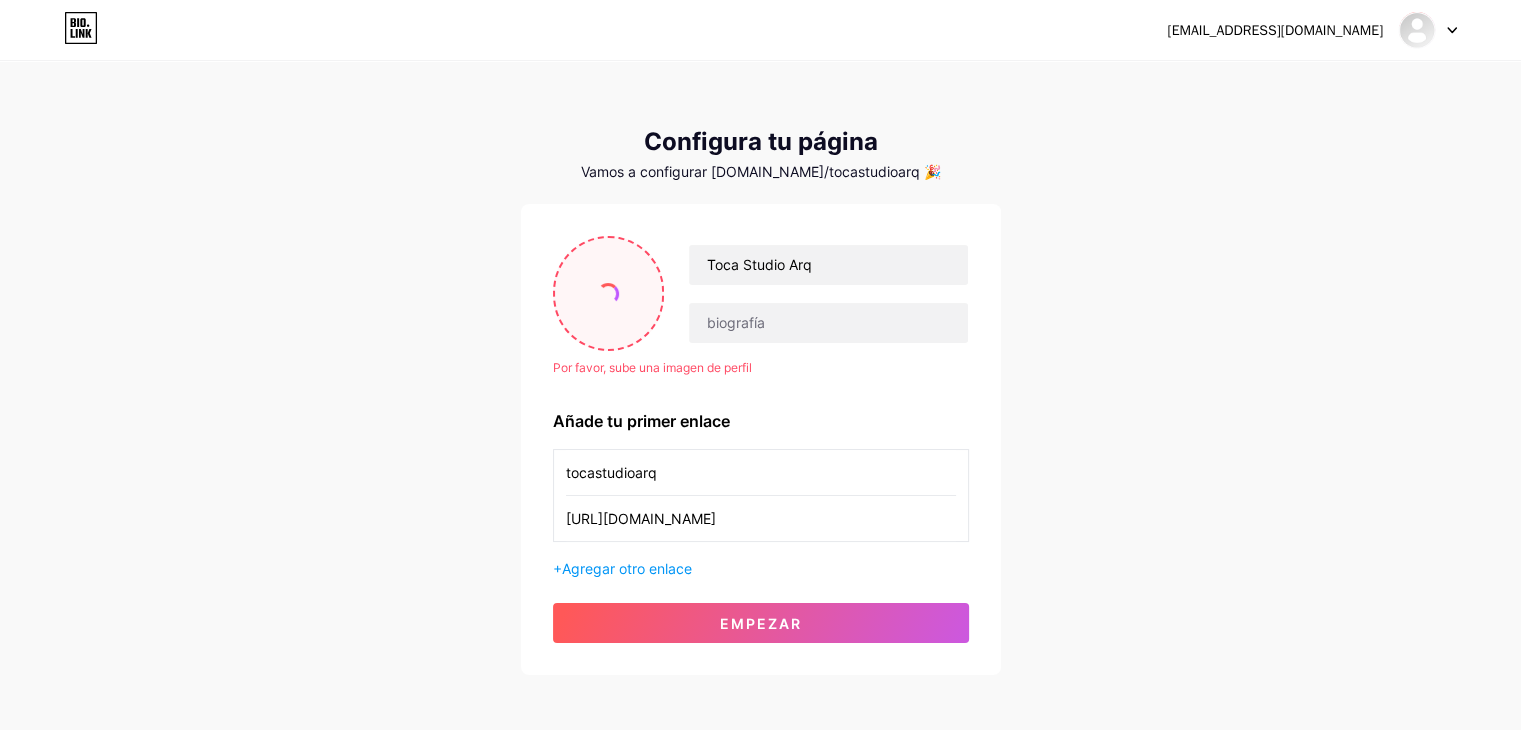 click at bounding box center [609, 293] 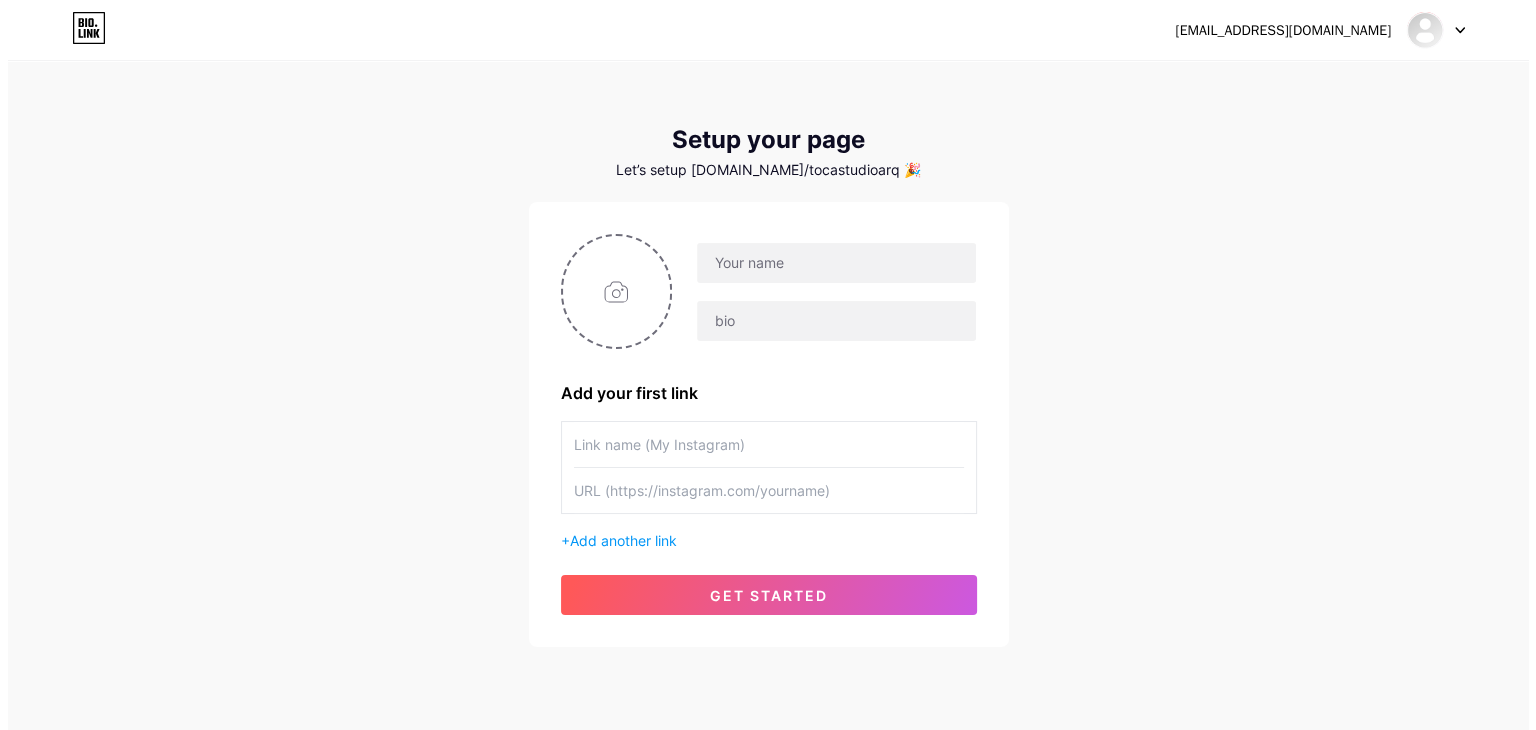 scroll, scrollTop: 0, scrollLeft: 0, axis: both 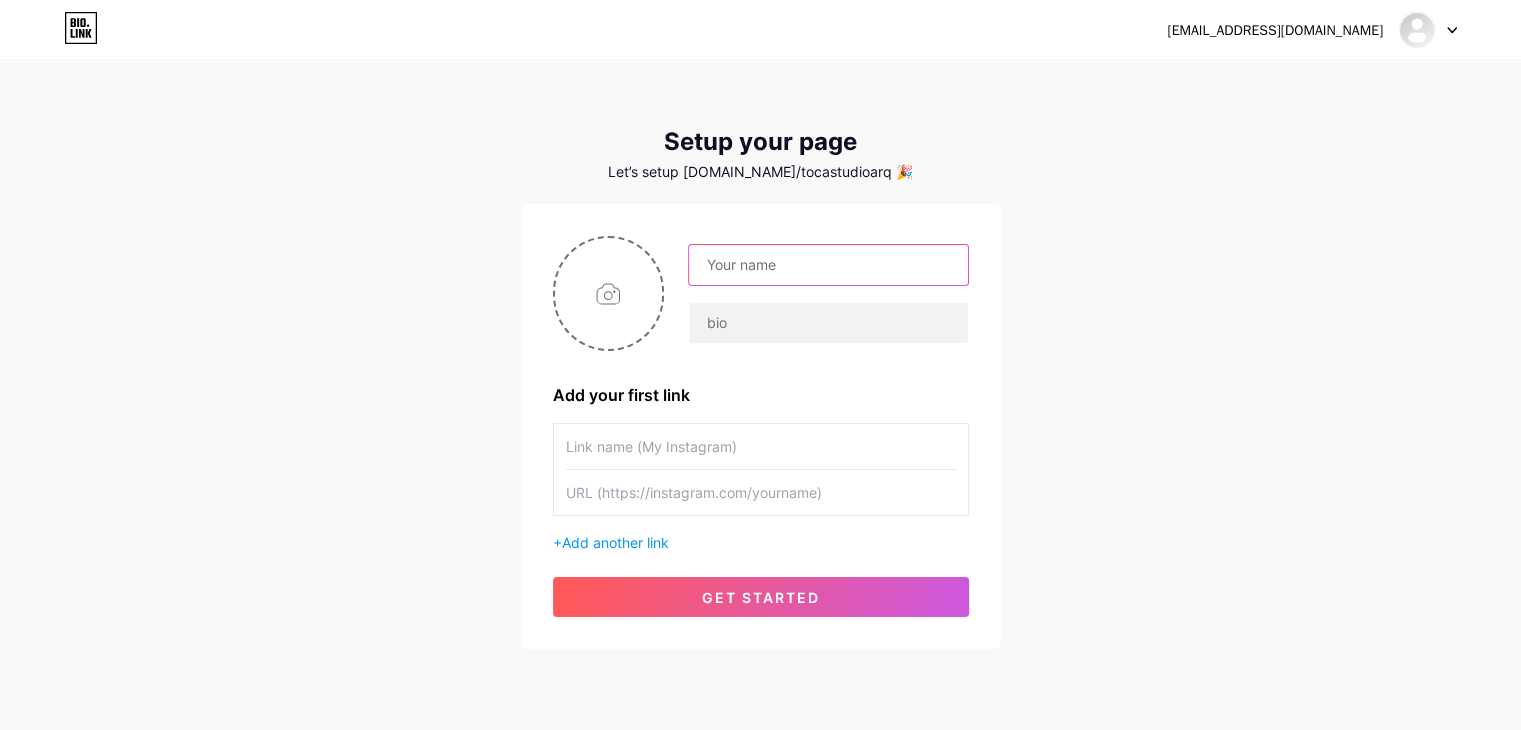 click at bounding box center [828, 265] 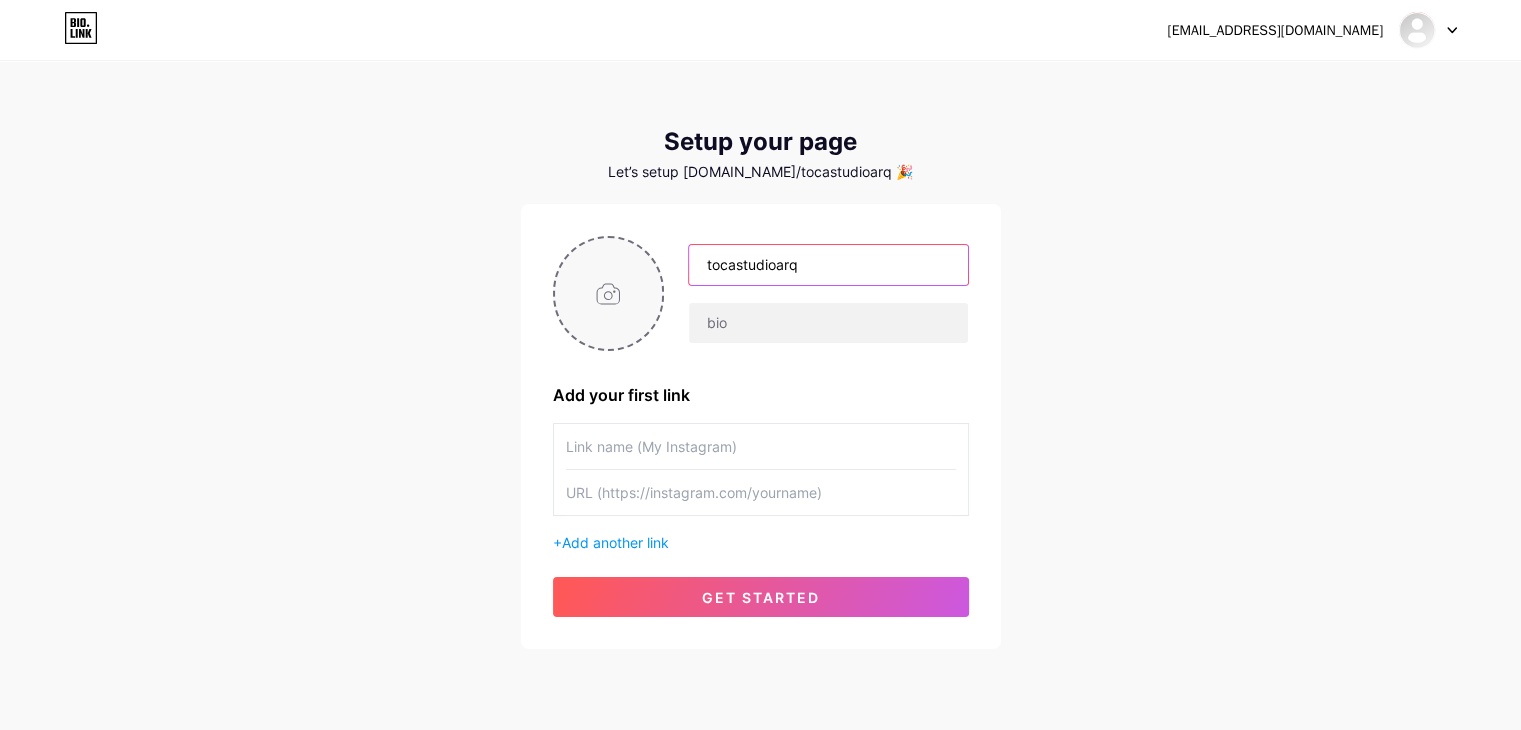 drag, startPoint x: 809, startPoint y: 264, endPoint x: 659, endPoint y: 261, distance: 150.03 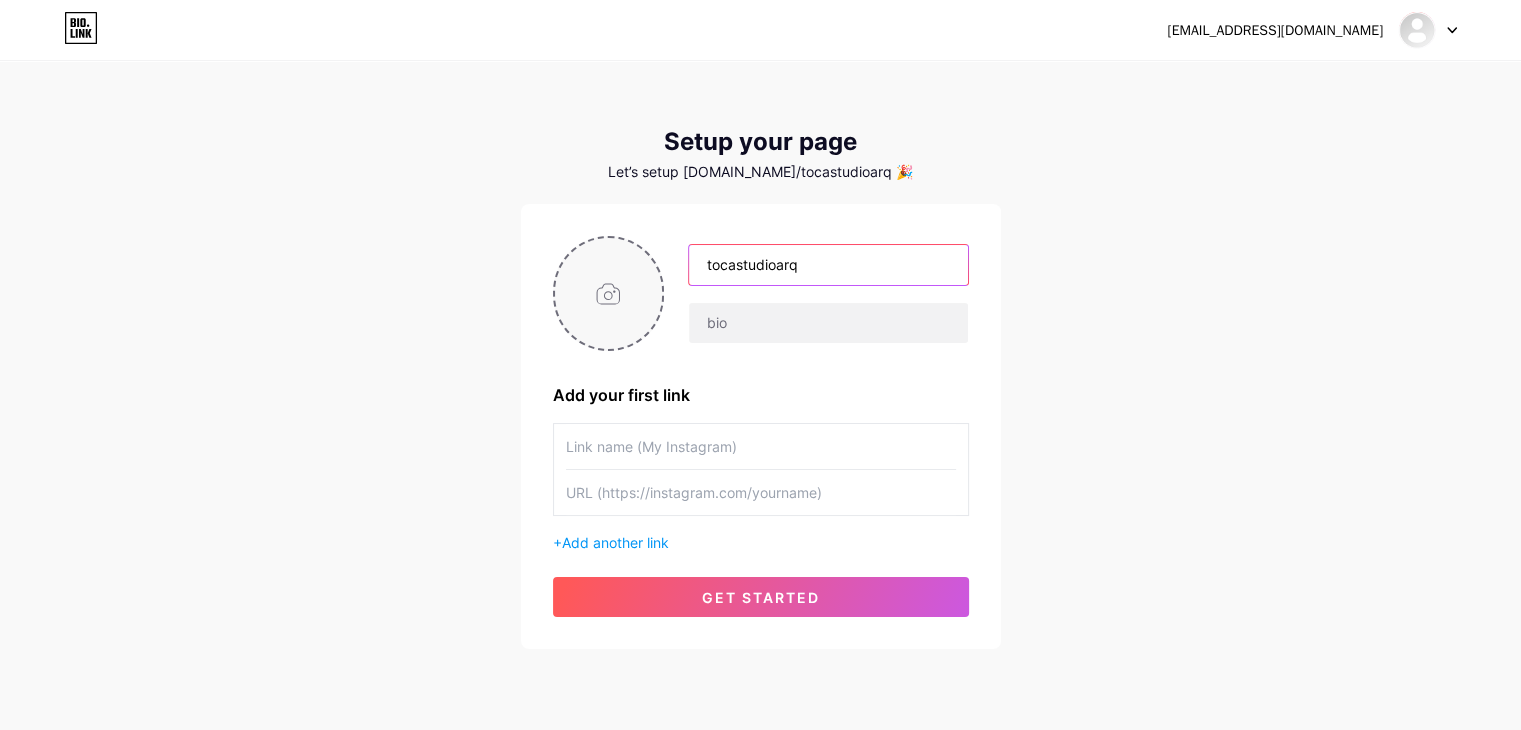 click on "tocastudioarq" at bounding box center [761, 293] 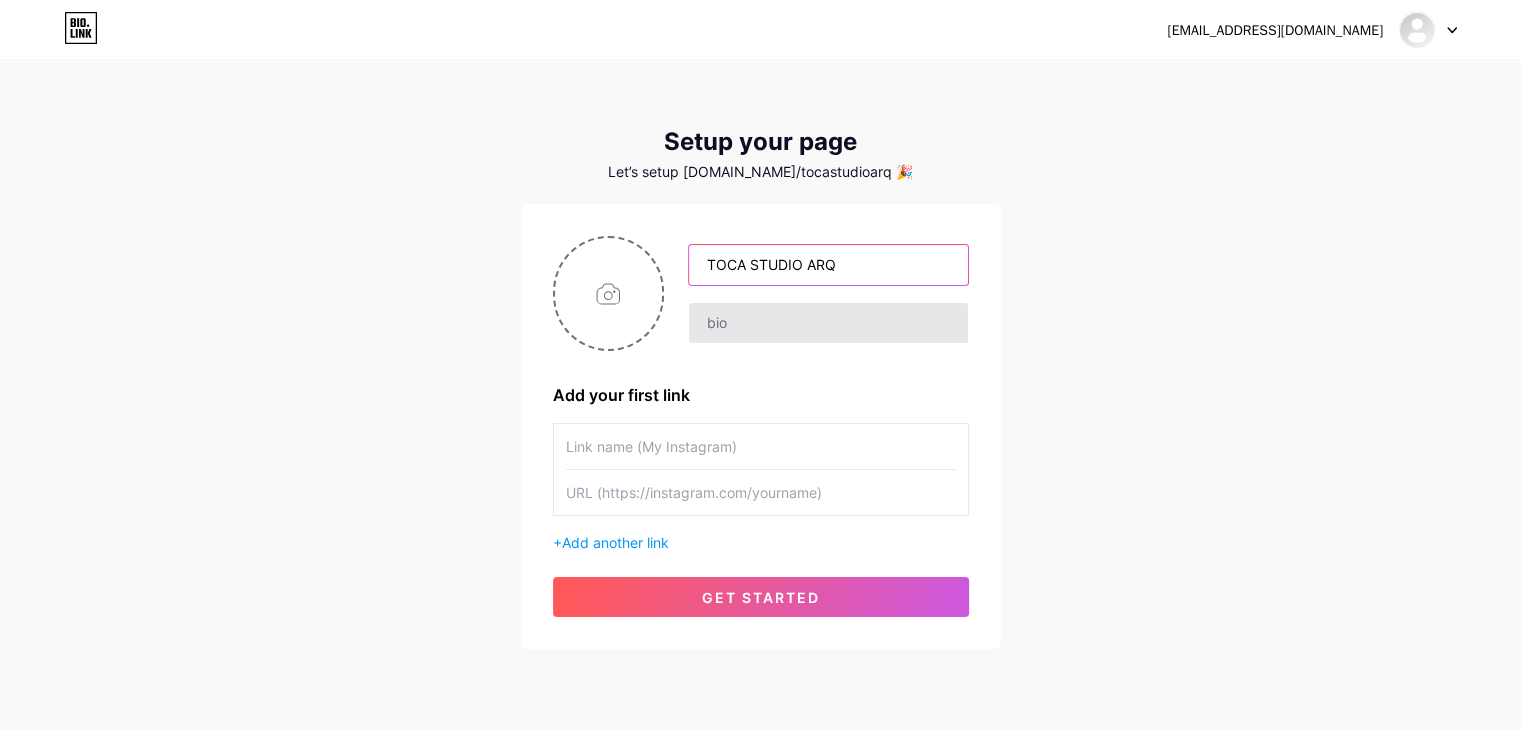type on "TOCA STUDIO ARQ" 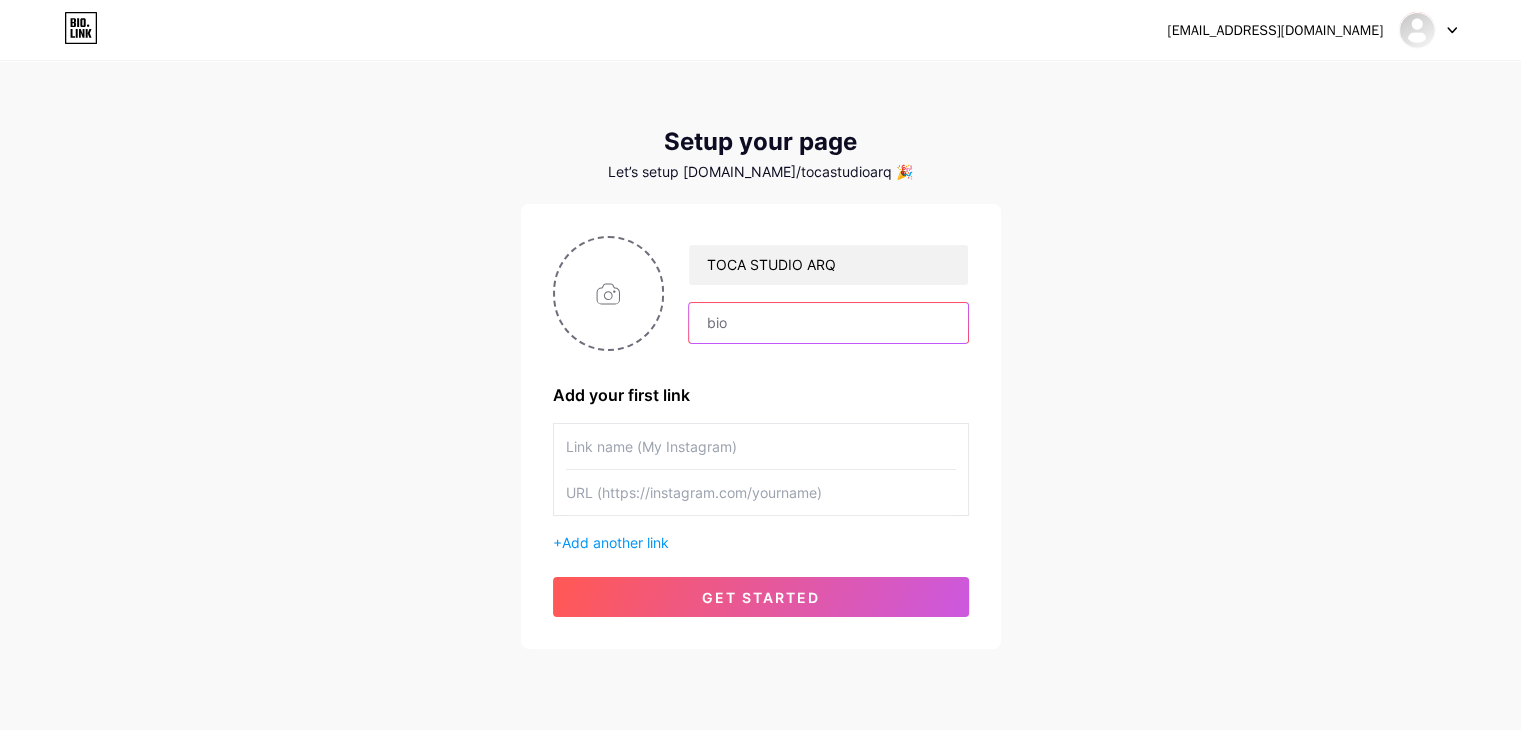 click at bounding box center [828, 323] 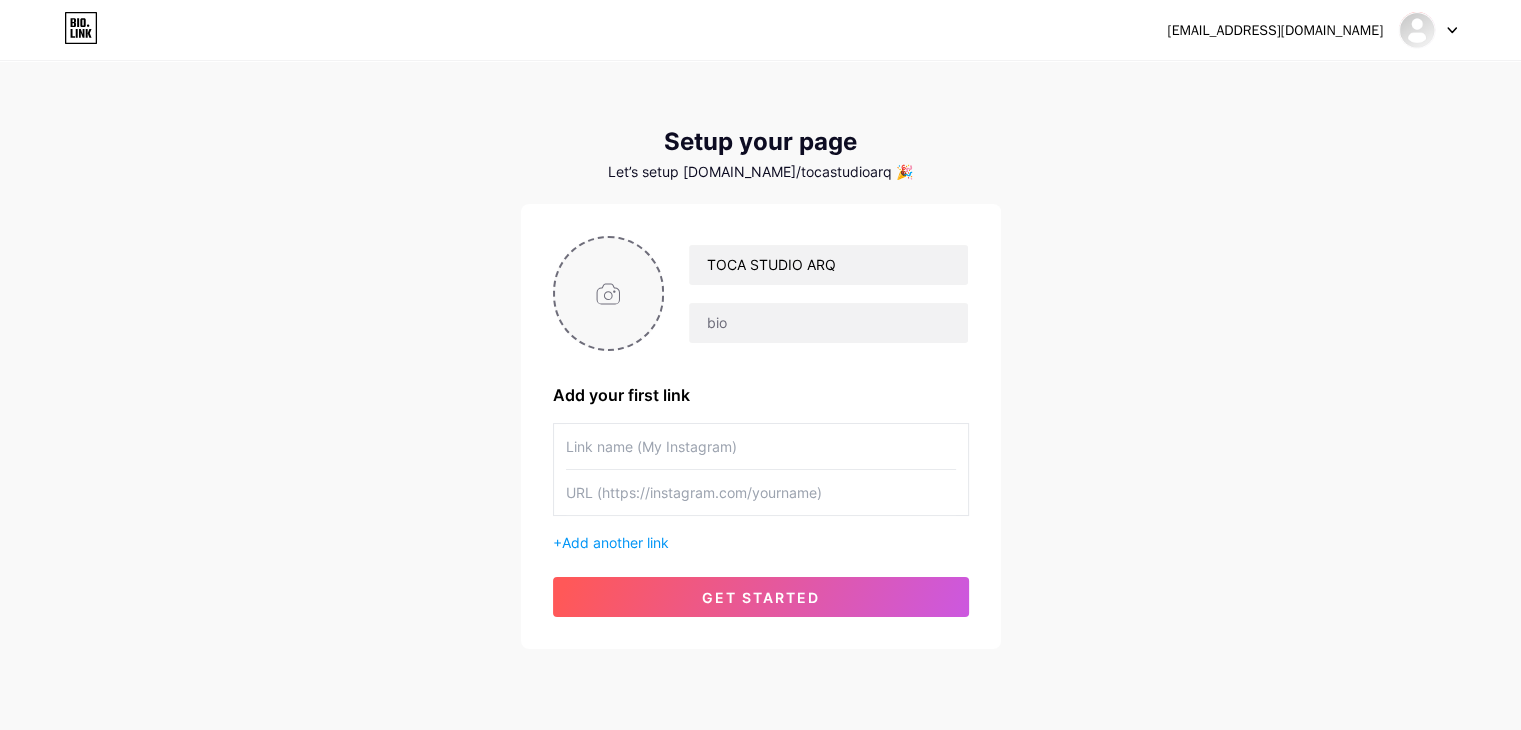 click at bounding box center [609, 293] 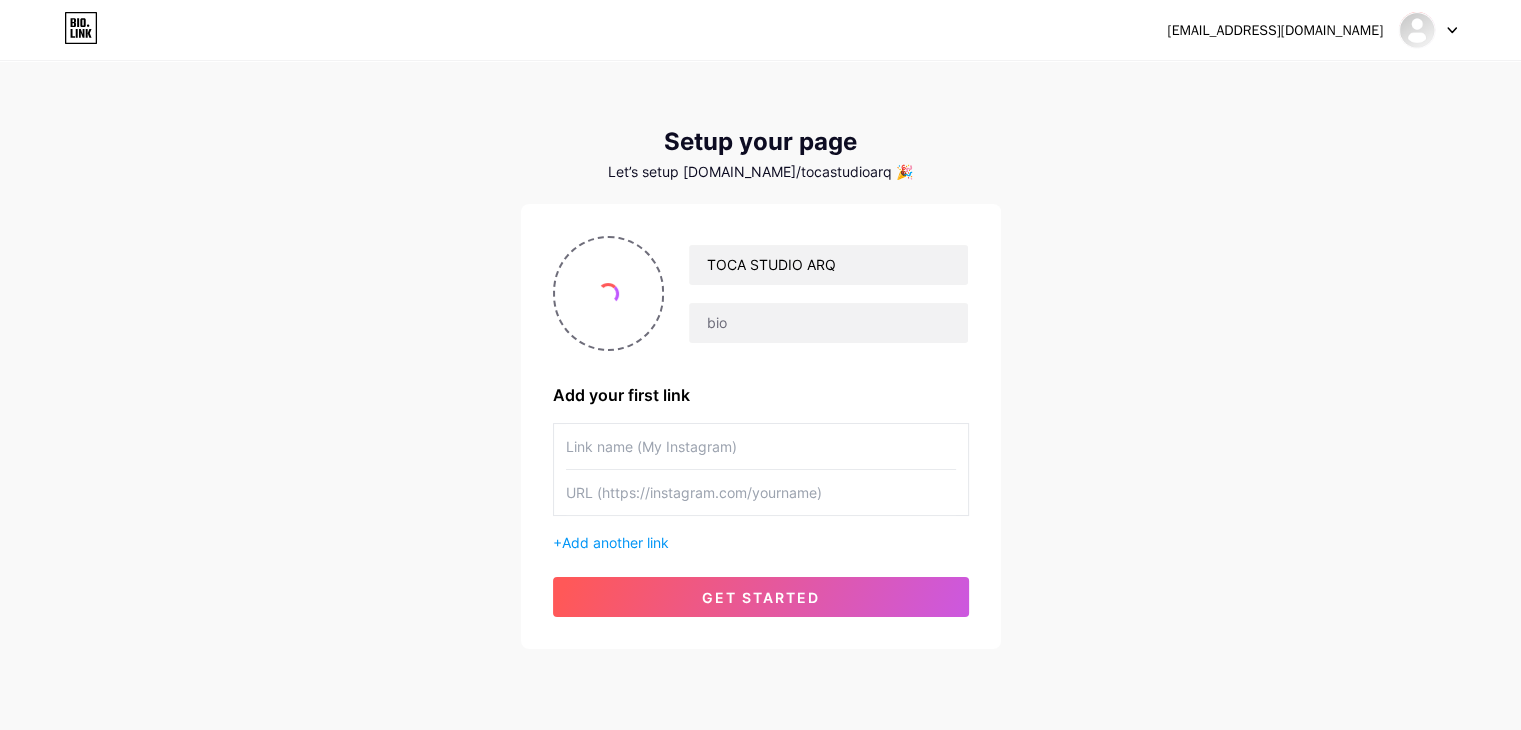 click at bounding box center (761, 446) 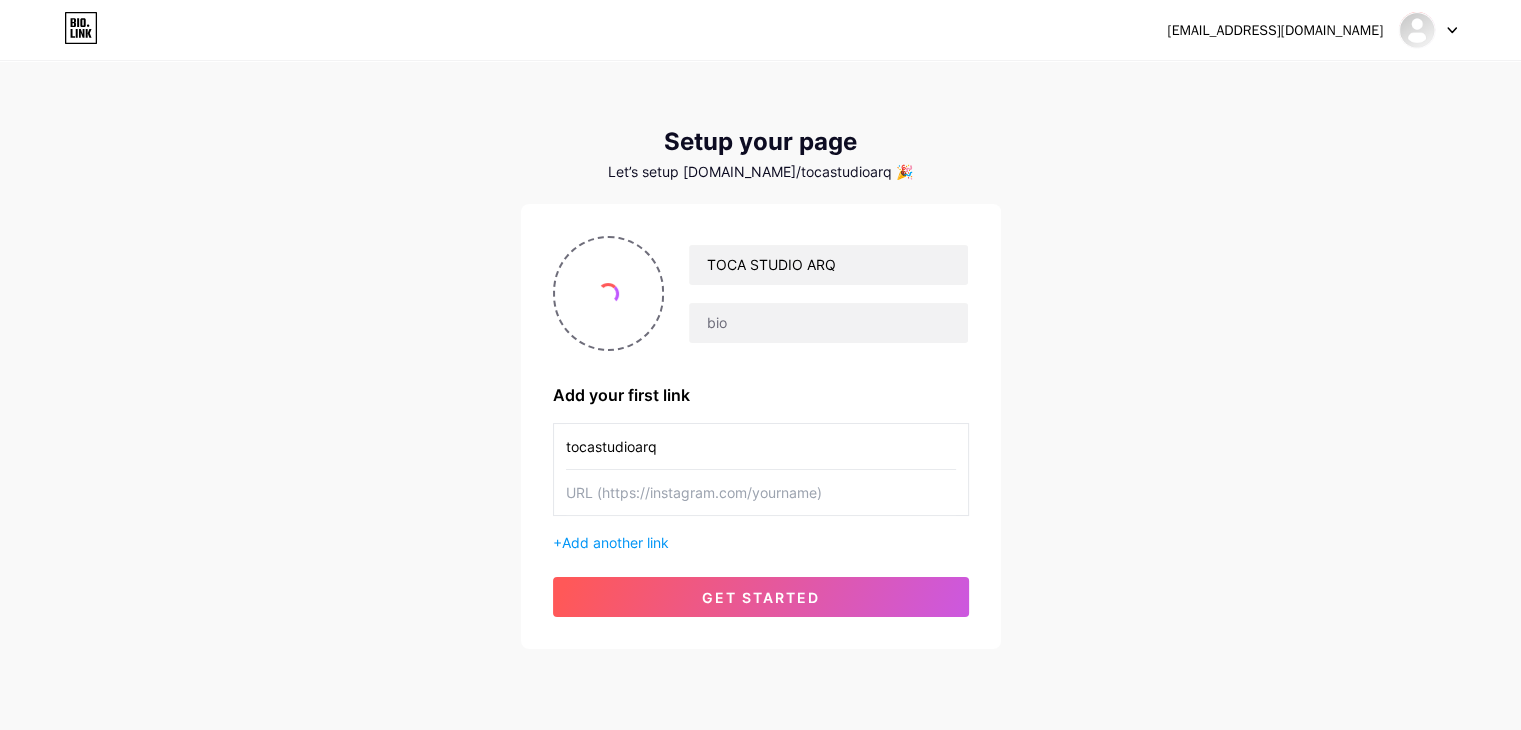 type on "tocastudioarq" 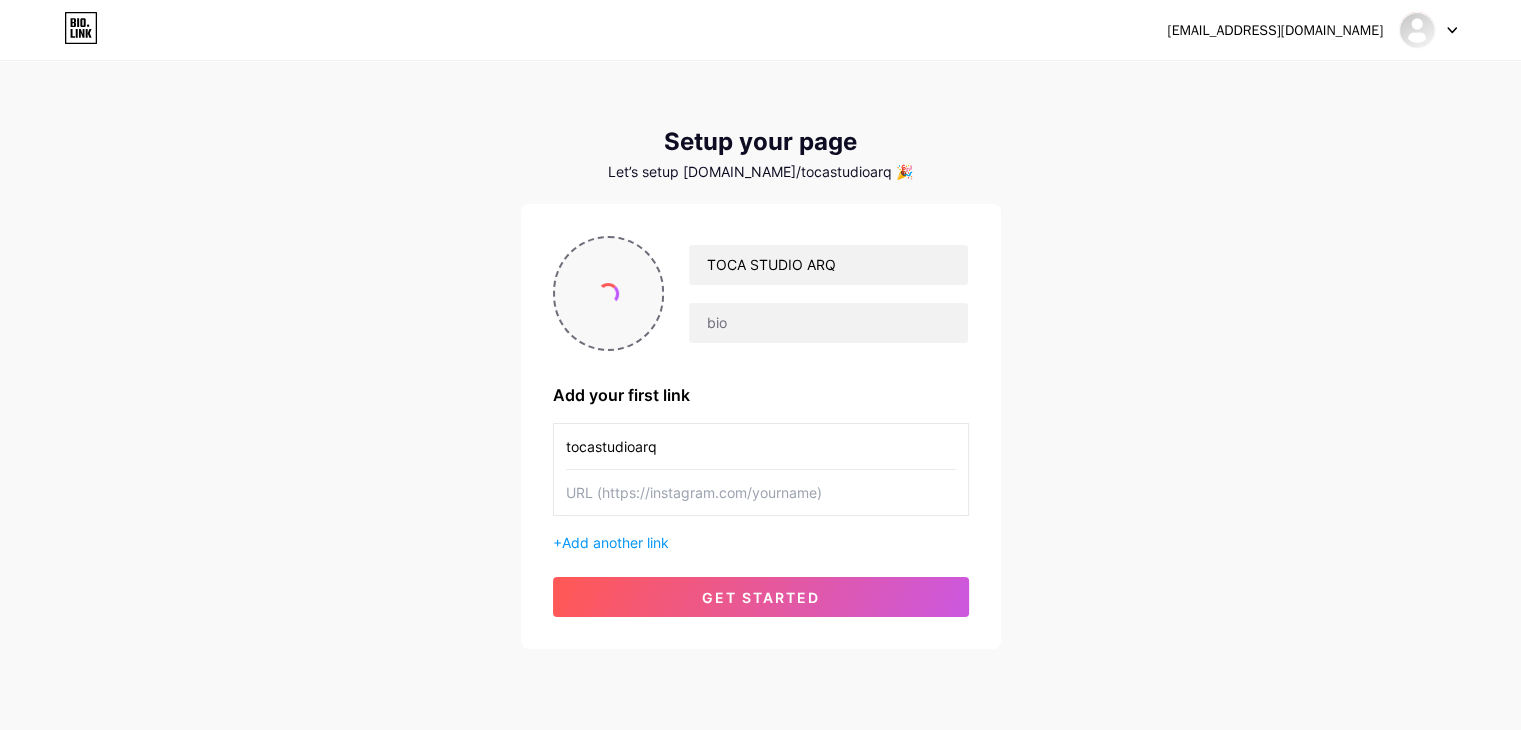 click at bounding box center (608, 293) 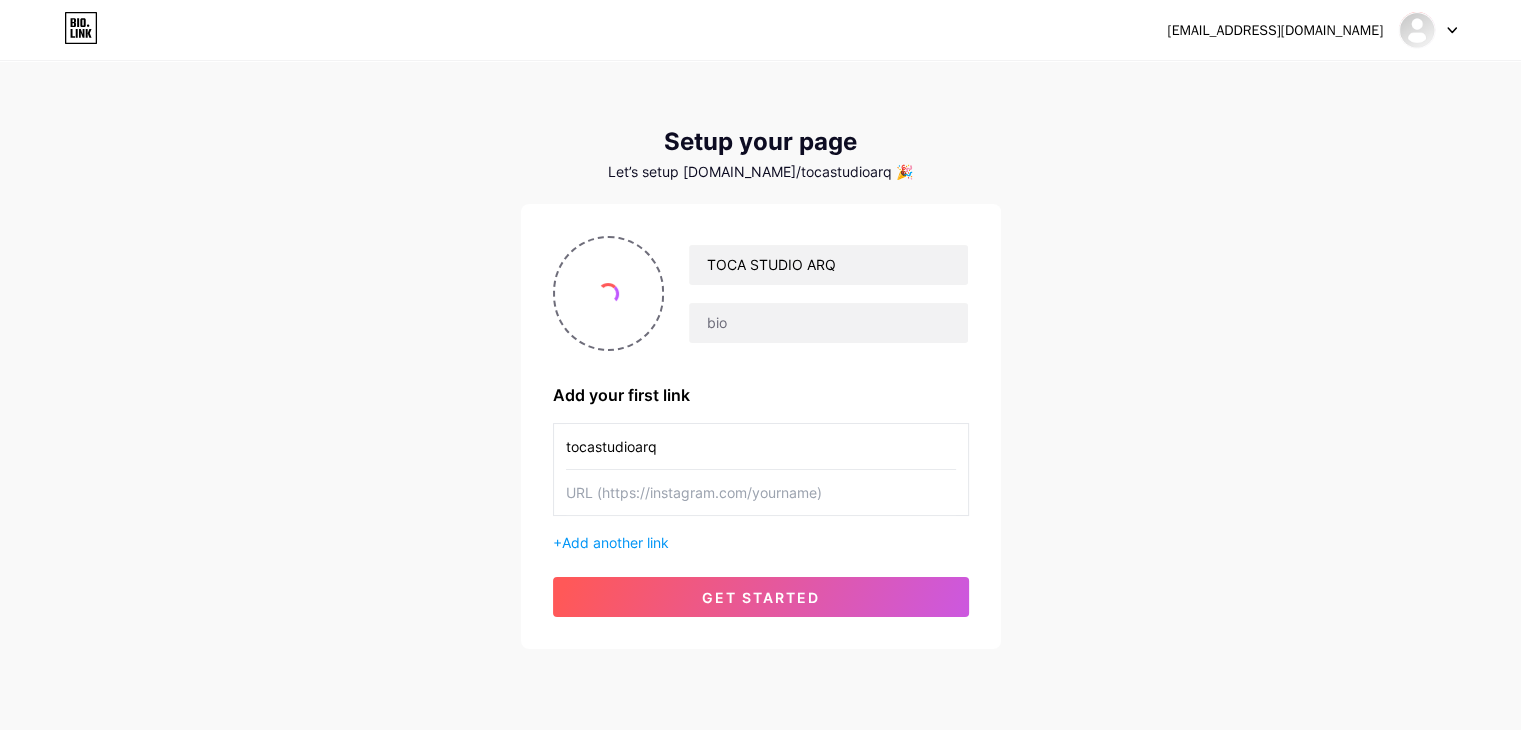 click at bounding box center [761, 492] 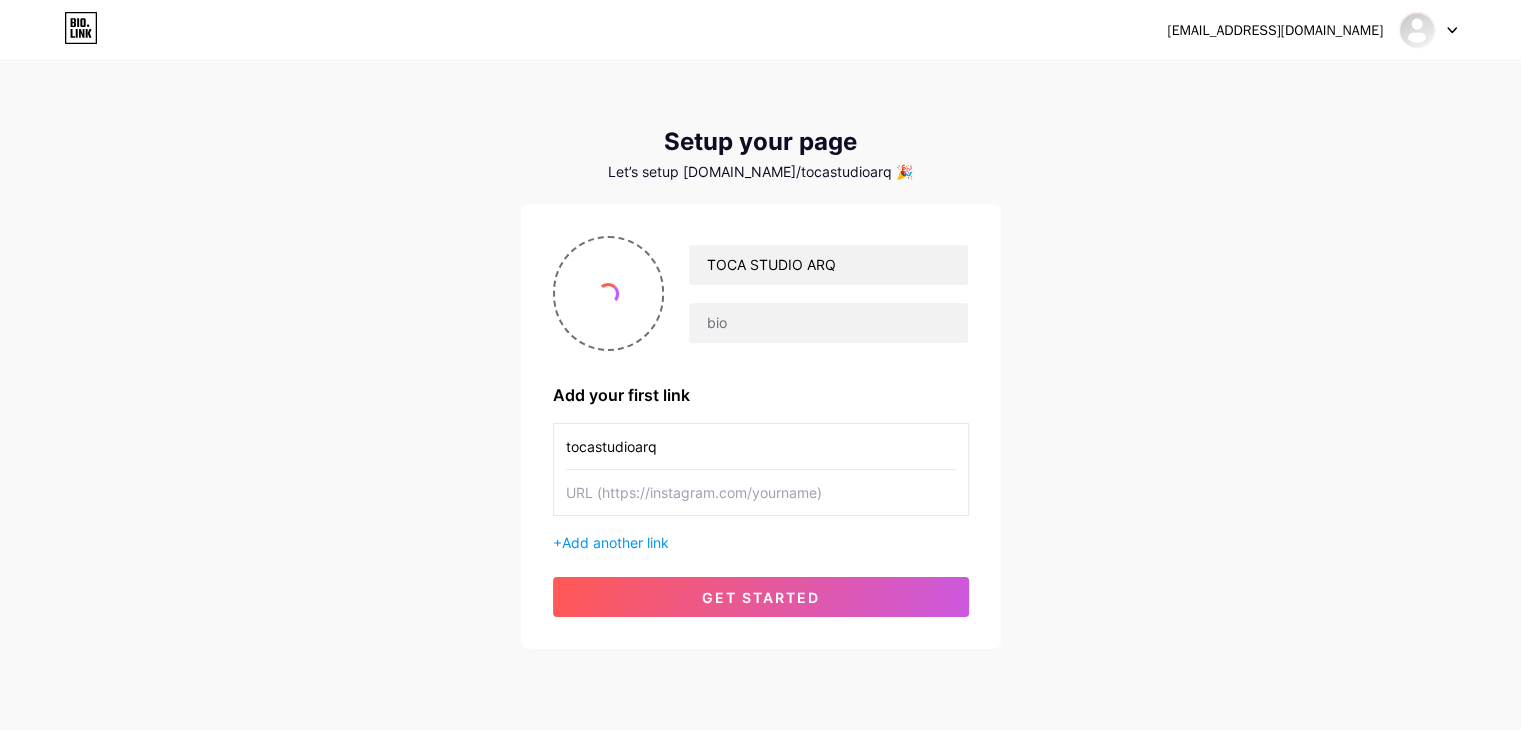click at bounding box center (761, 492) 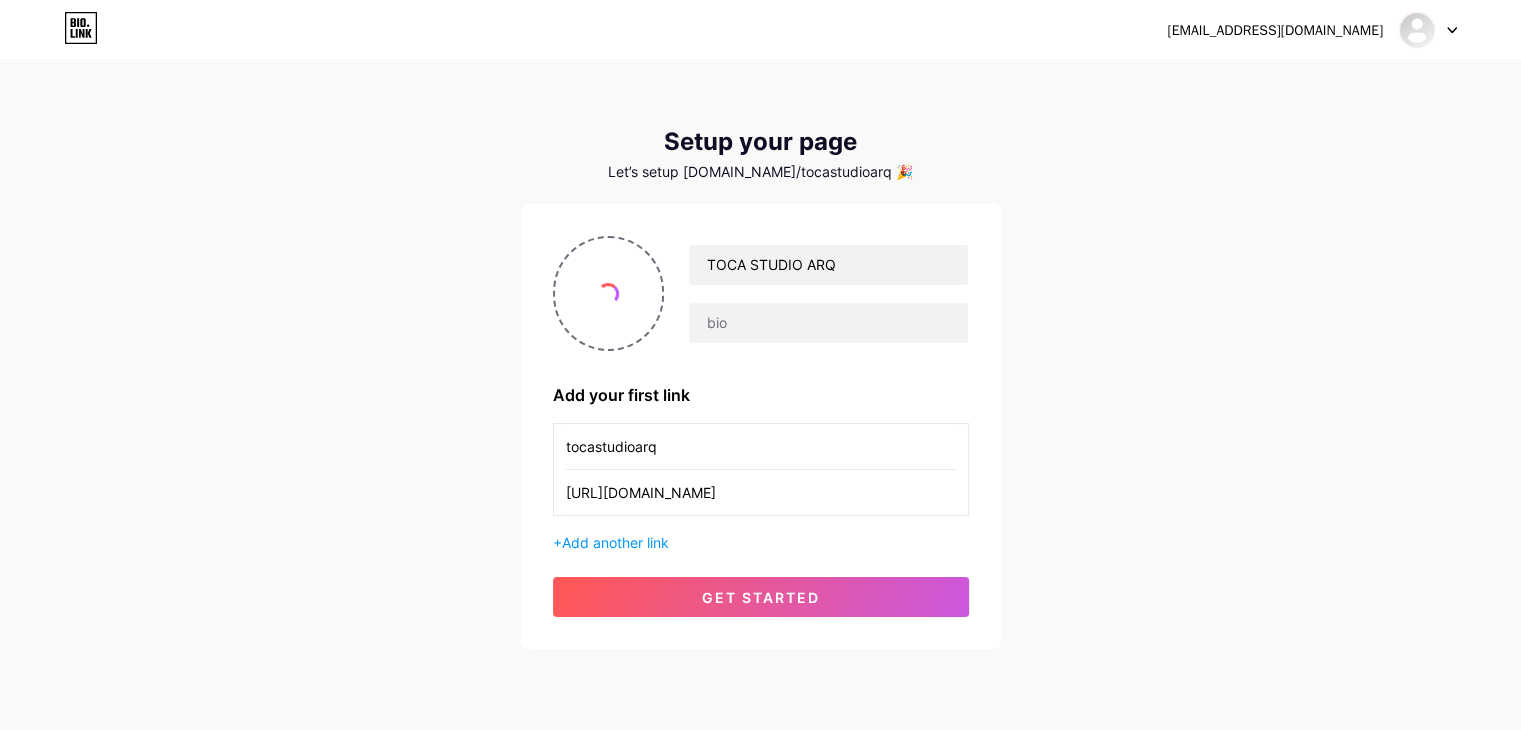 type on "[URL][DOMAIN_NAME]" 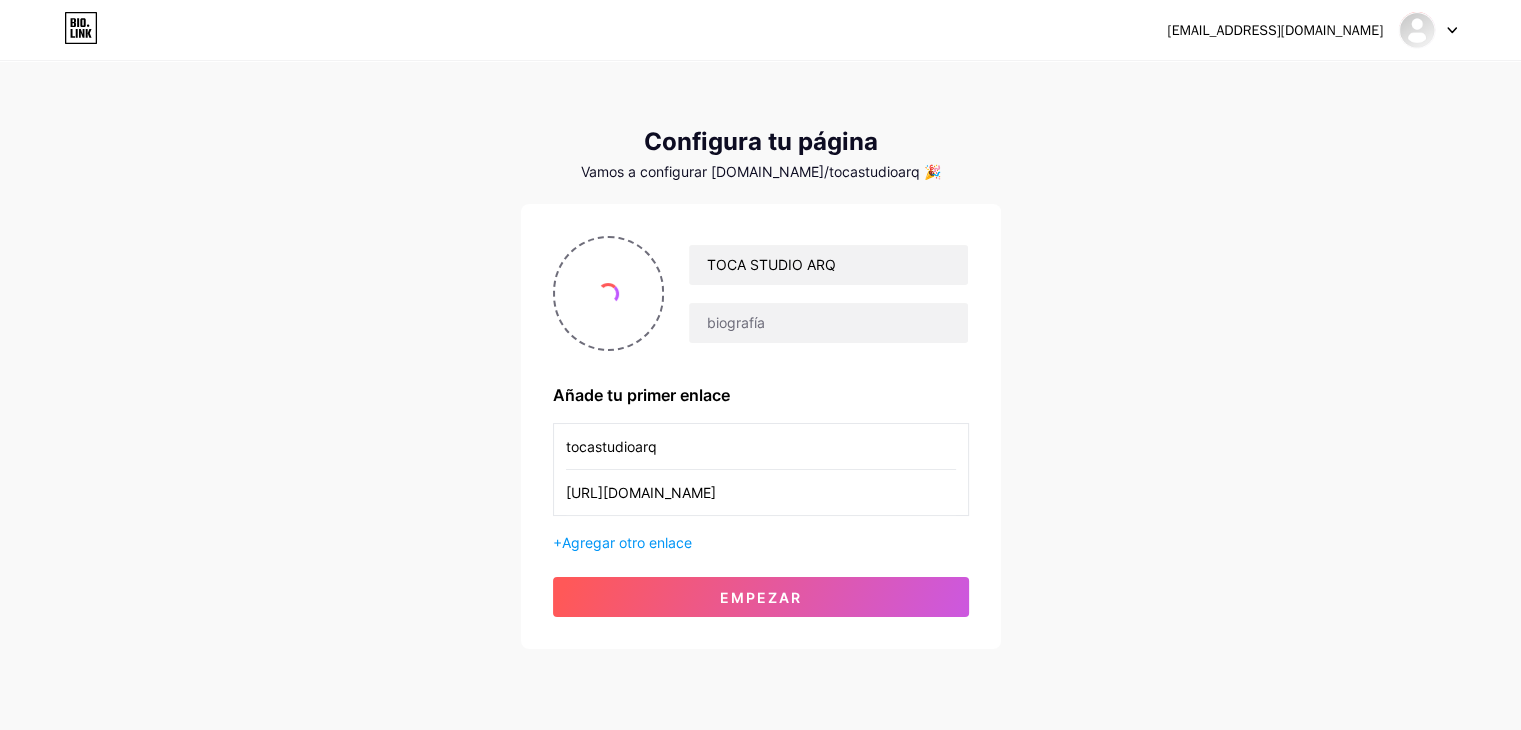 click on "[EMAIL_ADDRESS][DOMAIN_NAME]           Panel     Cerrar sesión   Configura tu página   Vamos a configurar [DOMAIN_NAME]/tocastudioarq 🎉           TOCA STUDIO ARQ         Añade tu primer enlace   tocastudioarq   [URL][DOMAIN_NAME]
+  Agregar otro enlace     Empezar" at bounding box center (760, 356) 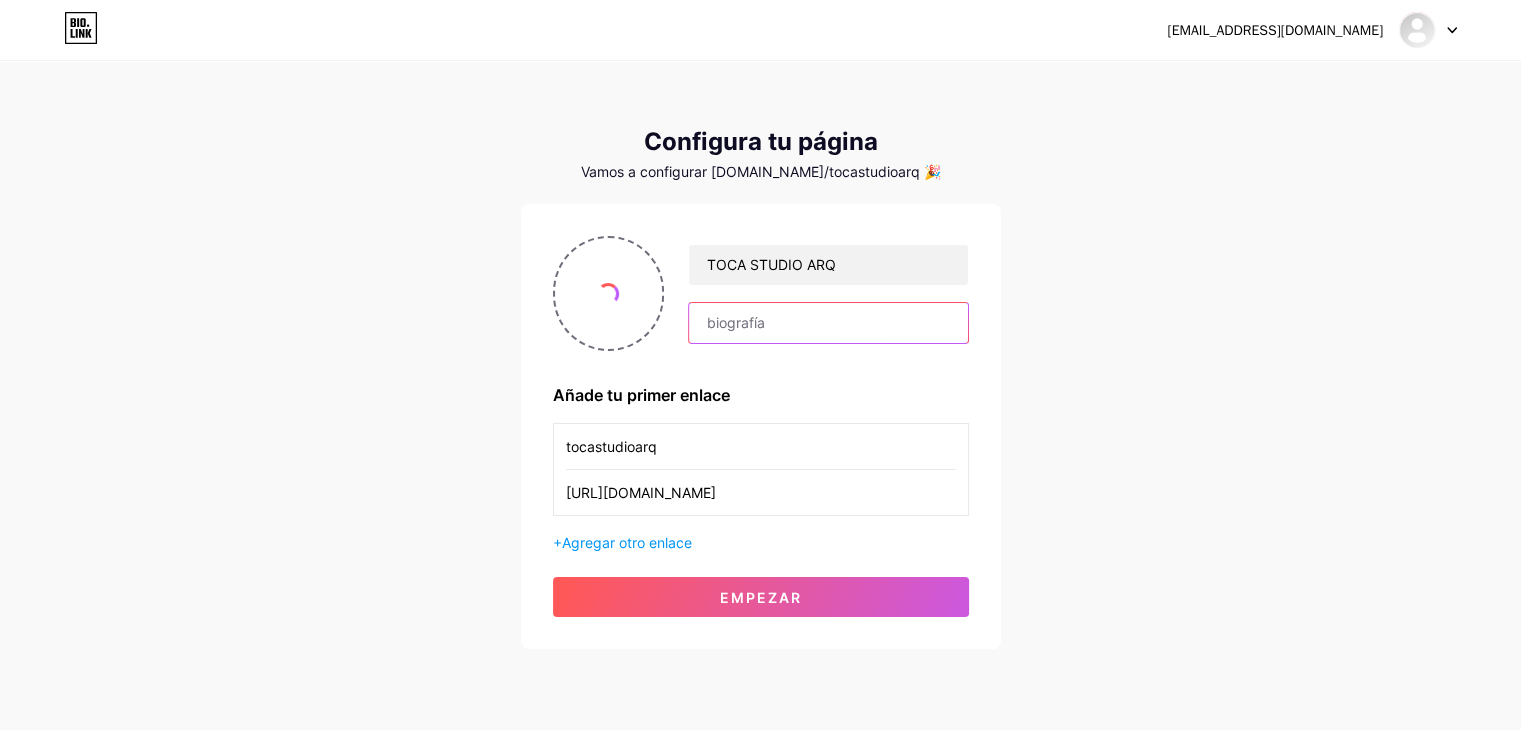 click at bounding box center (828, 323) 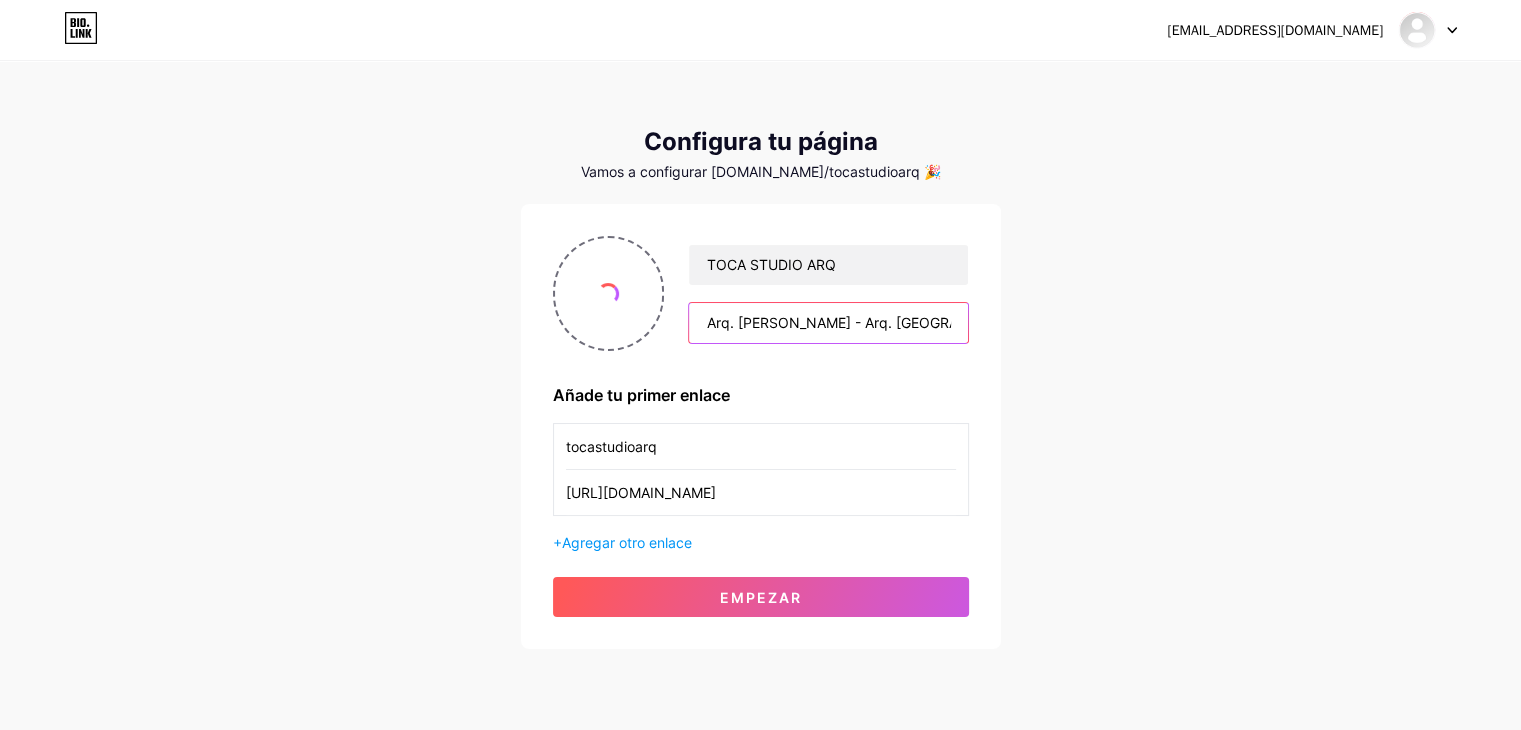 type on "Arq. [PERSON_NAME] - Arq. [GEOGRAPHIC_DATA]" 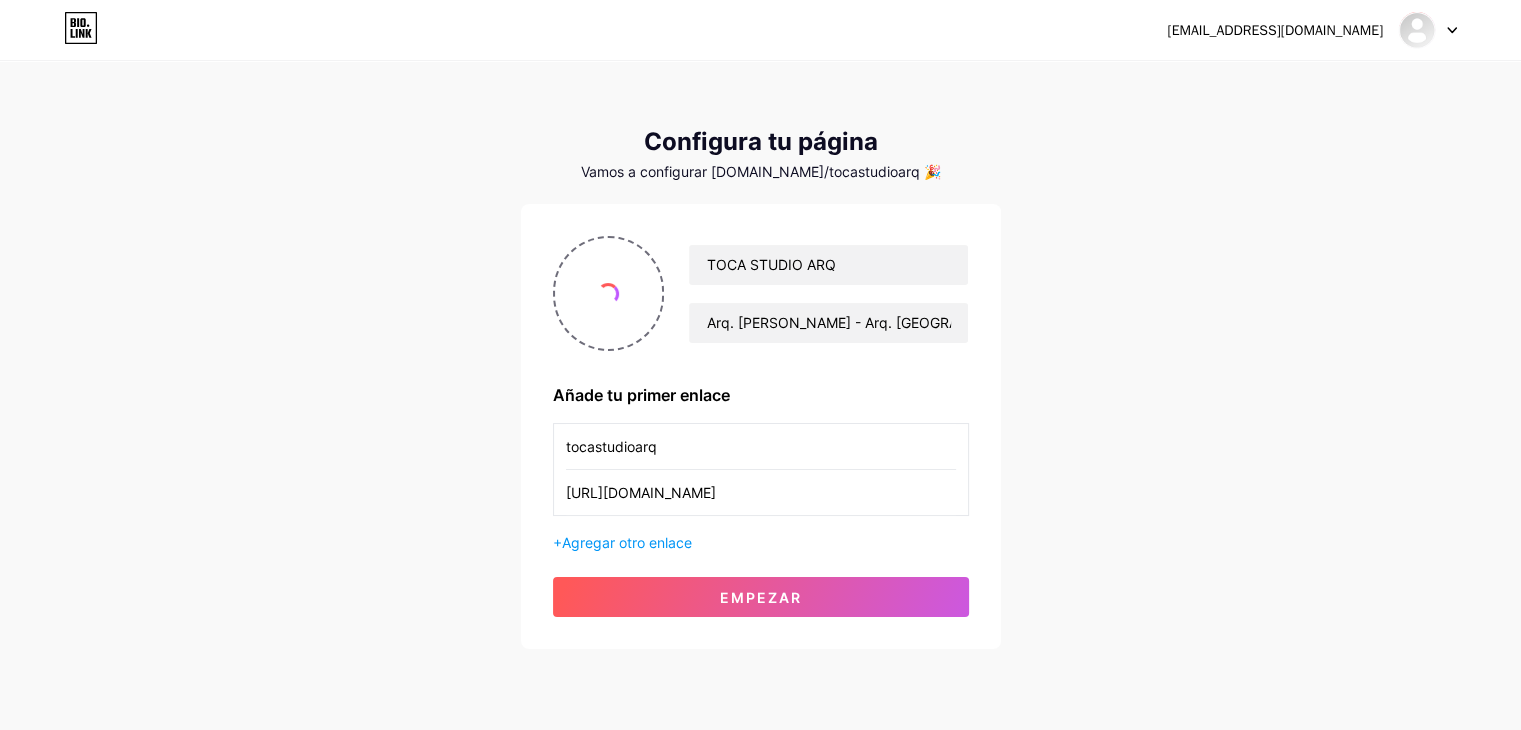 click on "[EMAIL_ADDRESS][DOMAIN_NAME]           Panel     Cerrar sesión   Configura tu página   Vamos a configurar [DOMAIN_NAME]/tocastudioarq 🎉           TOCA STUDIO ARQ     Arq. [PERSON_NAME] - Arq. Canata     Añade tu primer enlace   tocastudioarq   [URL][DOMAIN_NAME]
+  Agregar otro enlace     Empezar" at bounding box center (760, 356) 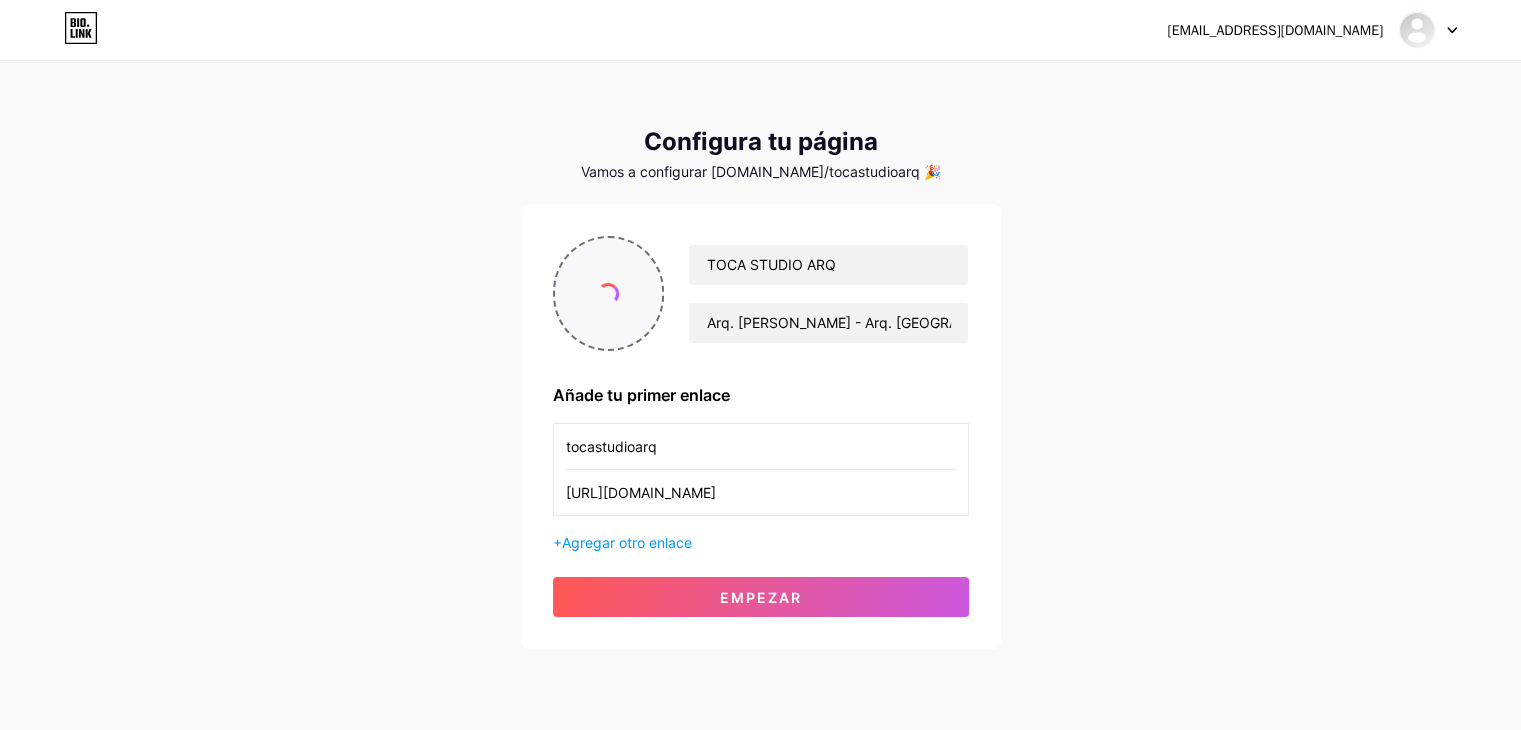 click at bounding box center [609, 293] 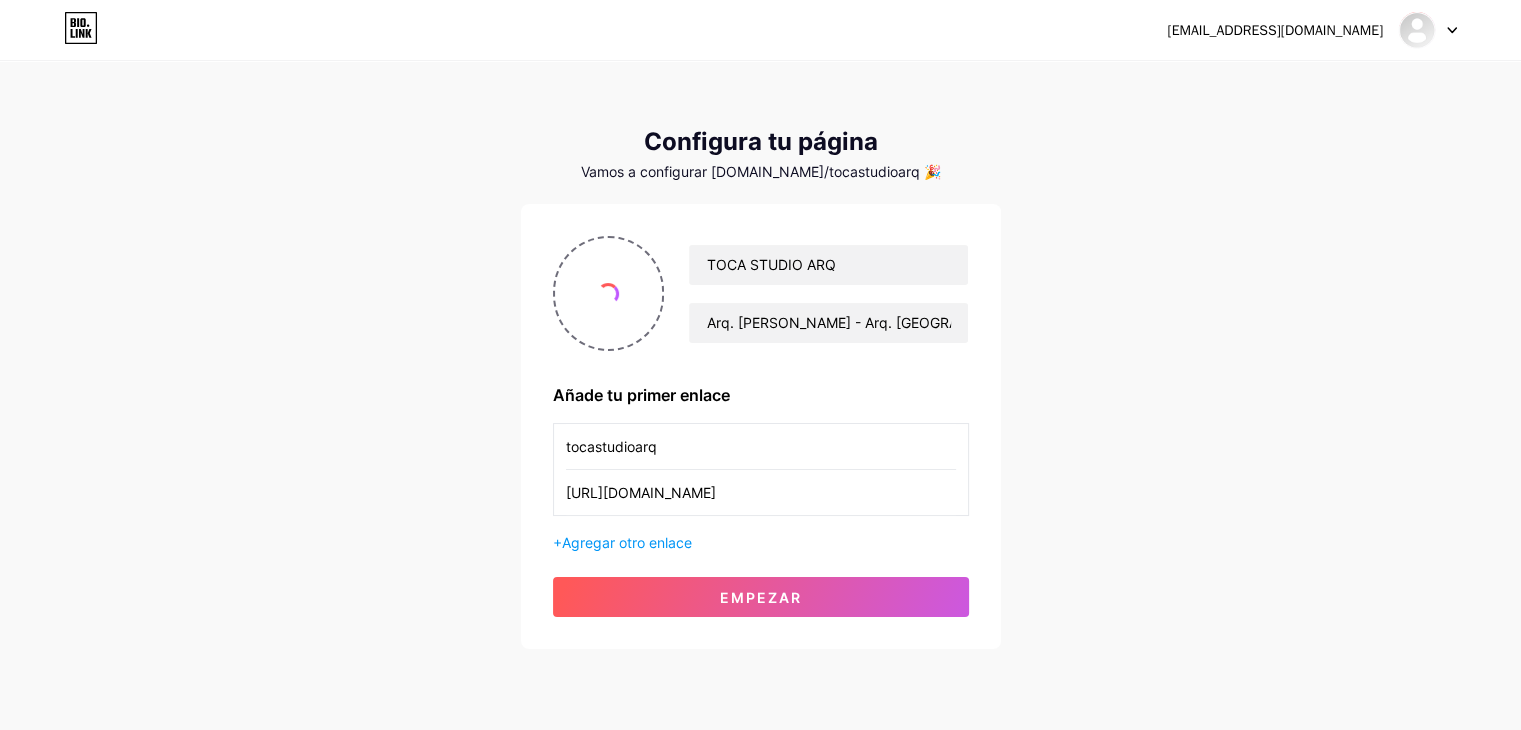 drag, startPoint x: 596, startPoint y: 301, endPoint x: 511, endPoint y: 269, distance: 90.824005 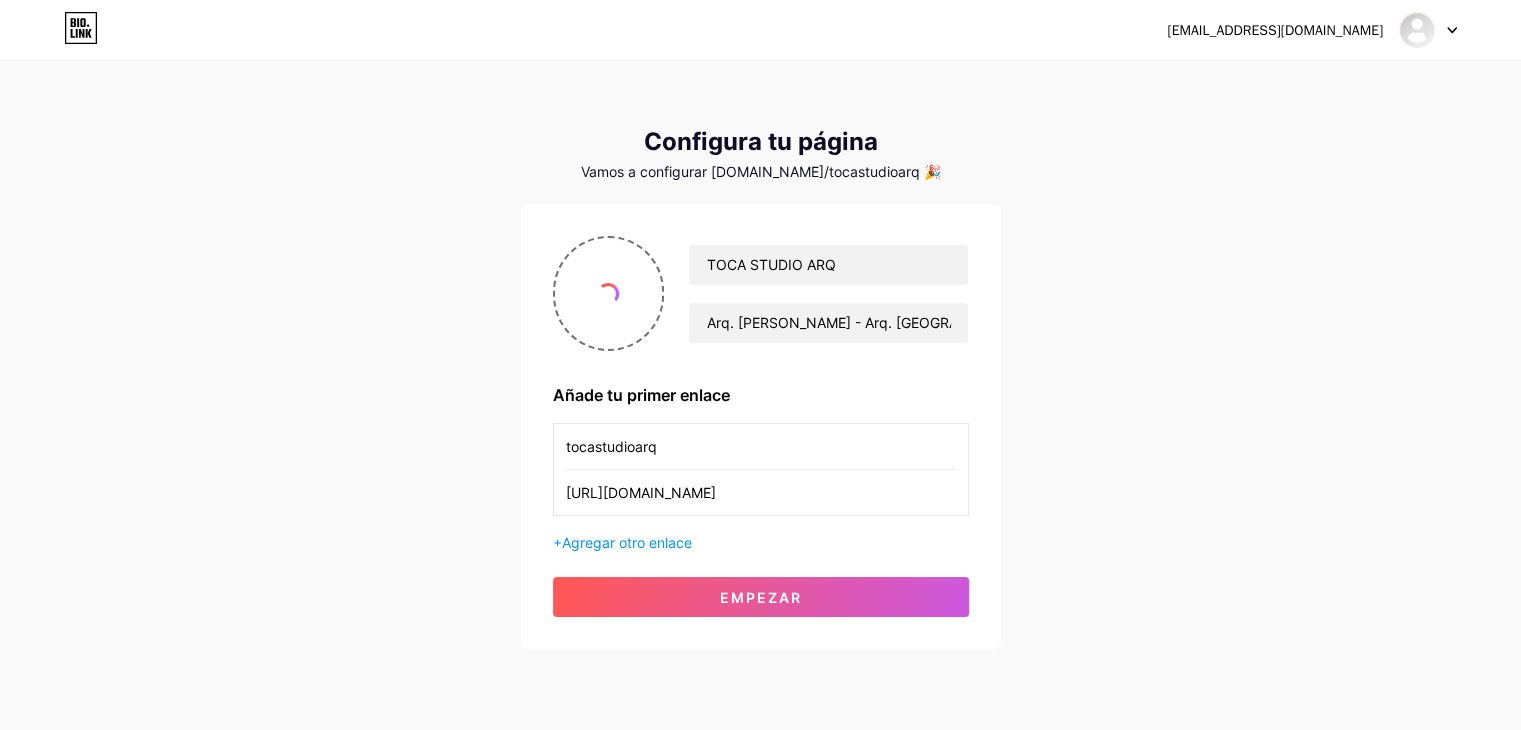 click on "[EMAIL_ADDRESS][DOMAIN_NAME]           Panel     Cerrar sesión   Configura tu página   Vamos a configurar [DOMAIN_NAME]/tocastudioarq 🎉           TOCA STUDIO ARQ     Arq. [PERSON_NAME] - Arq. Canata     Añade tu primer enlace   tocastudioarq   [URL][DOMAIN_NAME]
+  Agregar otro enlace     Empezar" at bounding box center (760, 356) 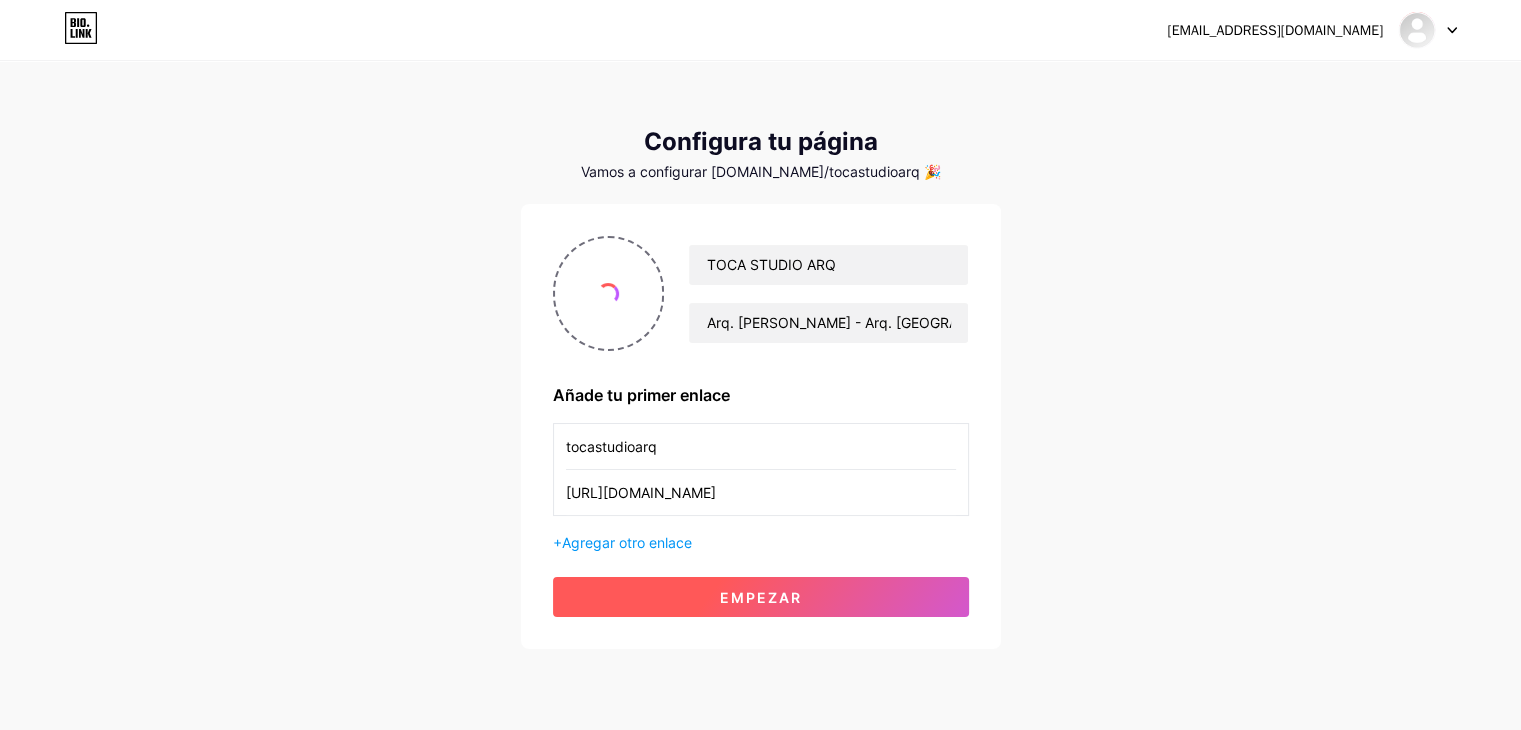 click on "Empezar" at bounding box center (761, 597) 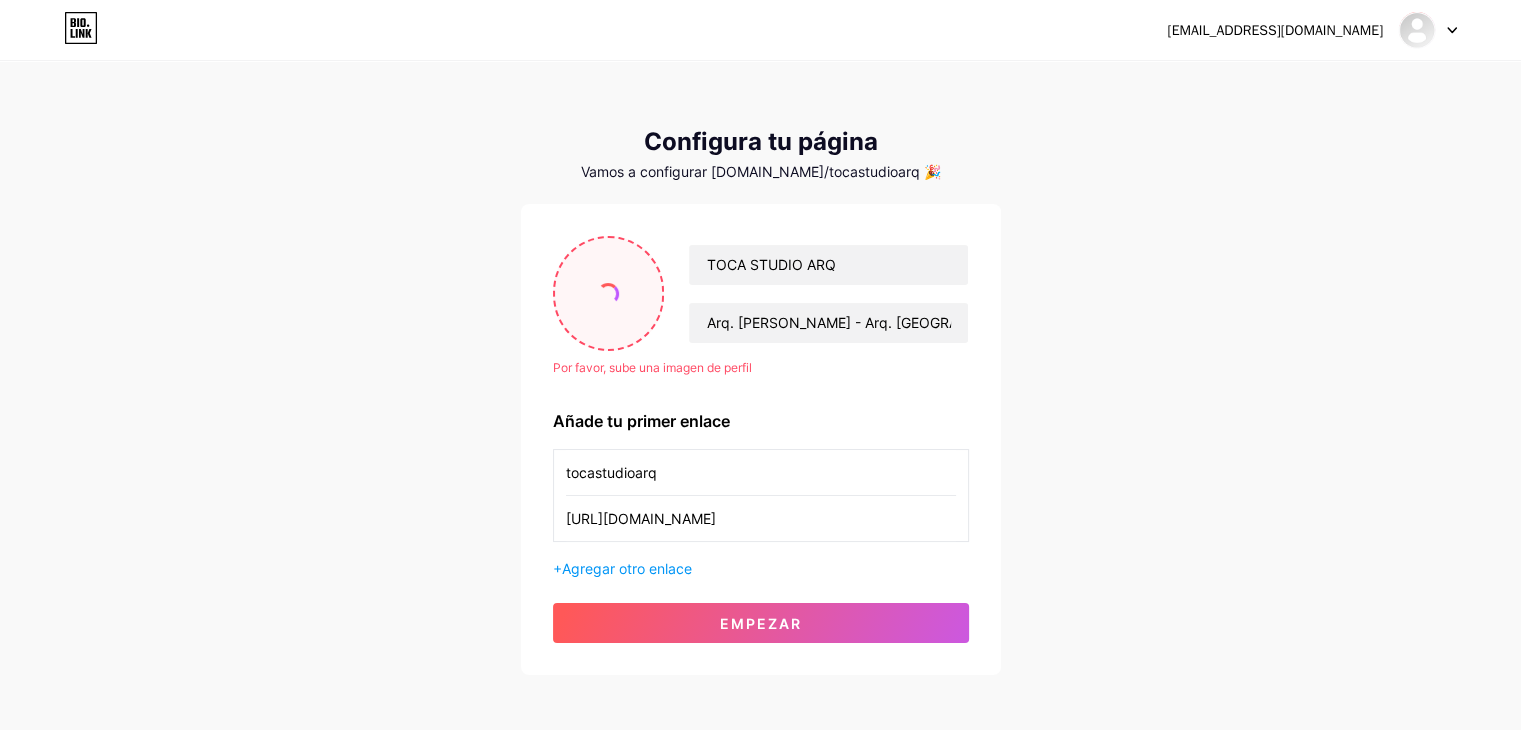 click at bounding box center [608, 293] 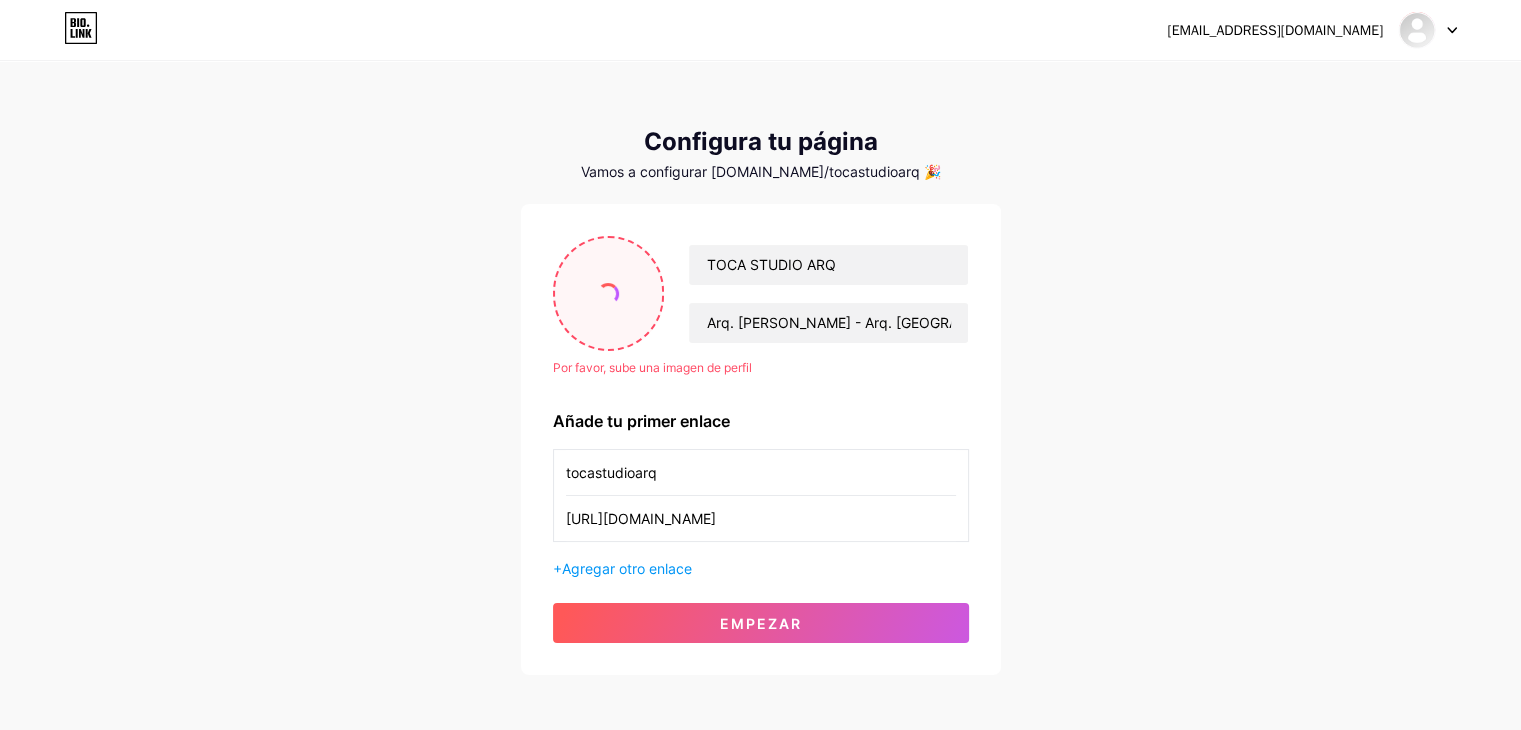 click at bounding box center [608, 293] 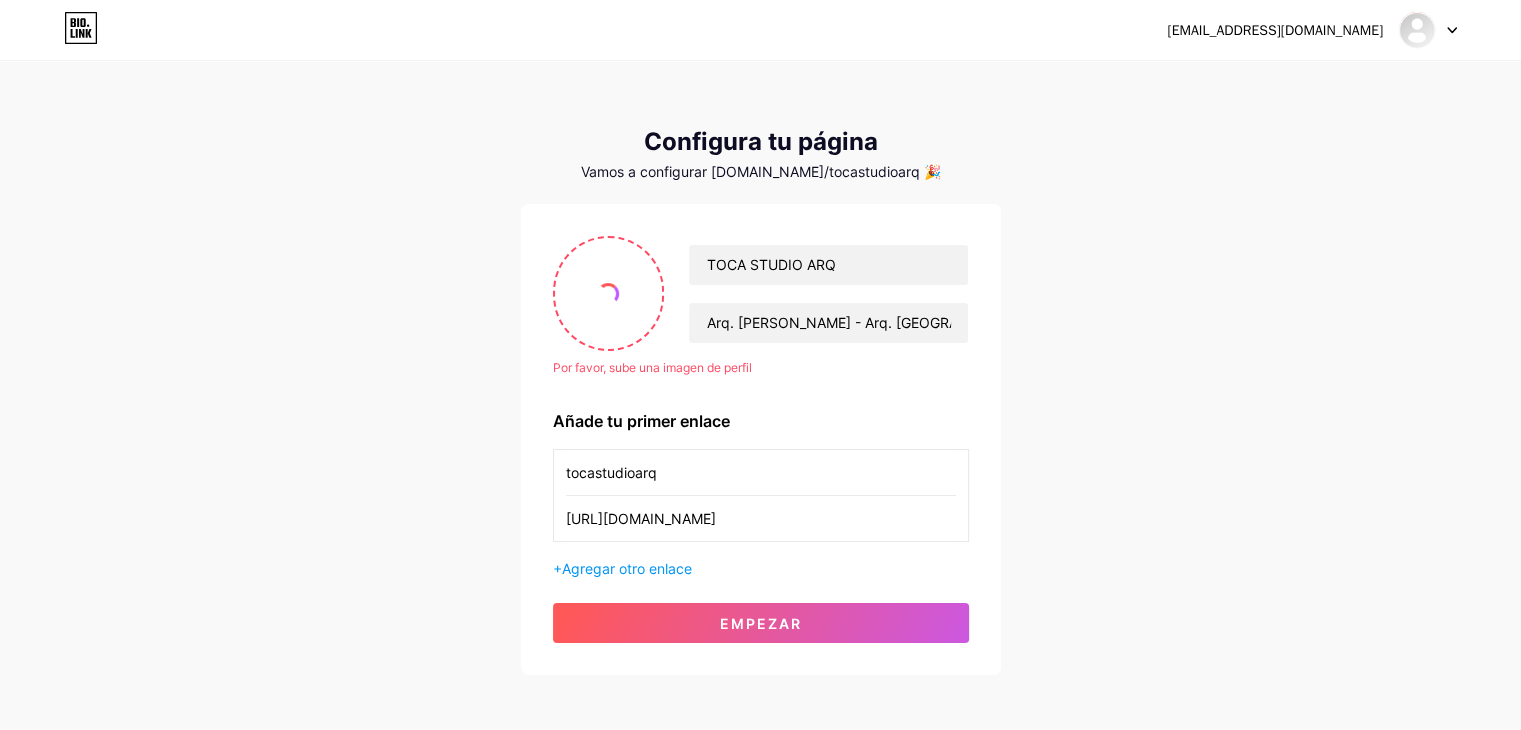 drag, startPoint x: 611, startPoint y: 289, endPoint x: 532, endPoint y: 362, distance: 107.563934 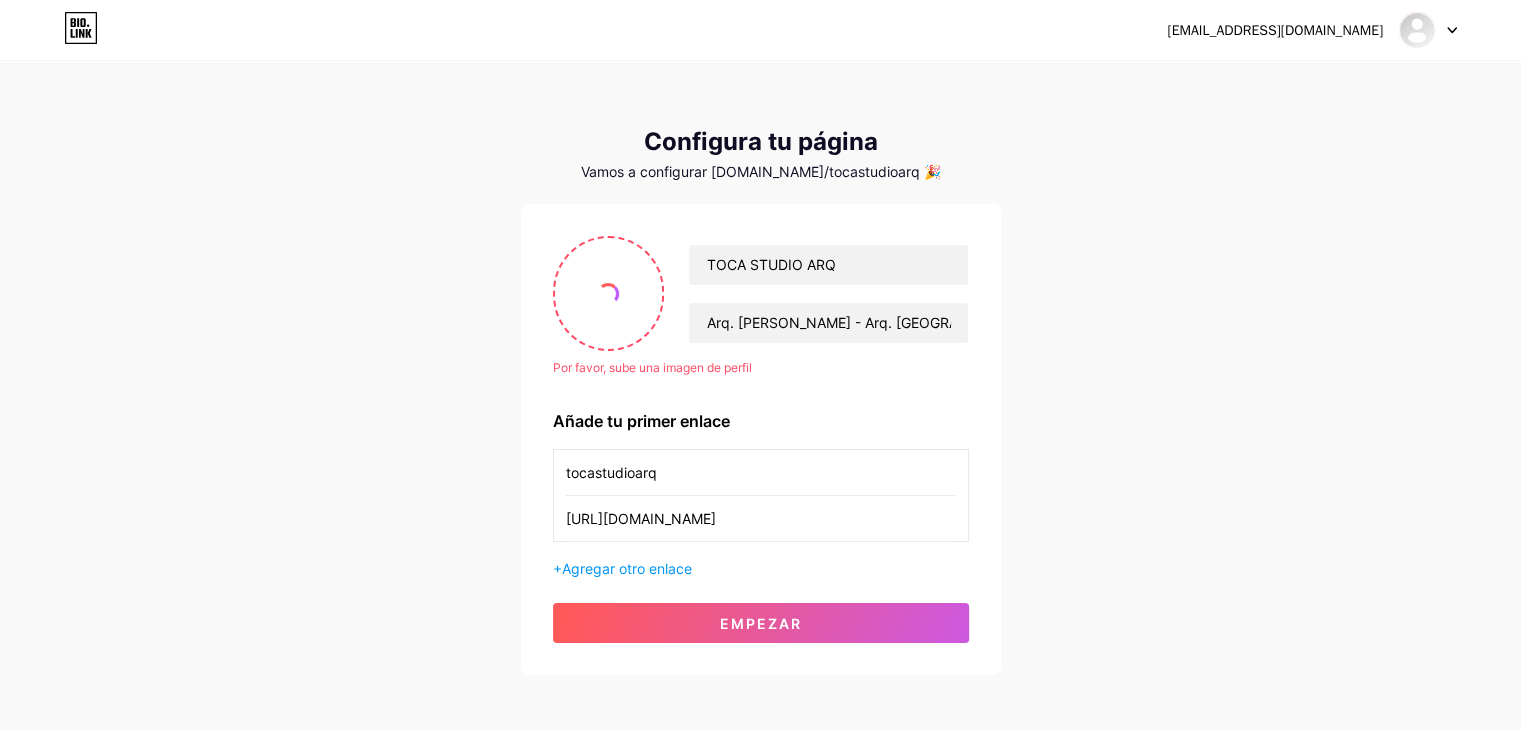 click on "Por favor, sube una imagen de perfil   TOCA STUDIO ARQ     Arq. [PERSON_NAME] - Arq. Canata   Por favor, sube una imagen de perfil   Añade tu primer enlace   tocastudioarq   [URL][DOMAIN_NAME]
+  Agregar otro enlace     Empezar" at bounding box center (761, 439) 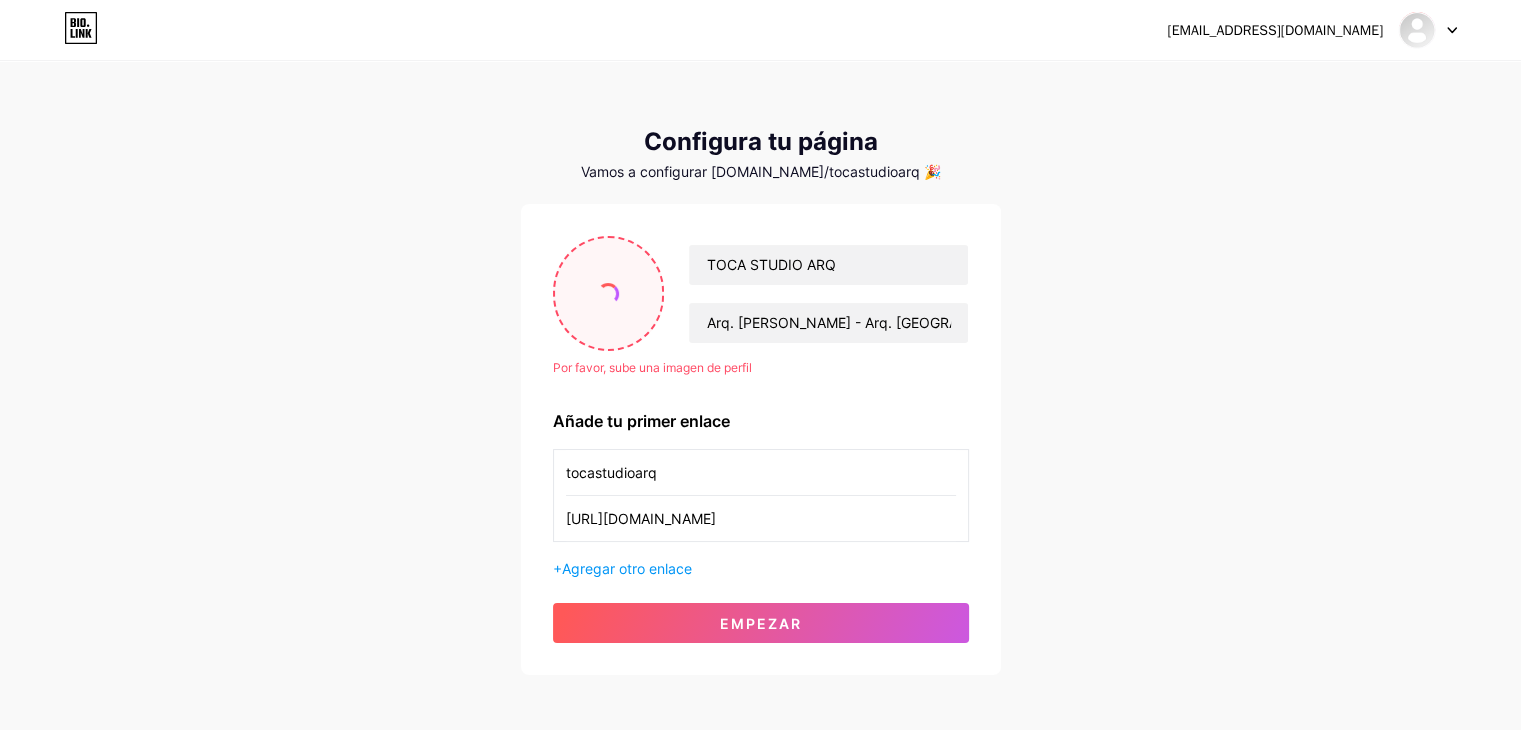 click at bounding box center [608, 293] 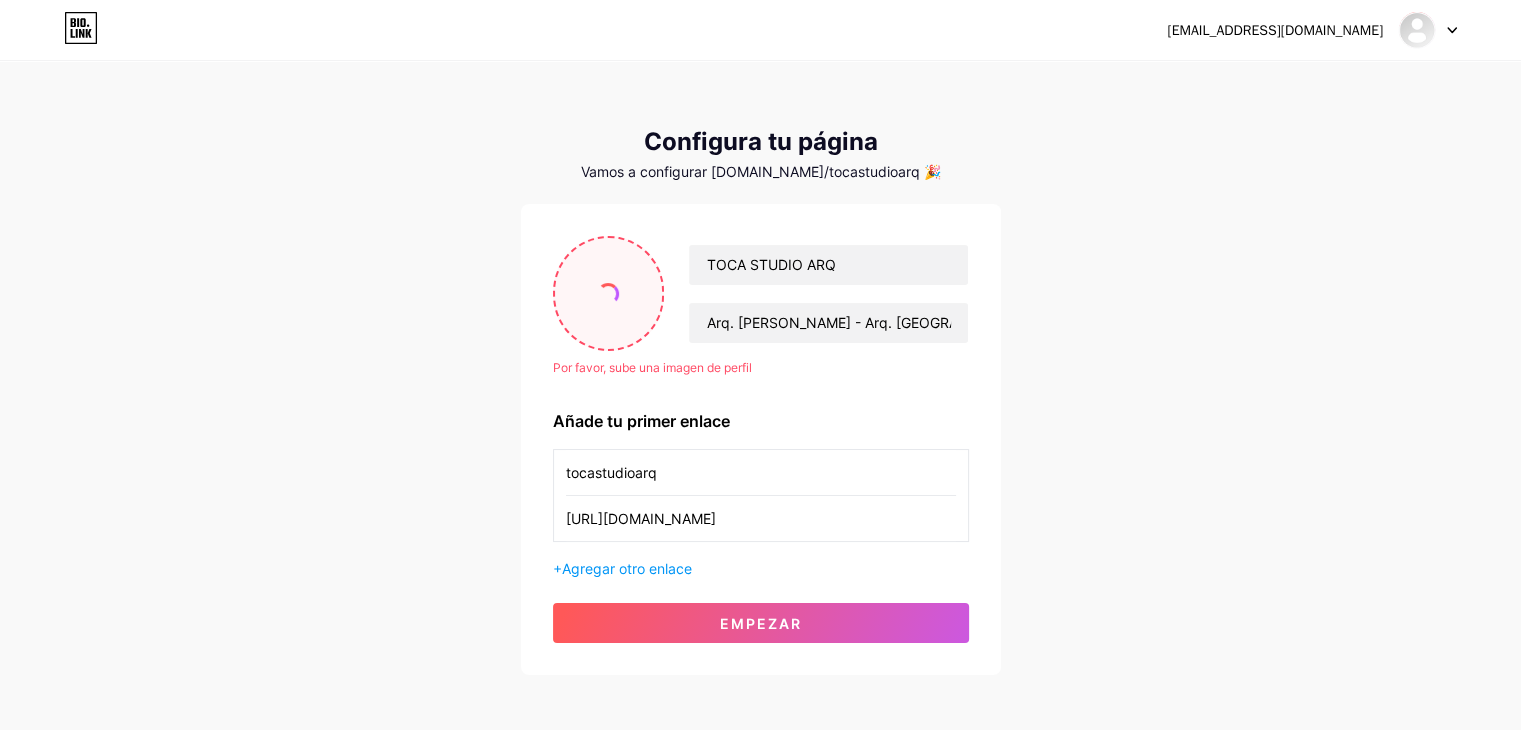 click at bounding box center [608, 293] 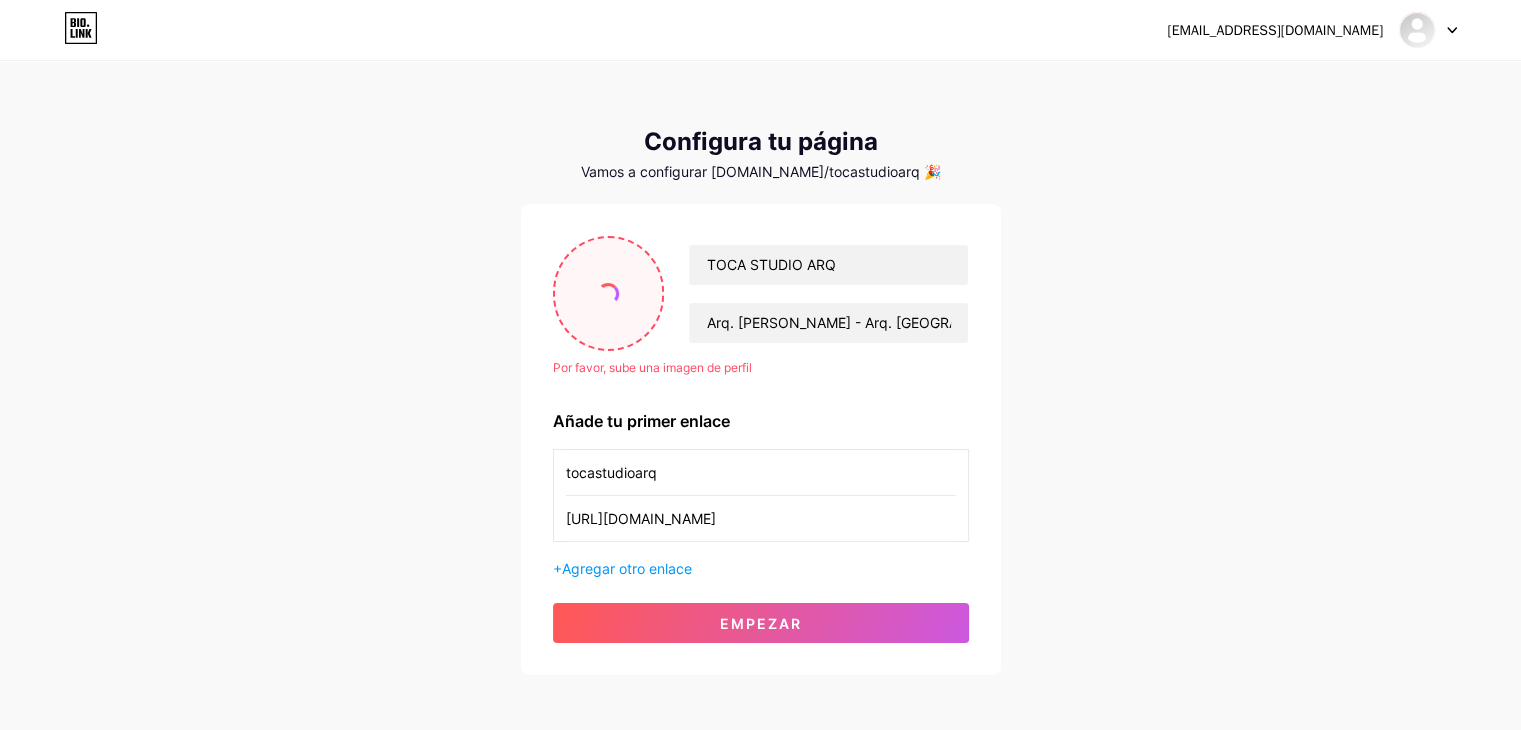 click at bounding box center (608, 293) 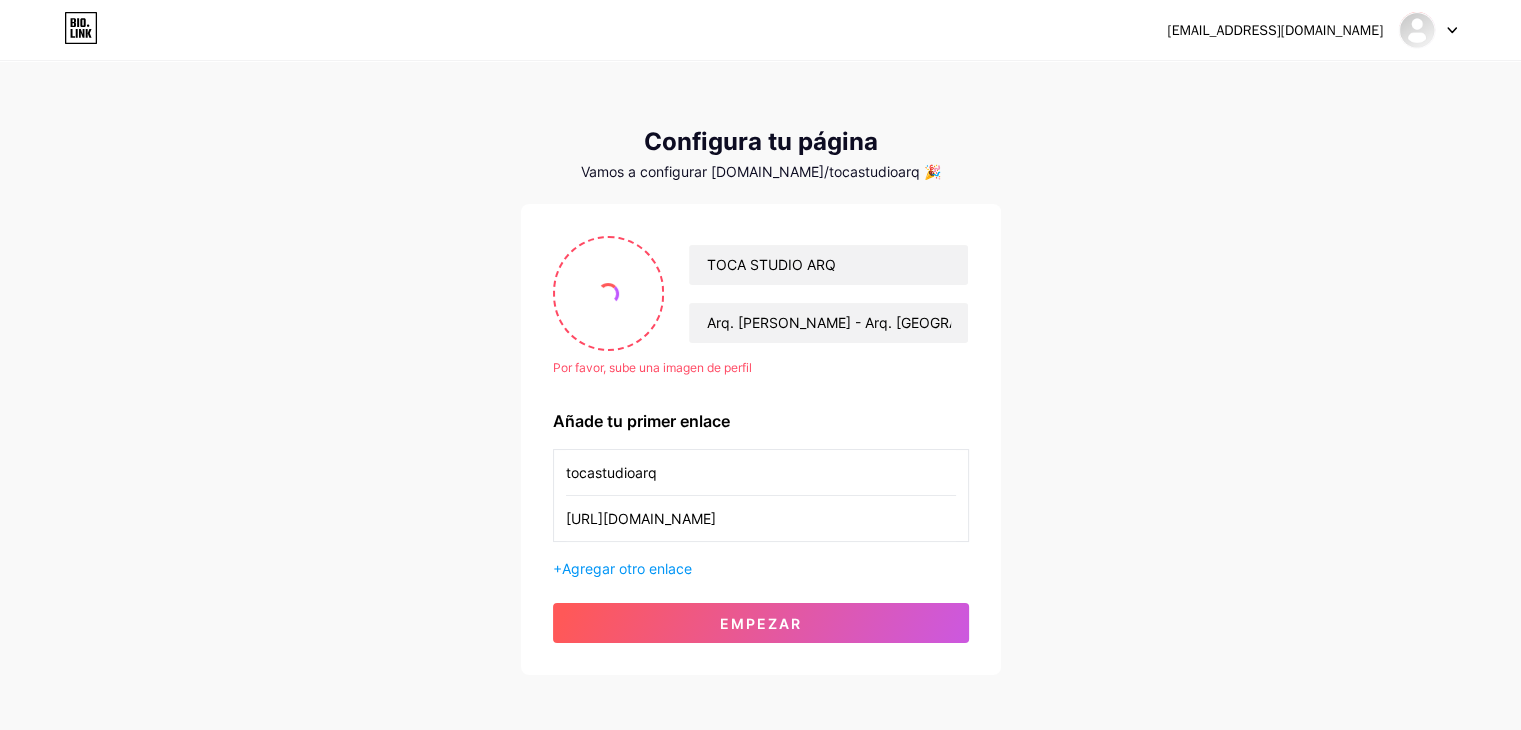 click on "Por favor, sube una imagen de perfil" at bounding box center [652, 367] 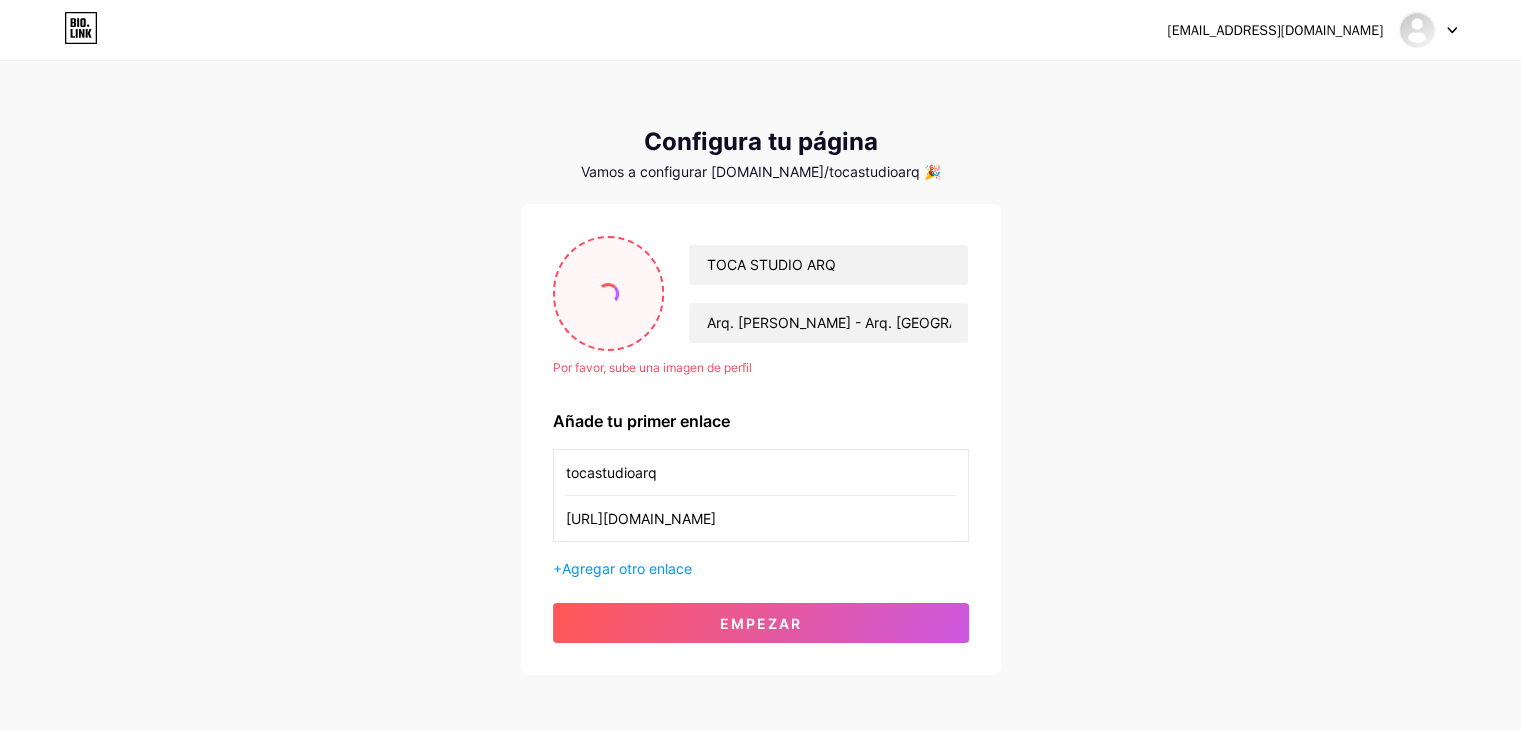drag, startPoint x: 585, startPoint y: 288, endPoint x: 569, endPoint y: 286, distance: 16.124516 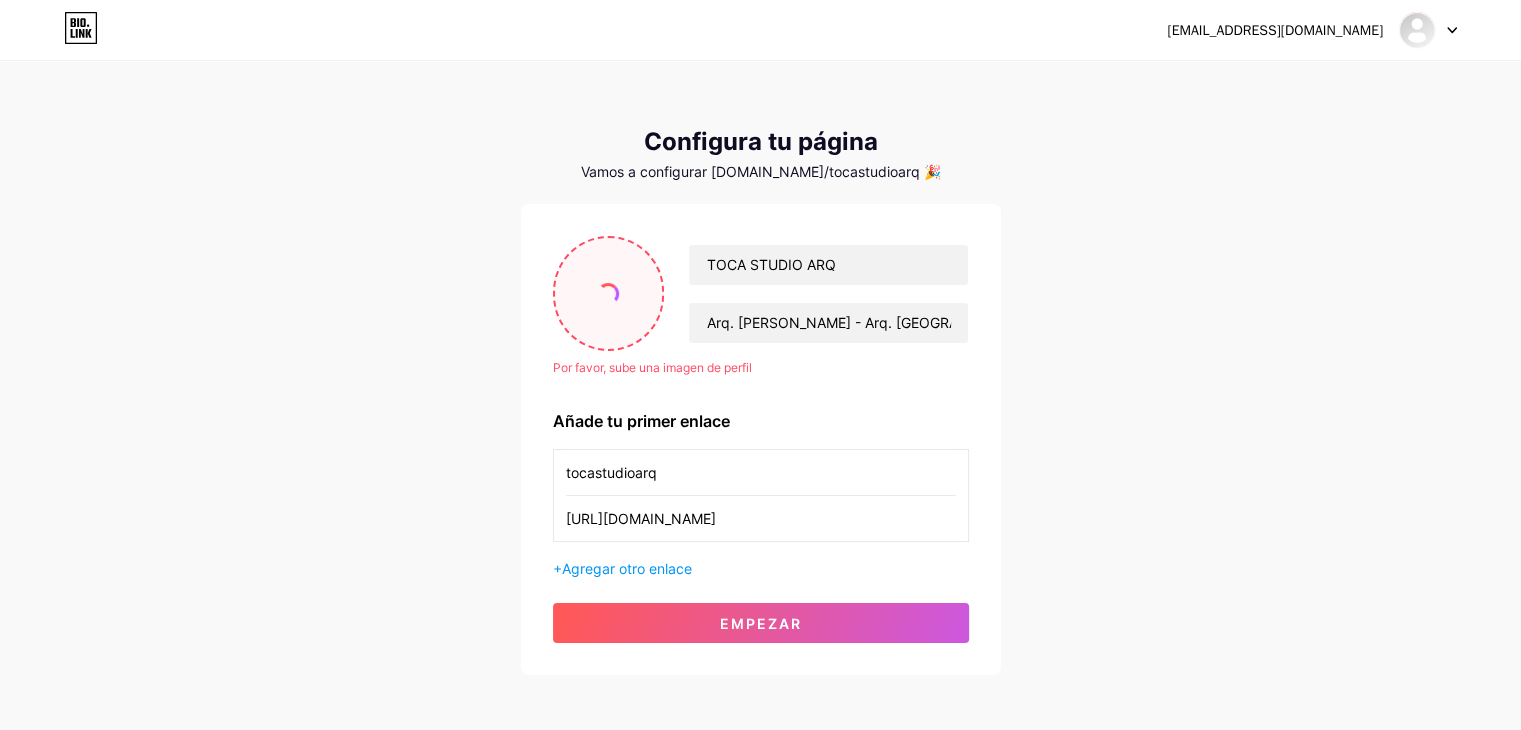 type on "C:\fakepath\ChatGPT Image [DATE], 15_02_43.png" 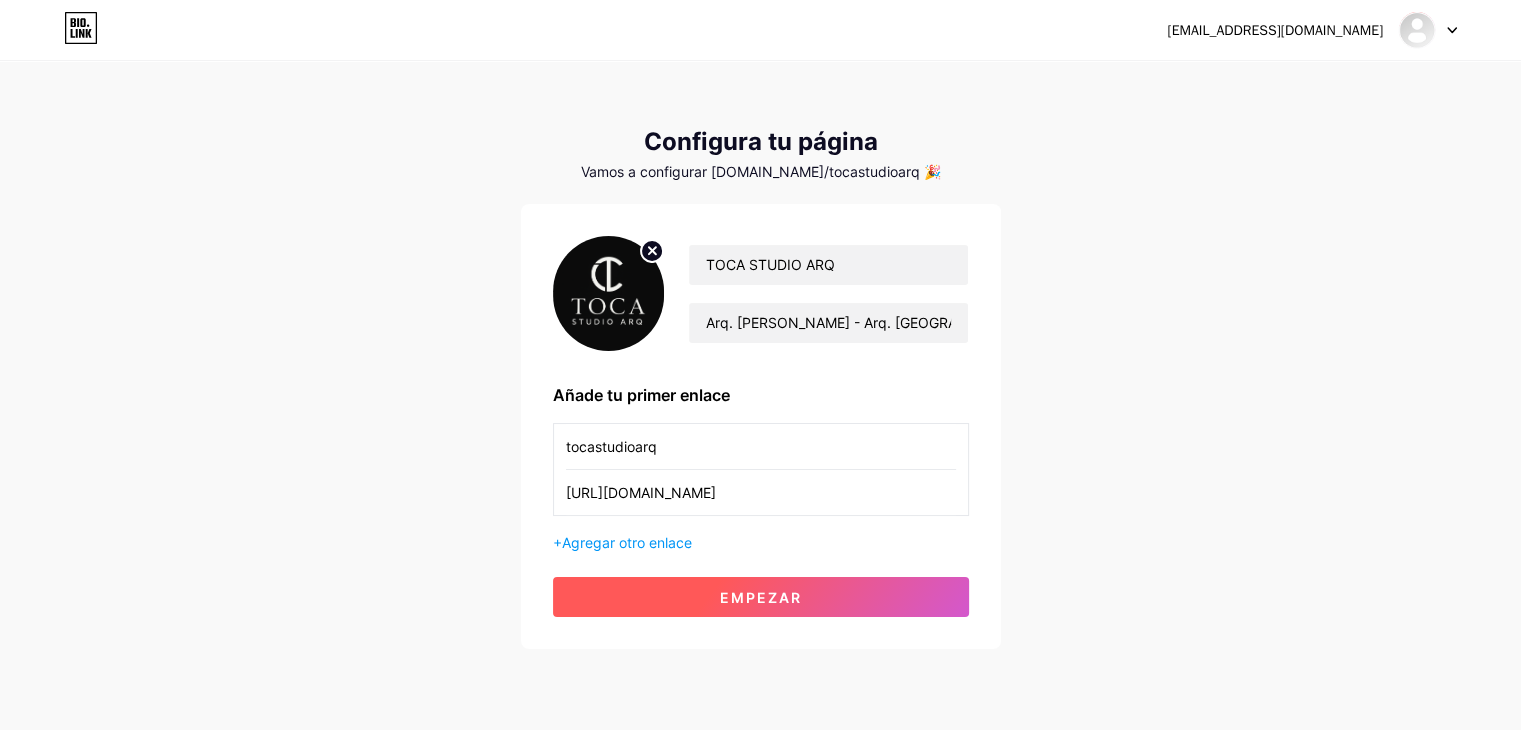click on "Empezar" at bounding box center [761, 597] 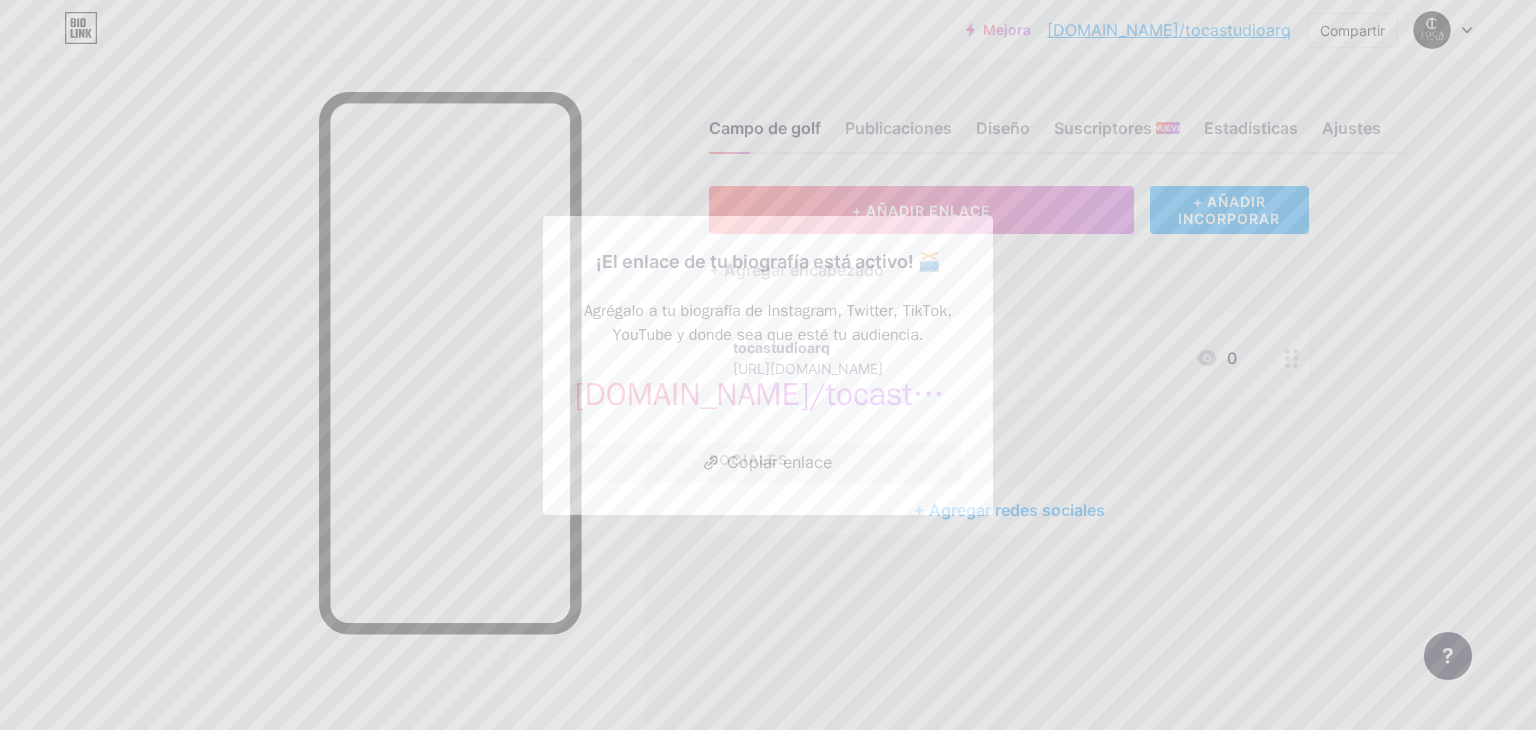 click at bounding box center (768, 365) 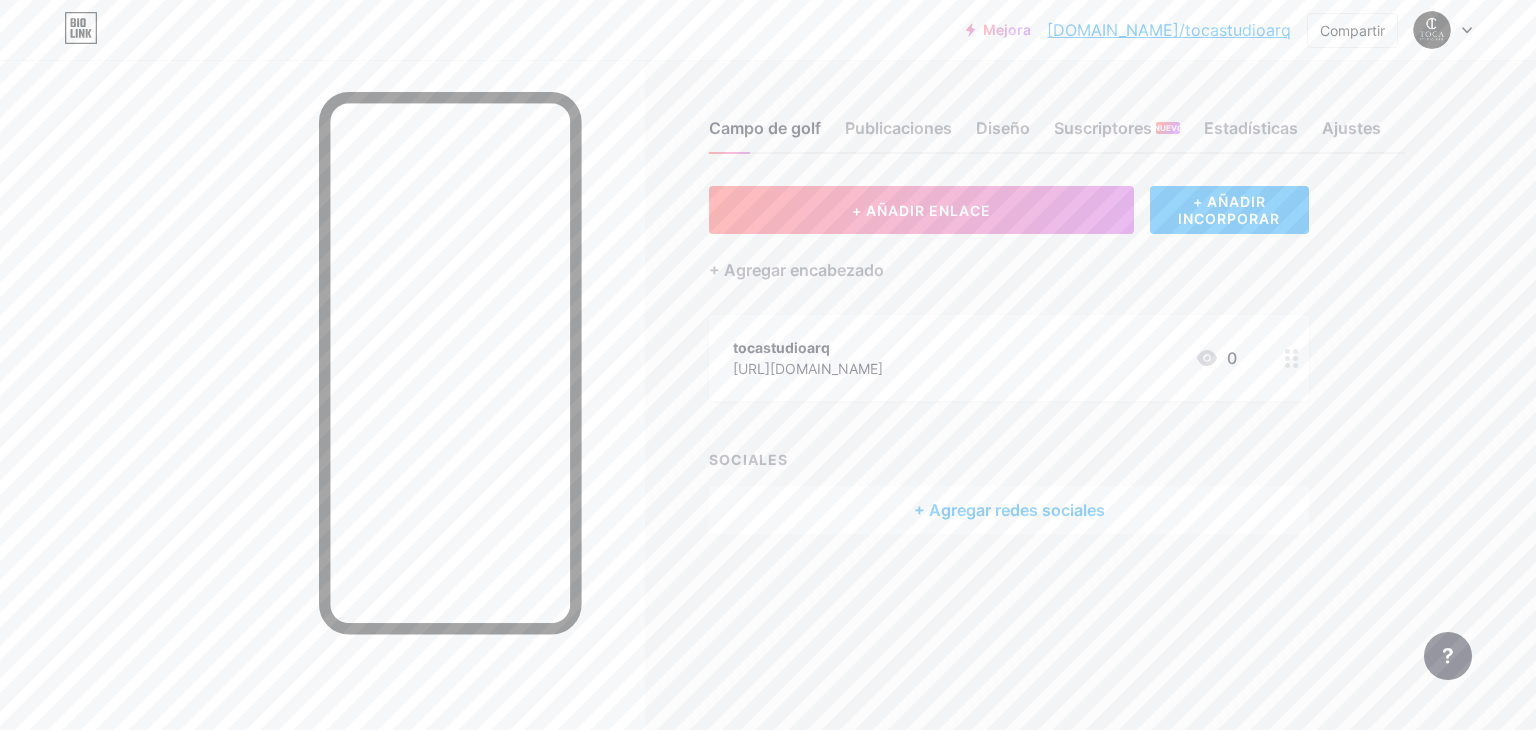click on "+ Agregar redes sociales" at bounding box center [1009, 510] 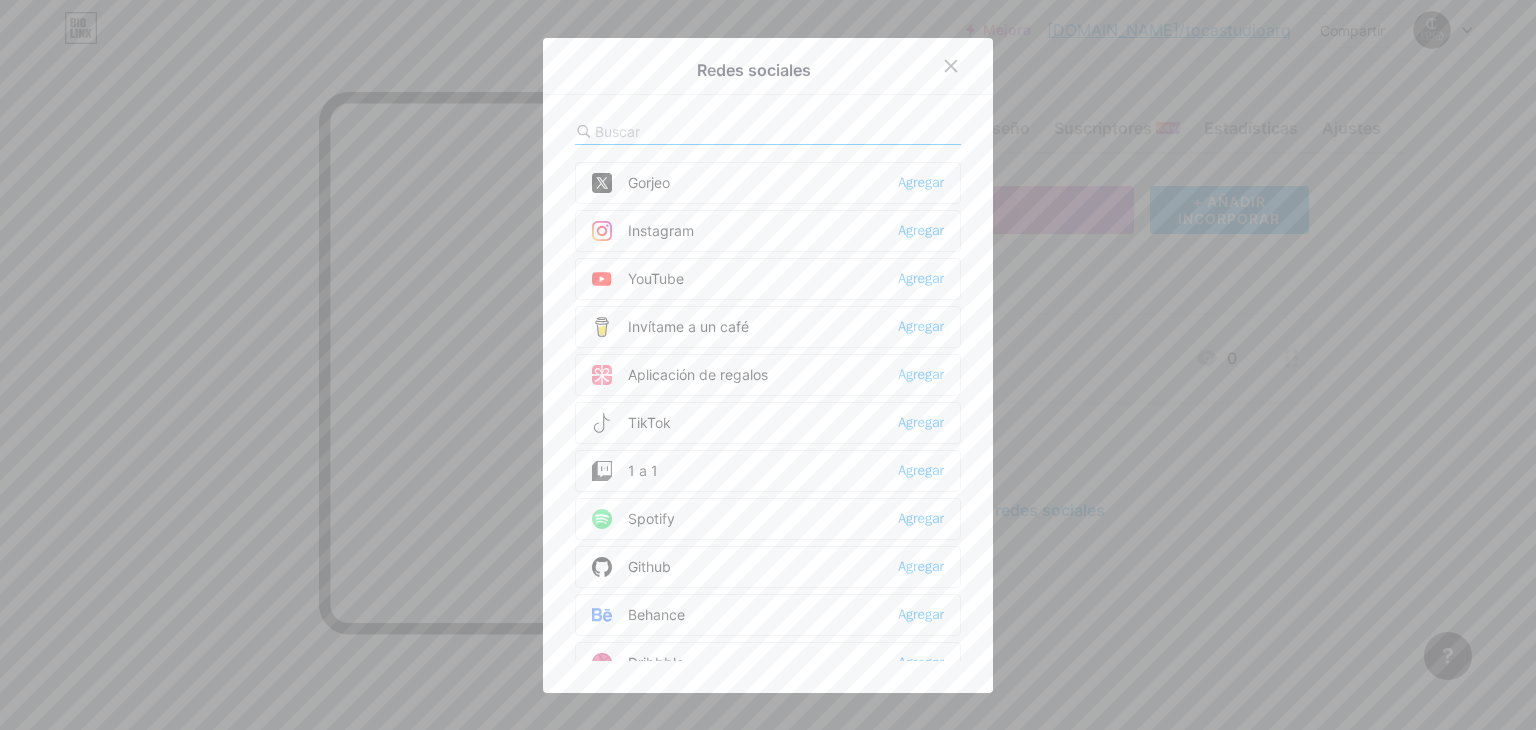 scroll, scrollTop: 100, scrollLeft: 0, axis: vertical 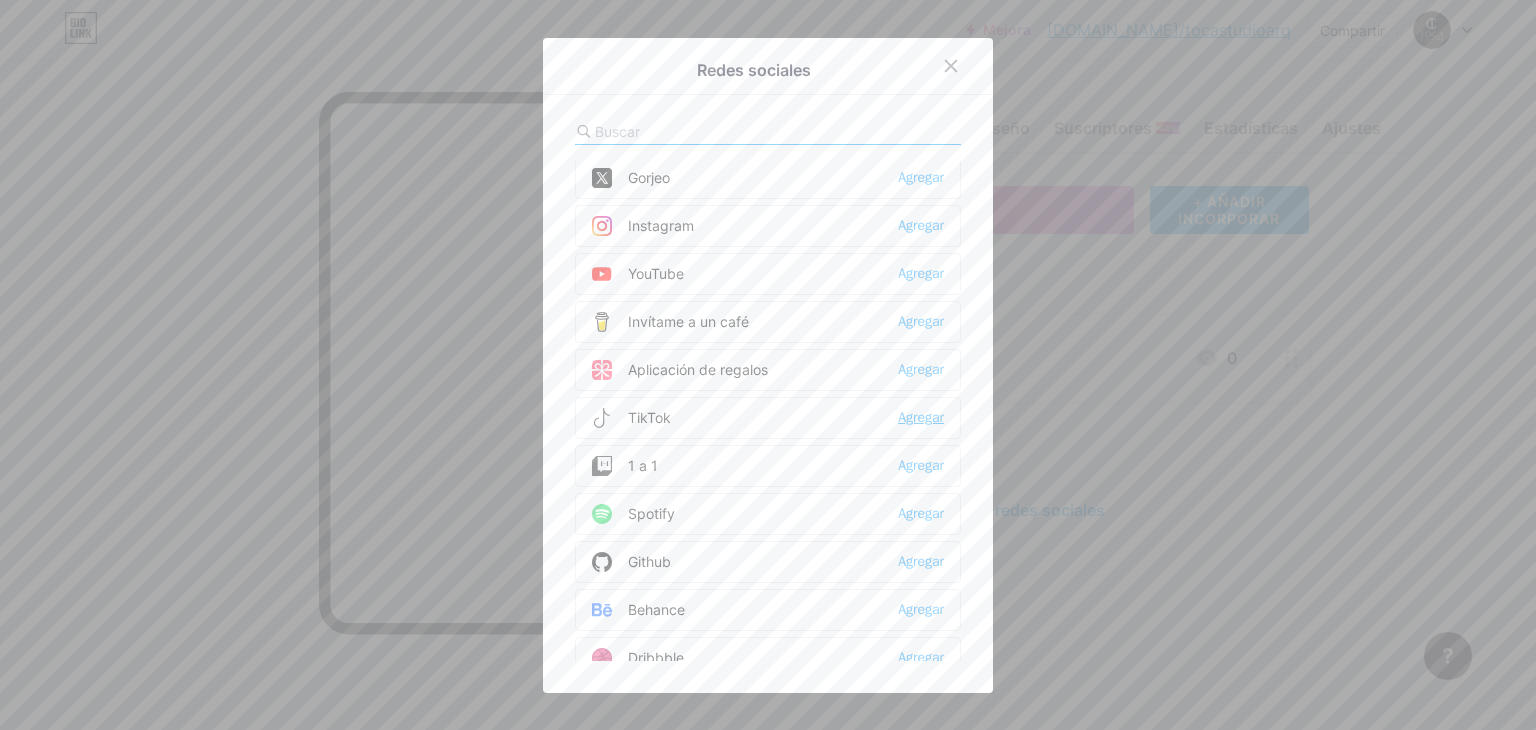 click on "Agregar" at bounding box center (921, 417) 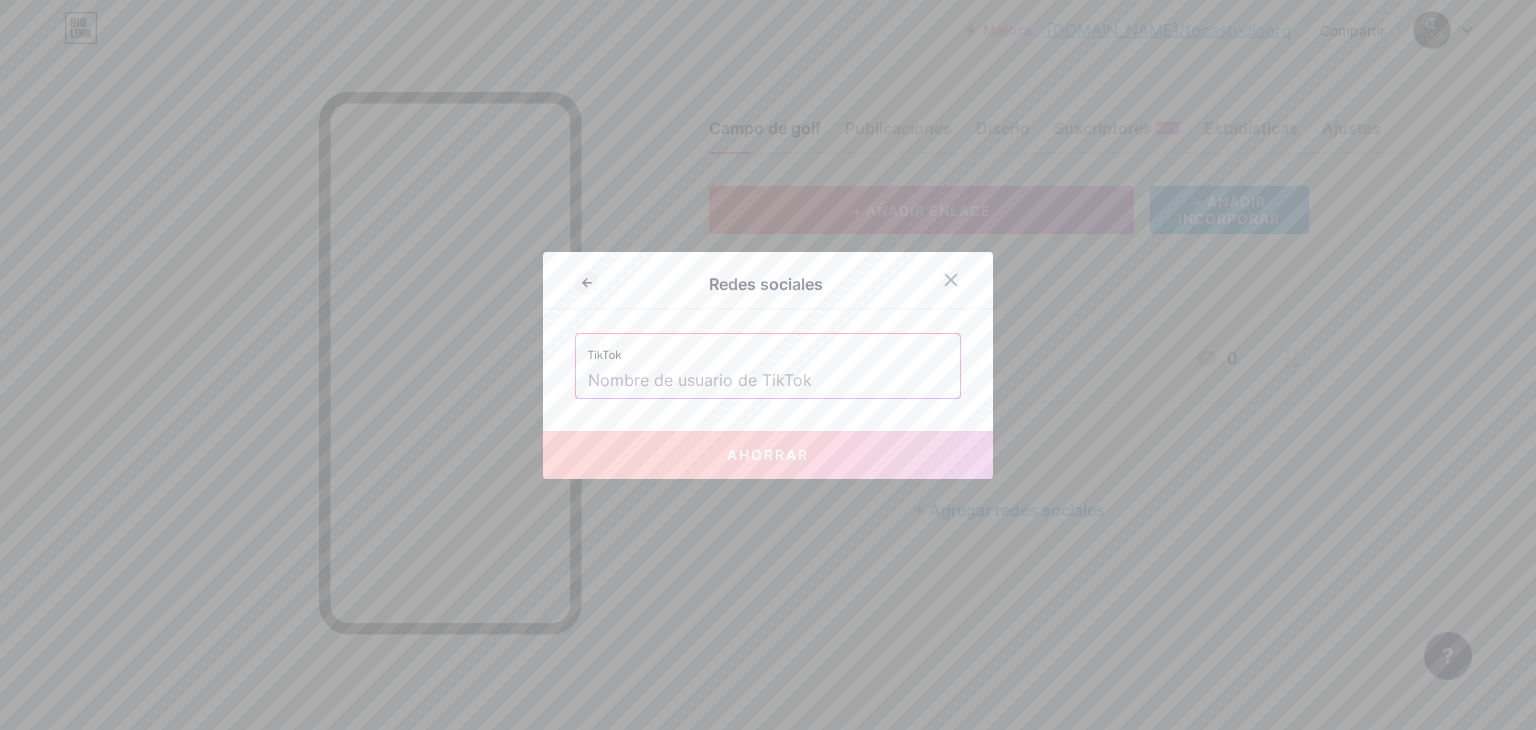 click at bounding box center (768, 381) 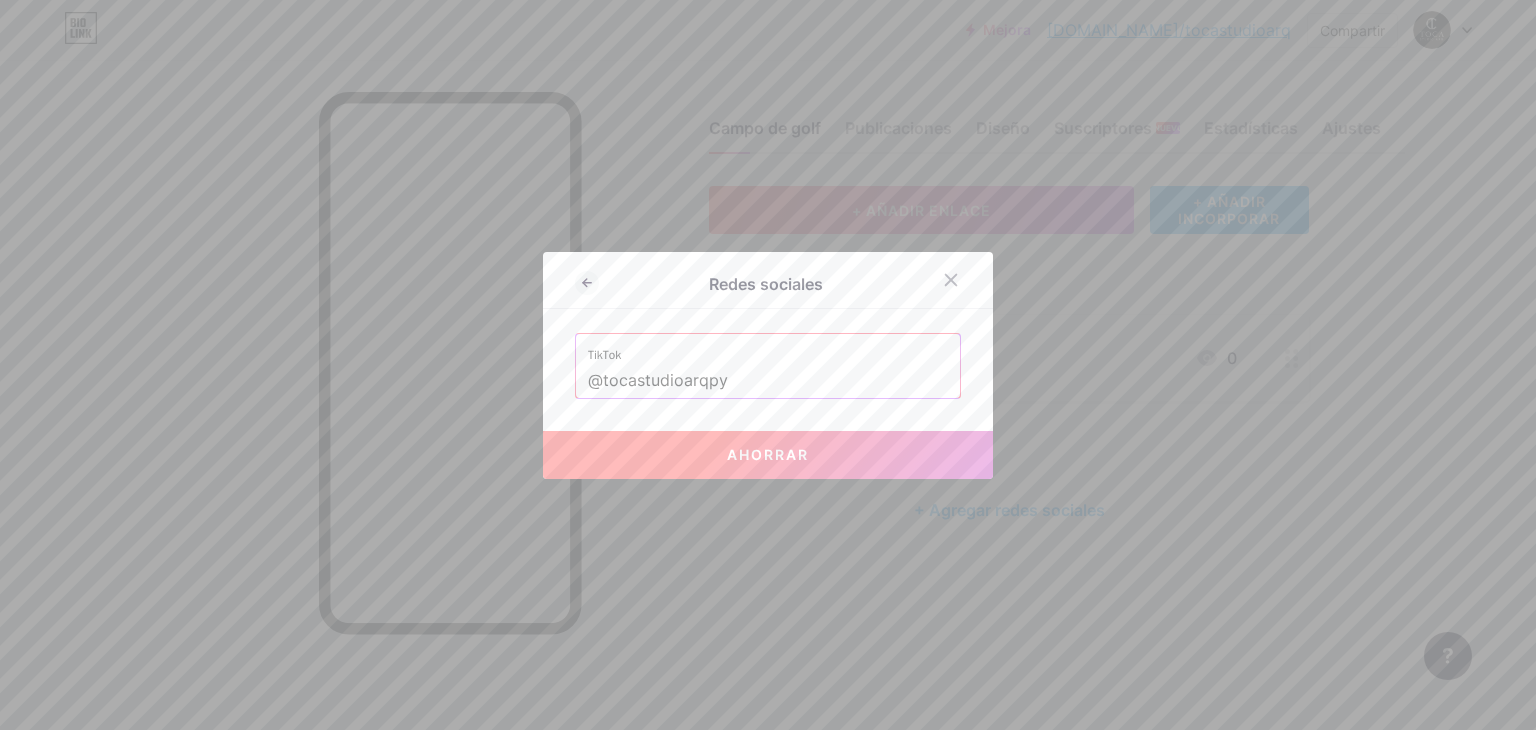 click on "Ahorrar" at bounding box center (768, 455) 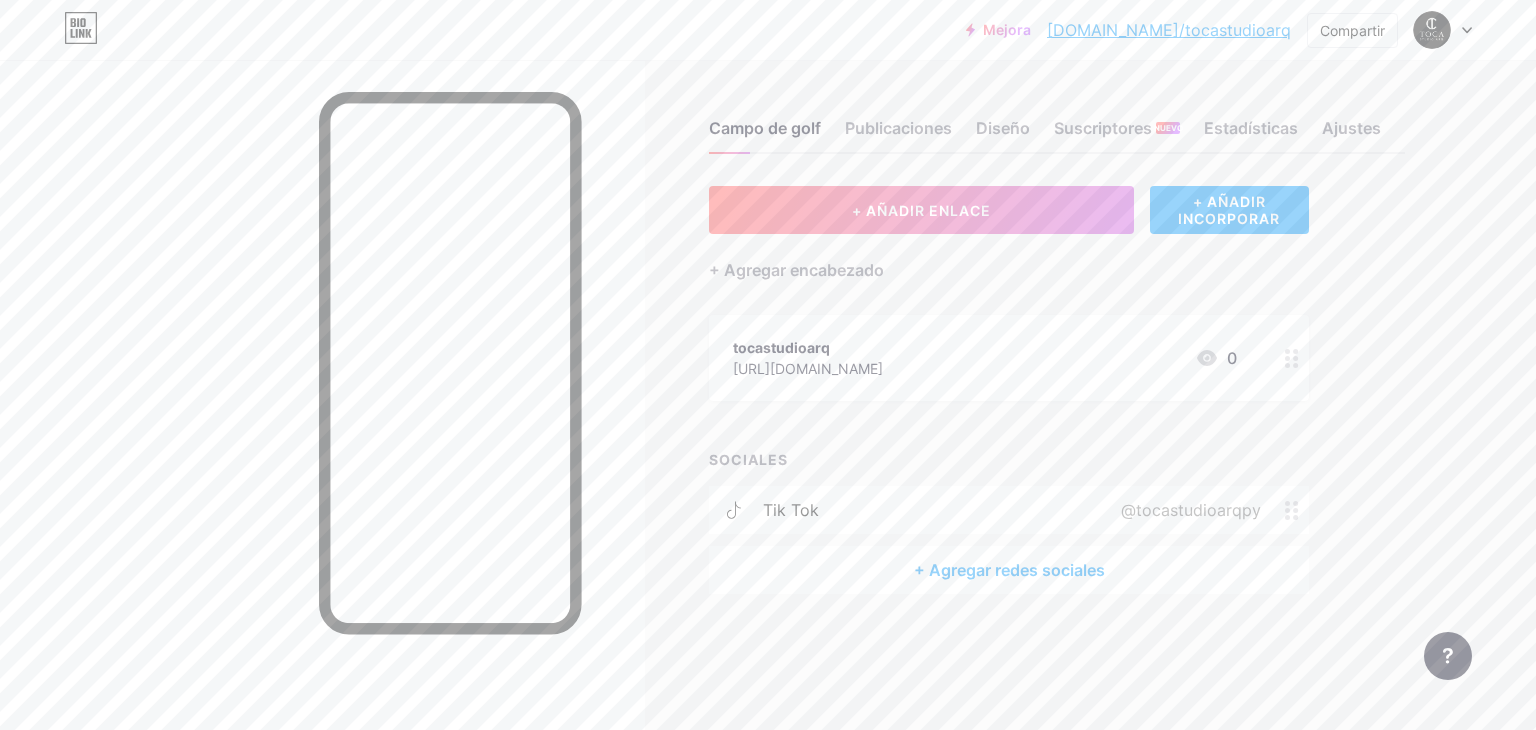 click on "+ Agregar redes sociales" at bounding box center [1009, 570] 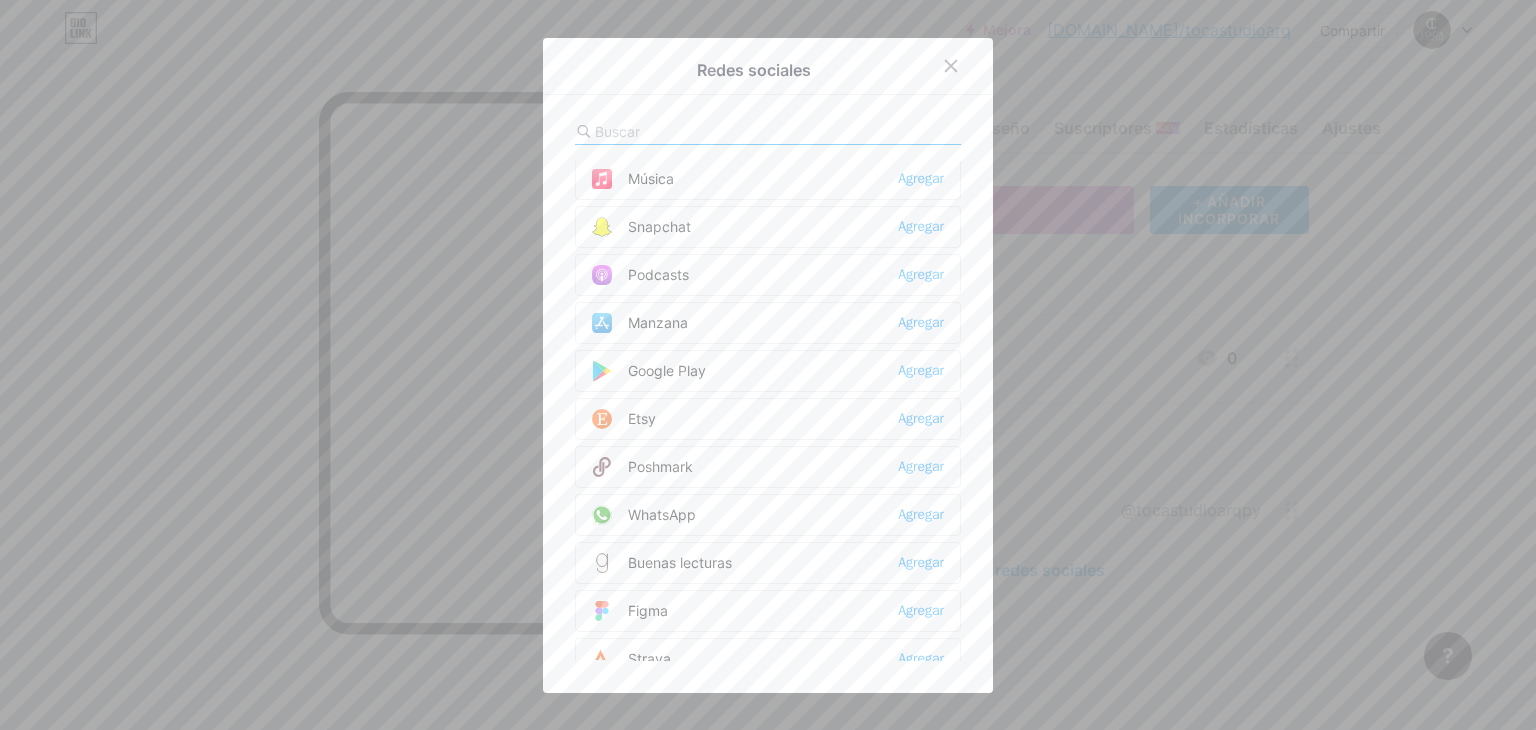 scroll, scrollTop: 1400, scrollLeft: 0, axis: vertical 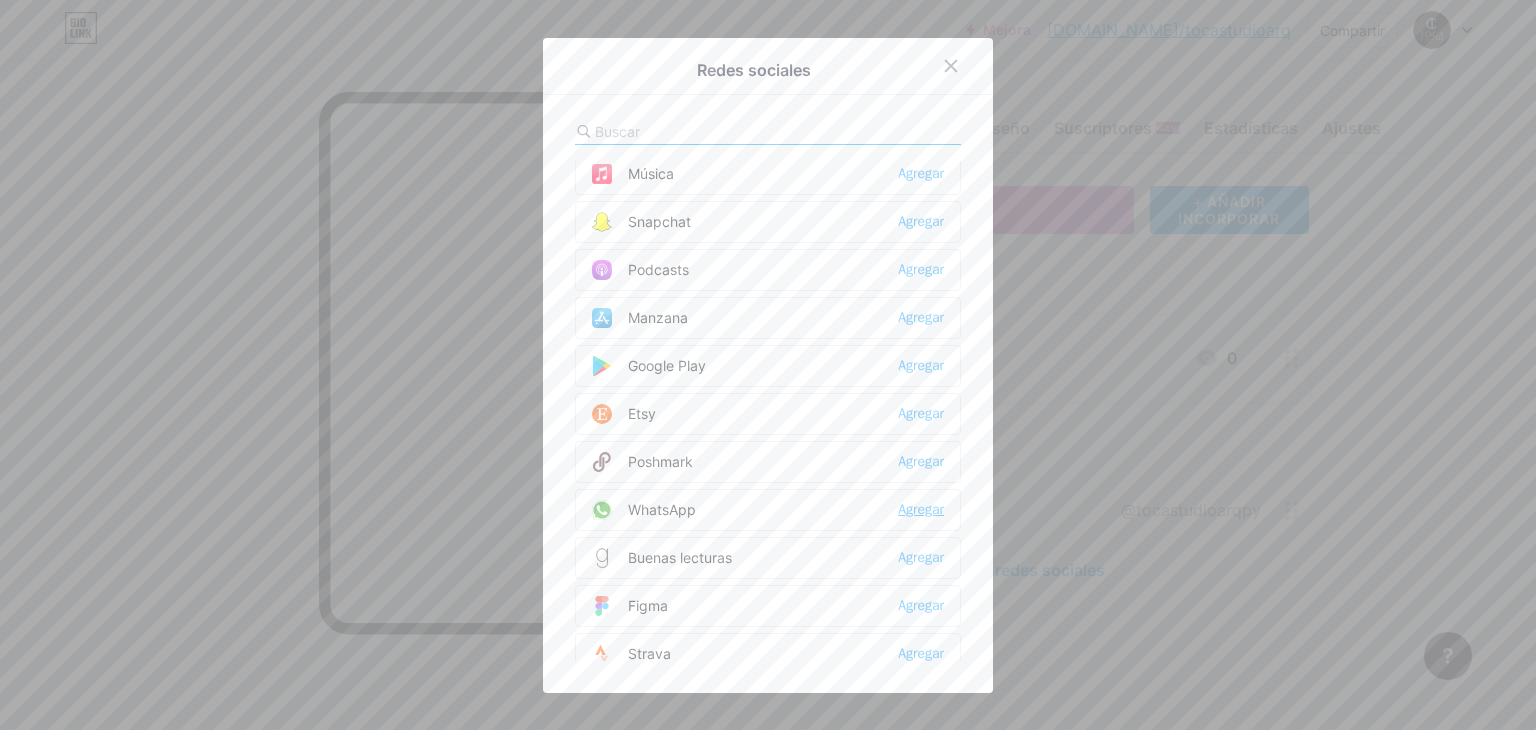 click on "Agregar" at bounding box center (921, 509) 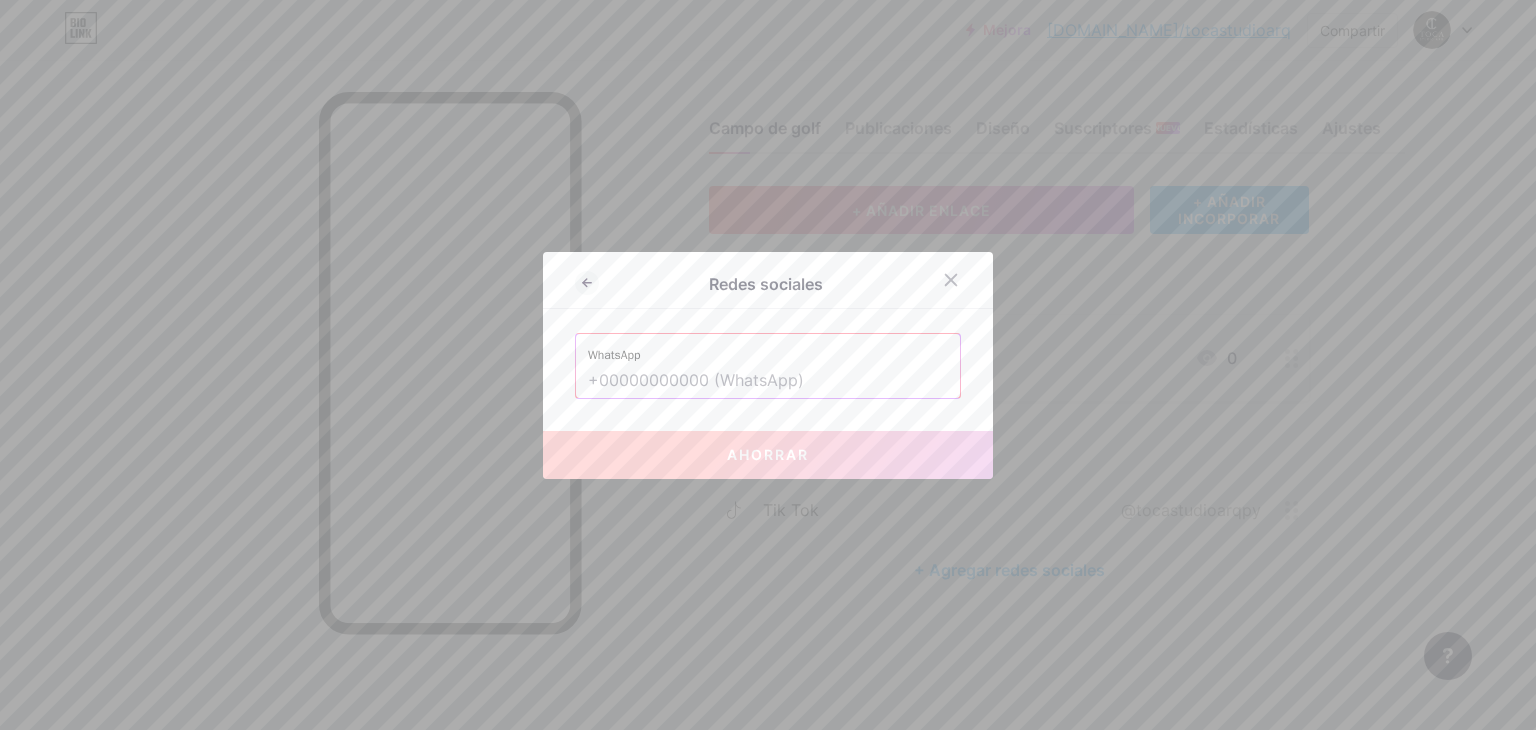 click at bounding box center (768, 381) 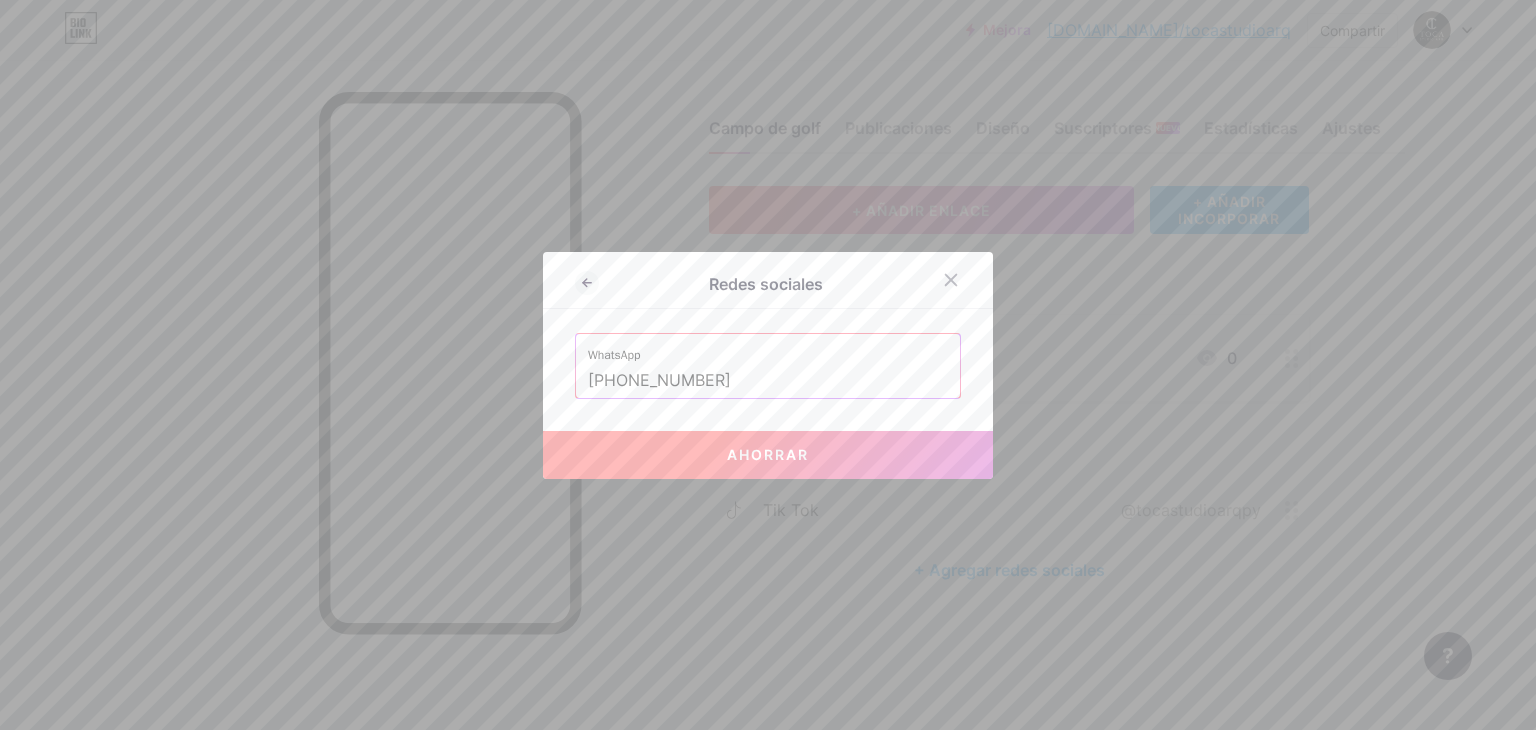 click on "Ahorrar" at bounding box center (768, 455) 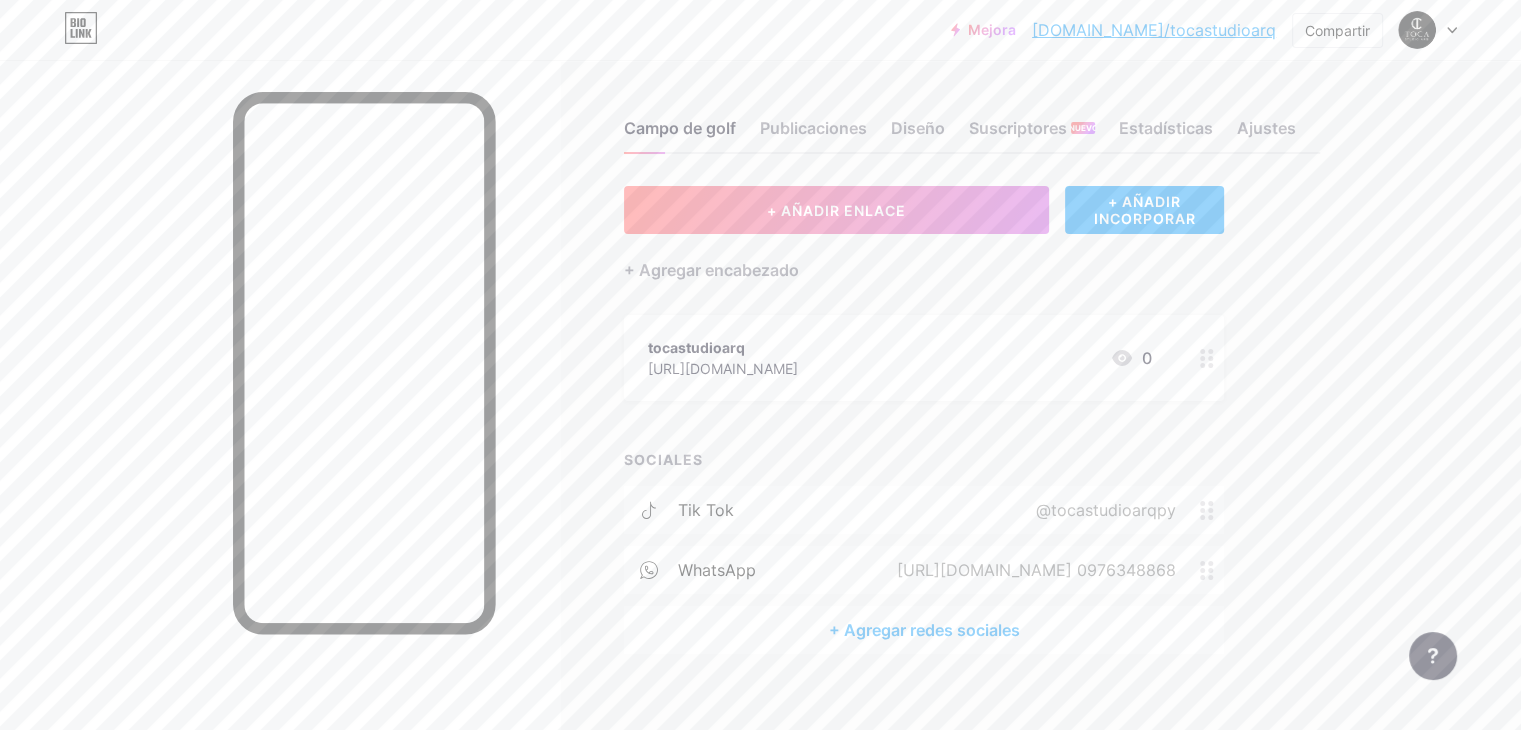 click on "+ Agregar redes sociales" at bounding box center (924, 630) 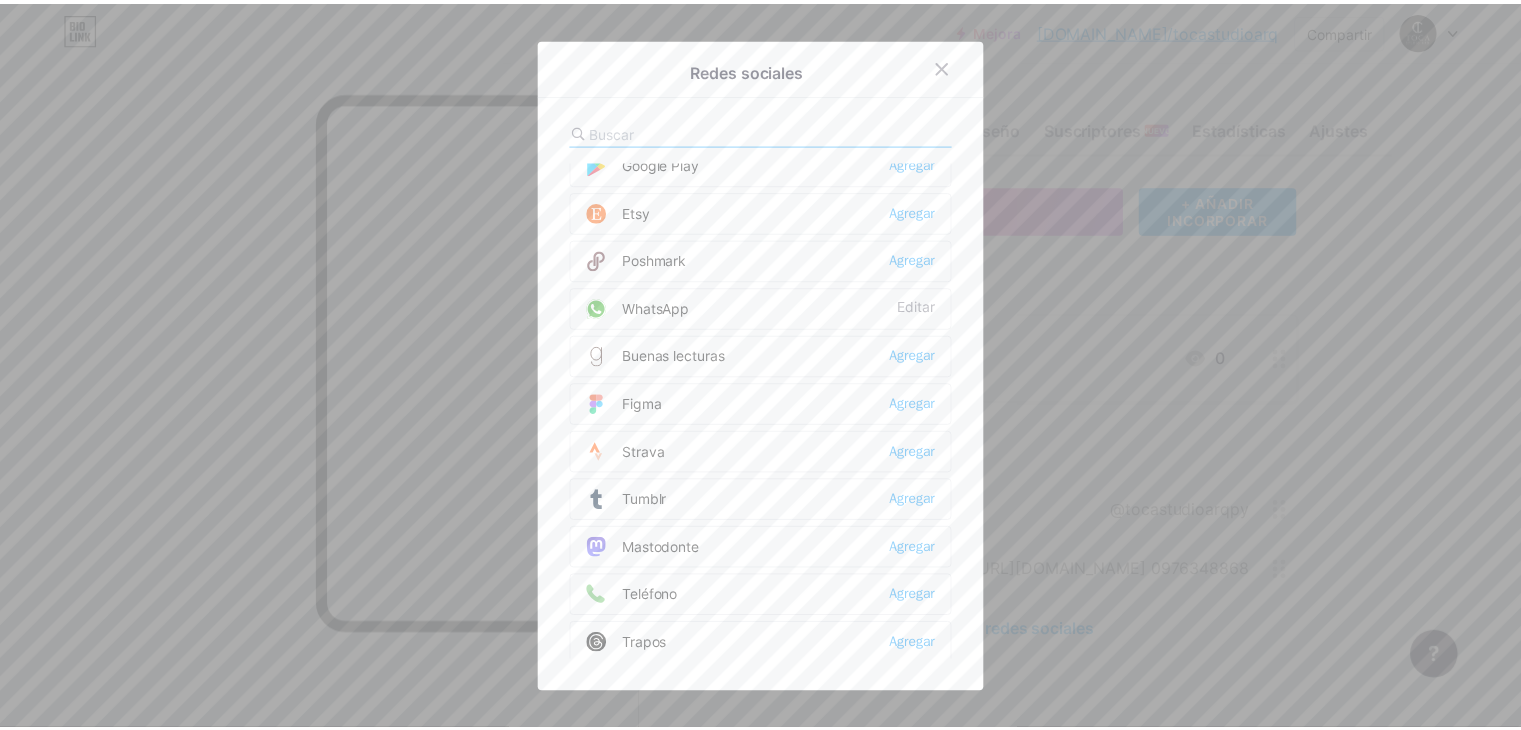 scroll, scrollTop: 1600, scrollLeft: 0, axis: vertical 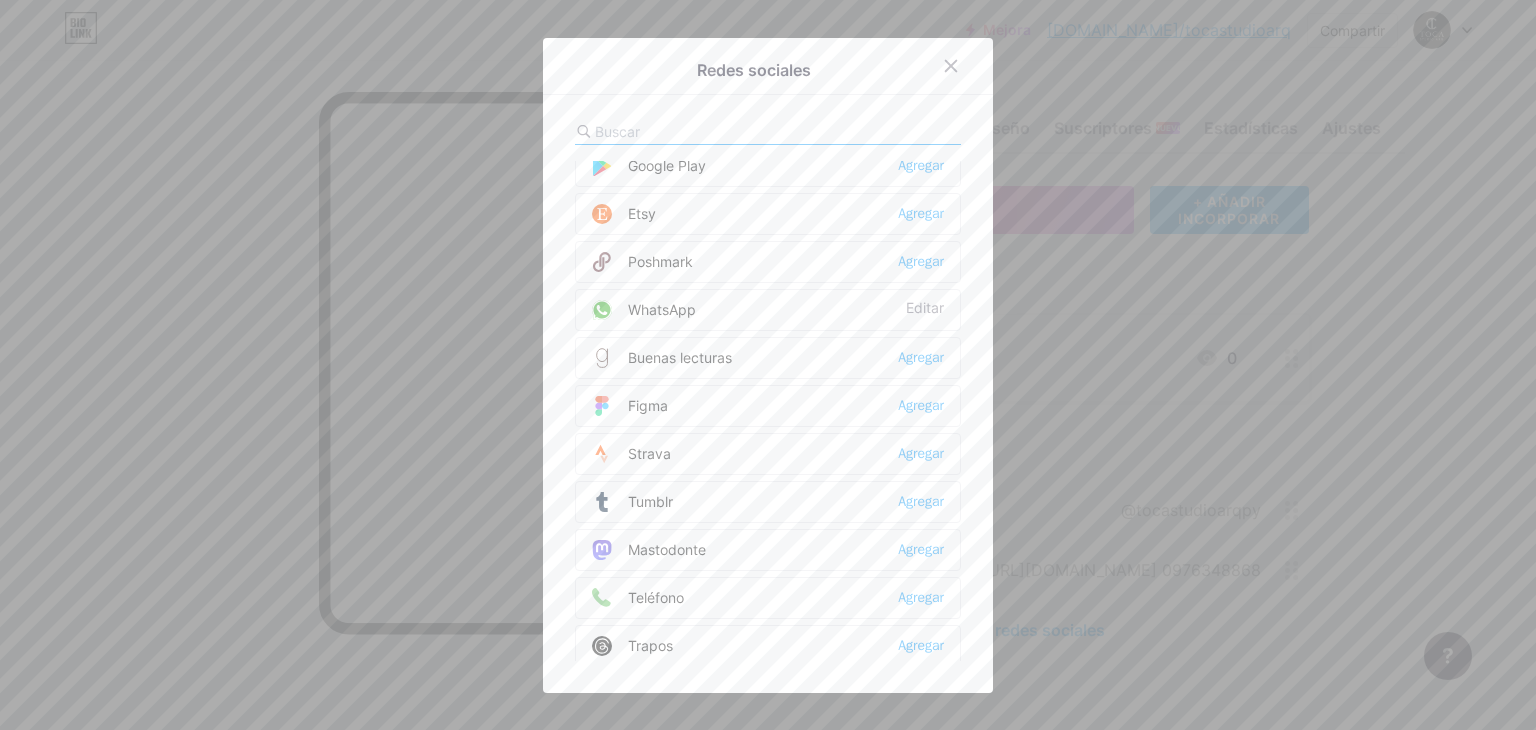click on "WhatsApp
Editar" at bounding box center (768, 310) 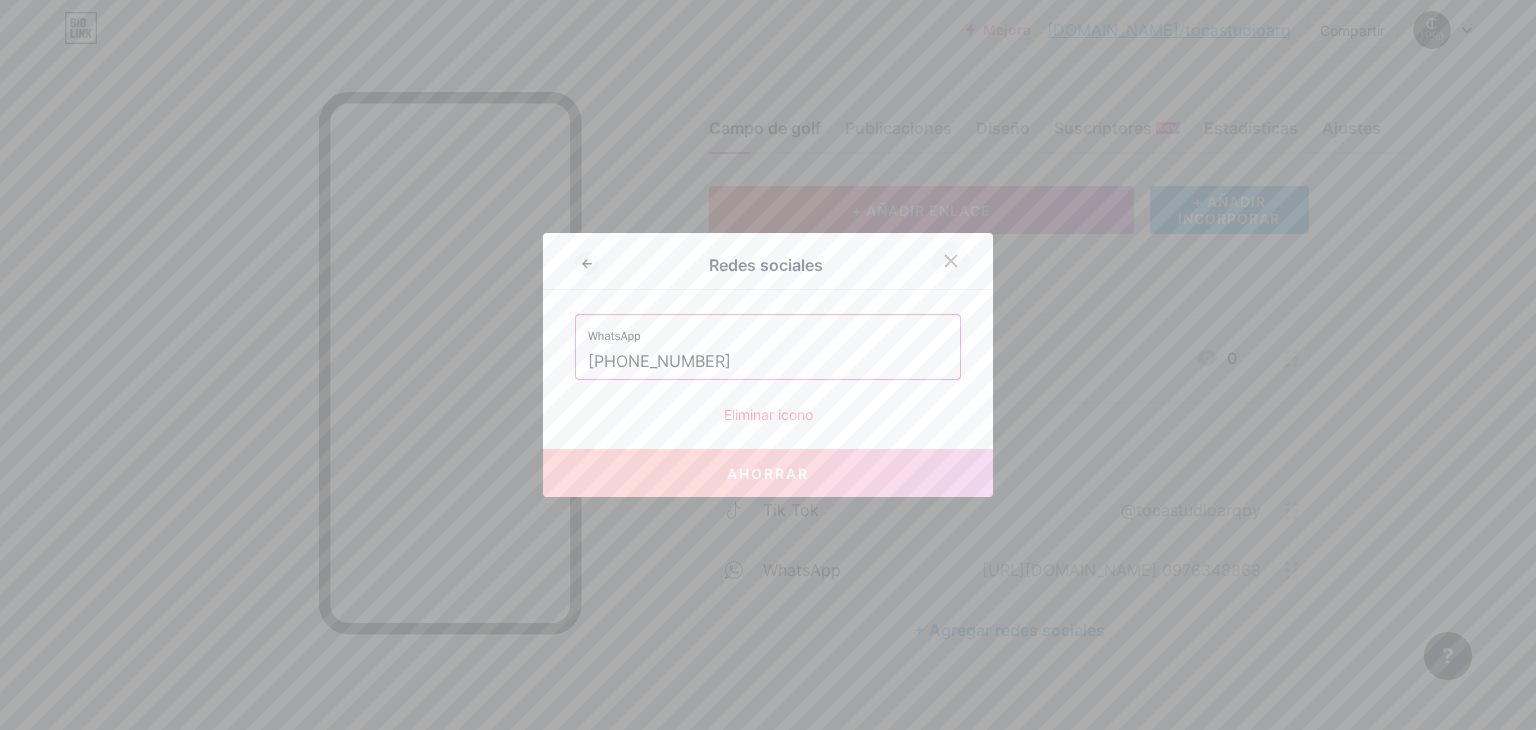 click 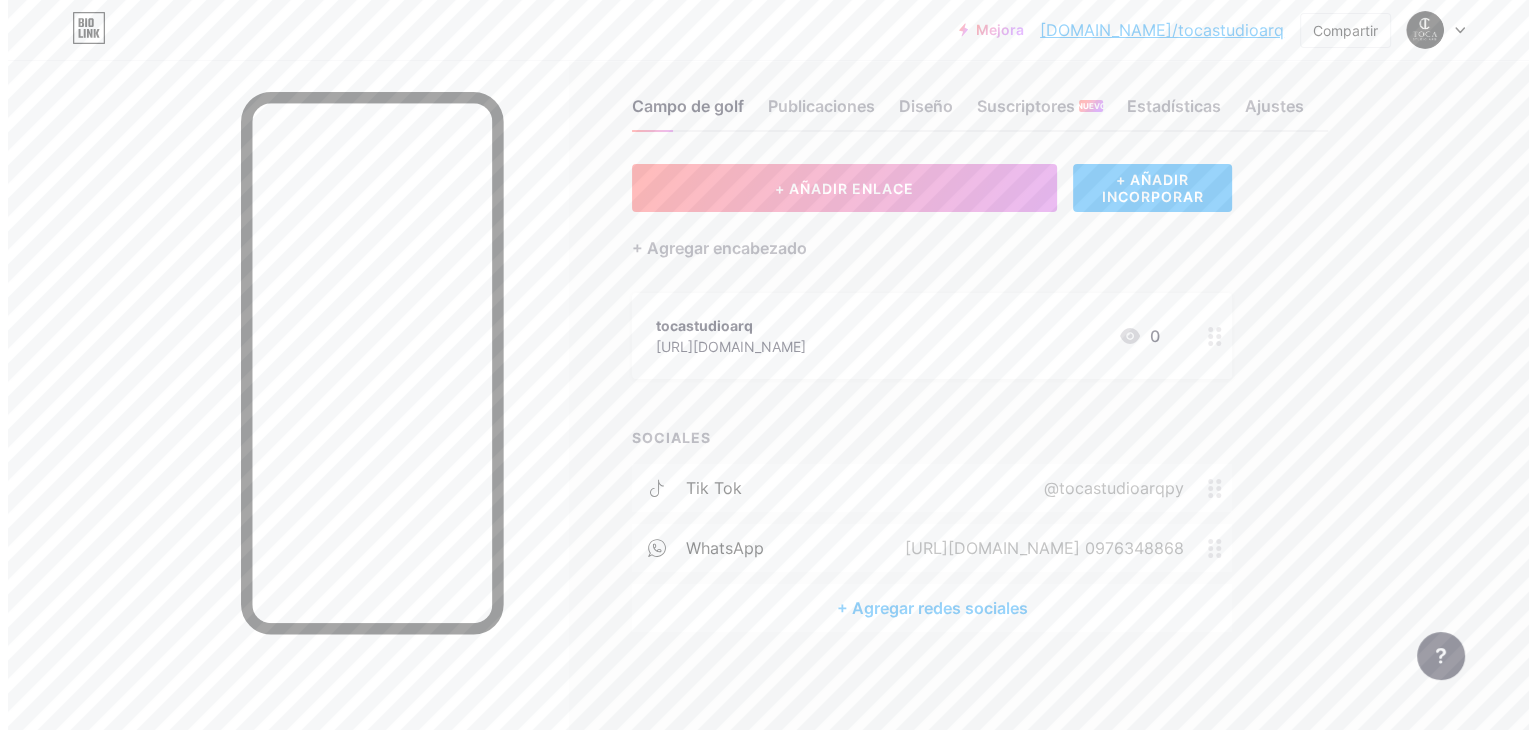 scroll, scrollTop: 23, scrollLeft: 0, axis: vertical 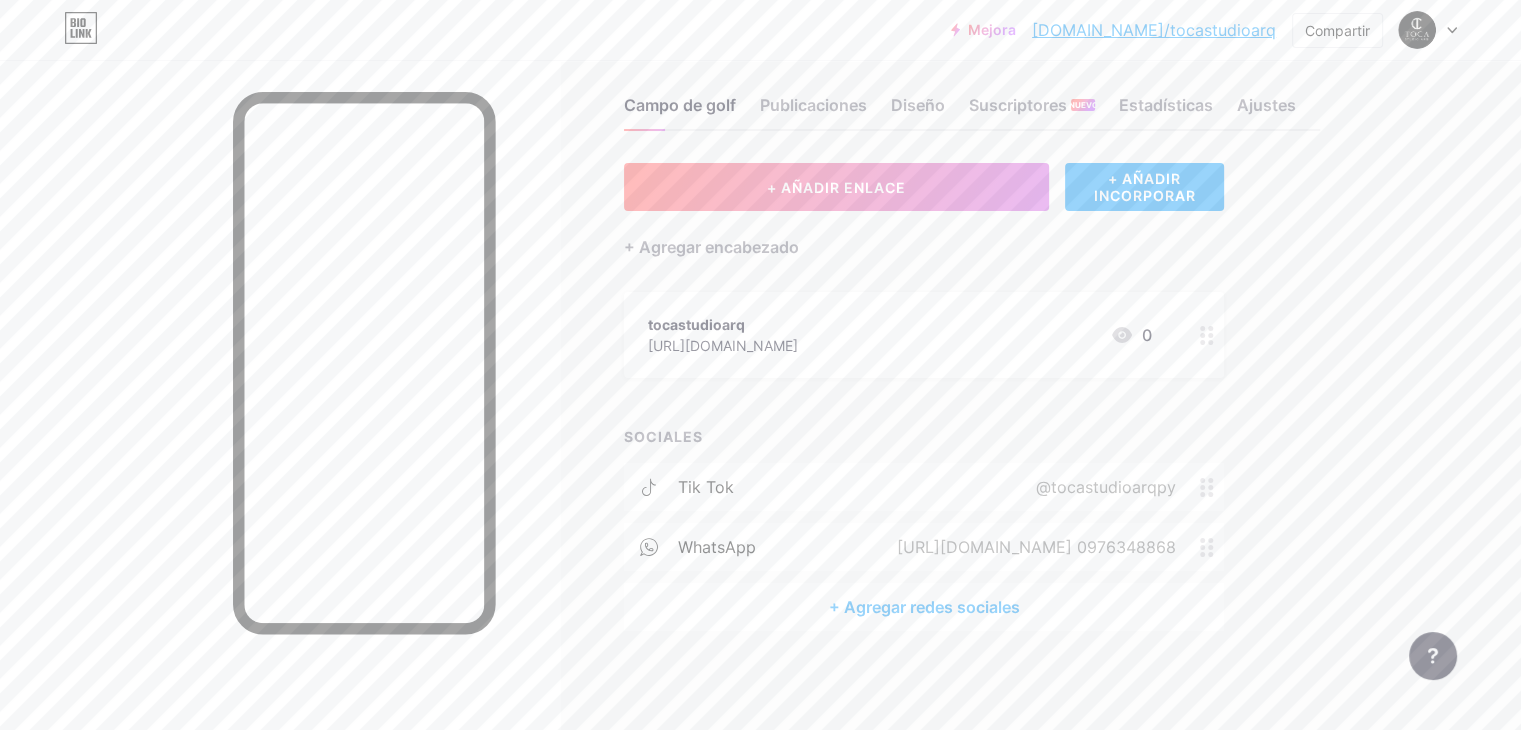click on "+ Agregar redes sociales" at bounding box center [924, 607] 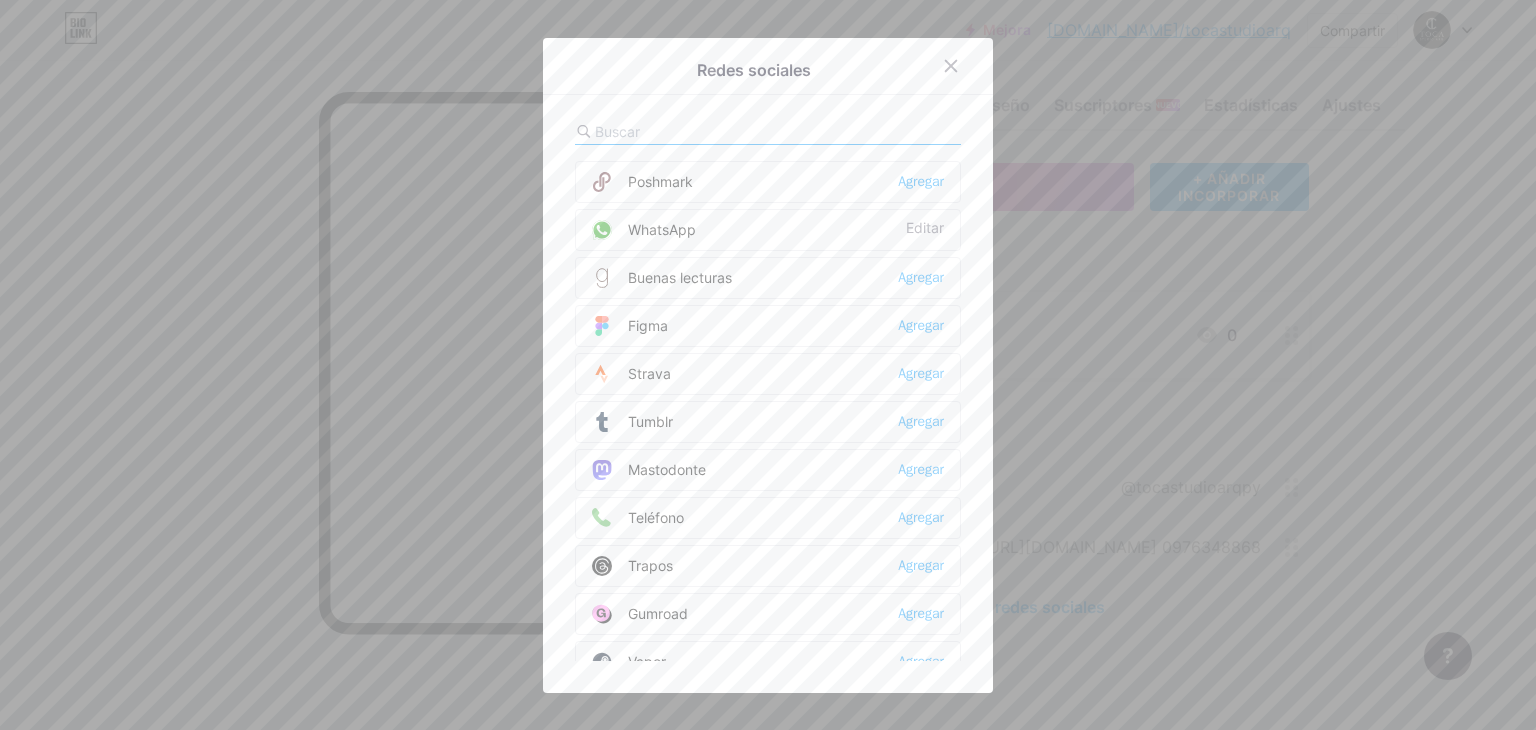 scroll, scrollTop: 1684, scrollLeft: 0, axis: vertical 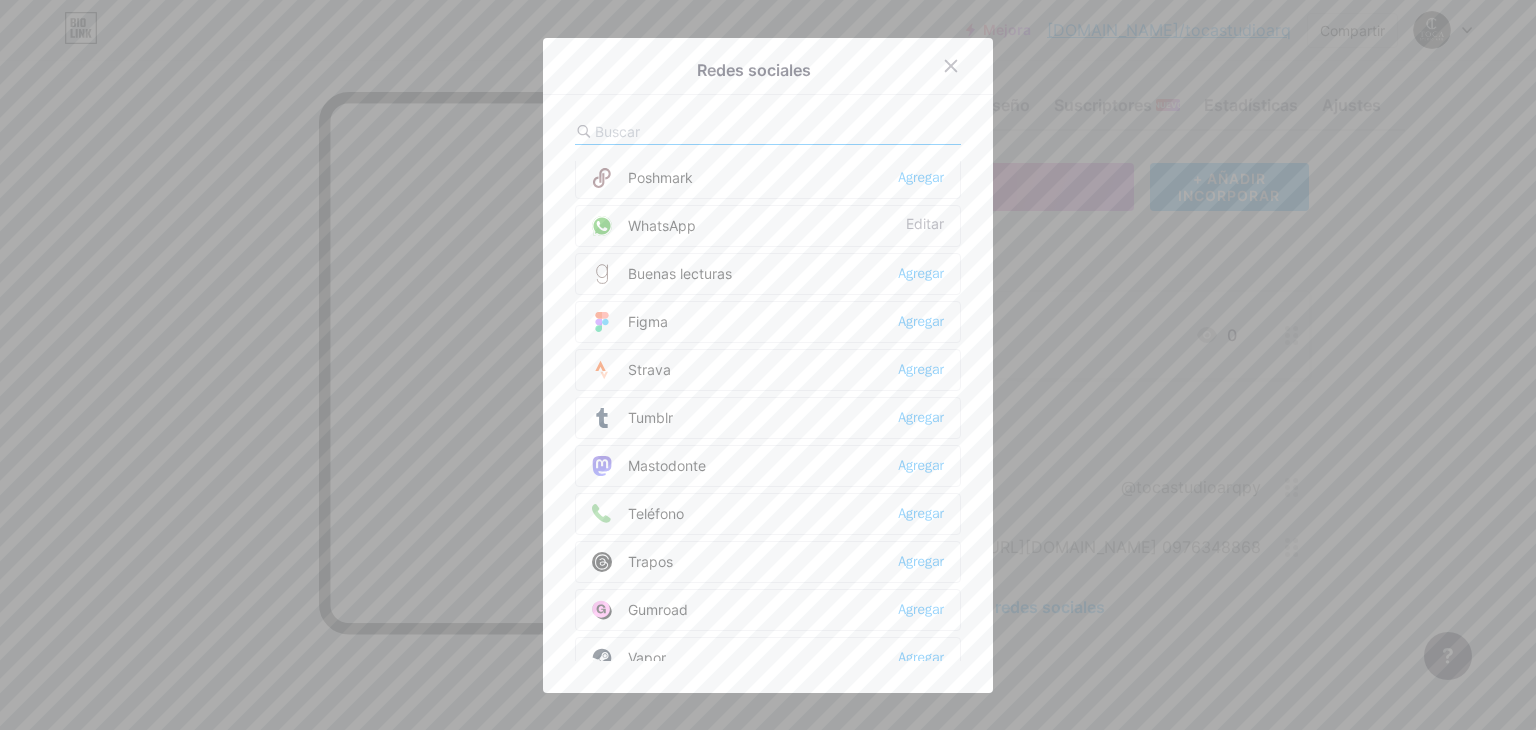 click on "WhatsApp
Editar" at bounding box center [768, 226] 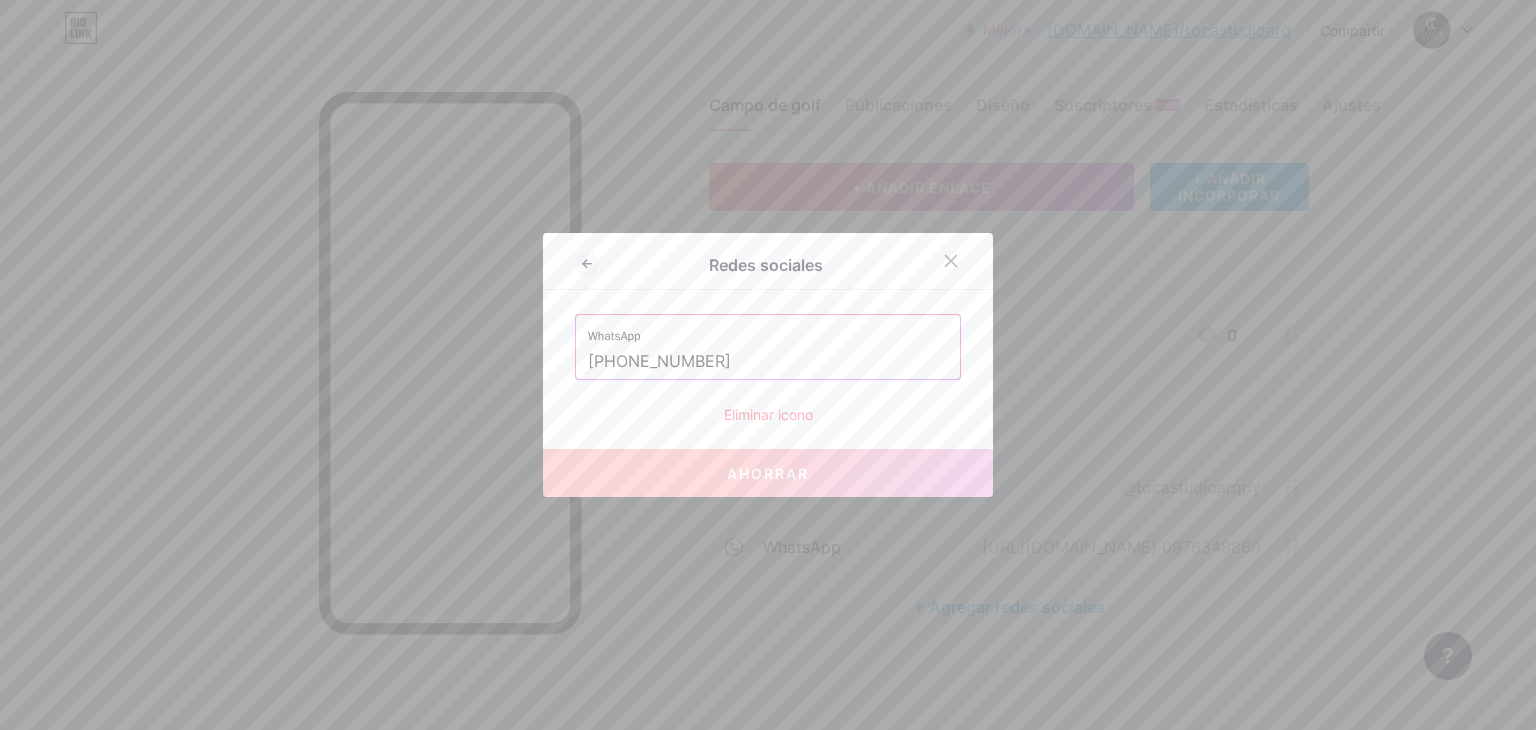 click on "[PHONE_NUMBER]" at bounding box center [768, 362] 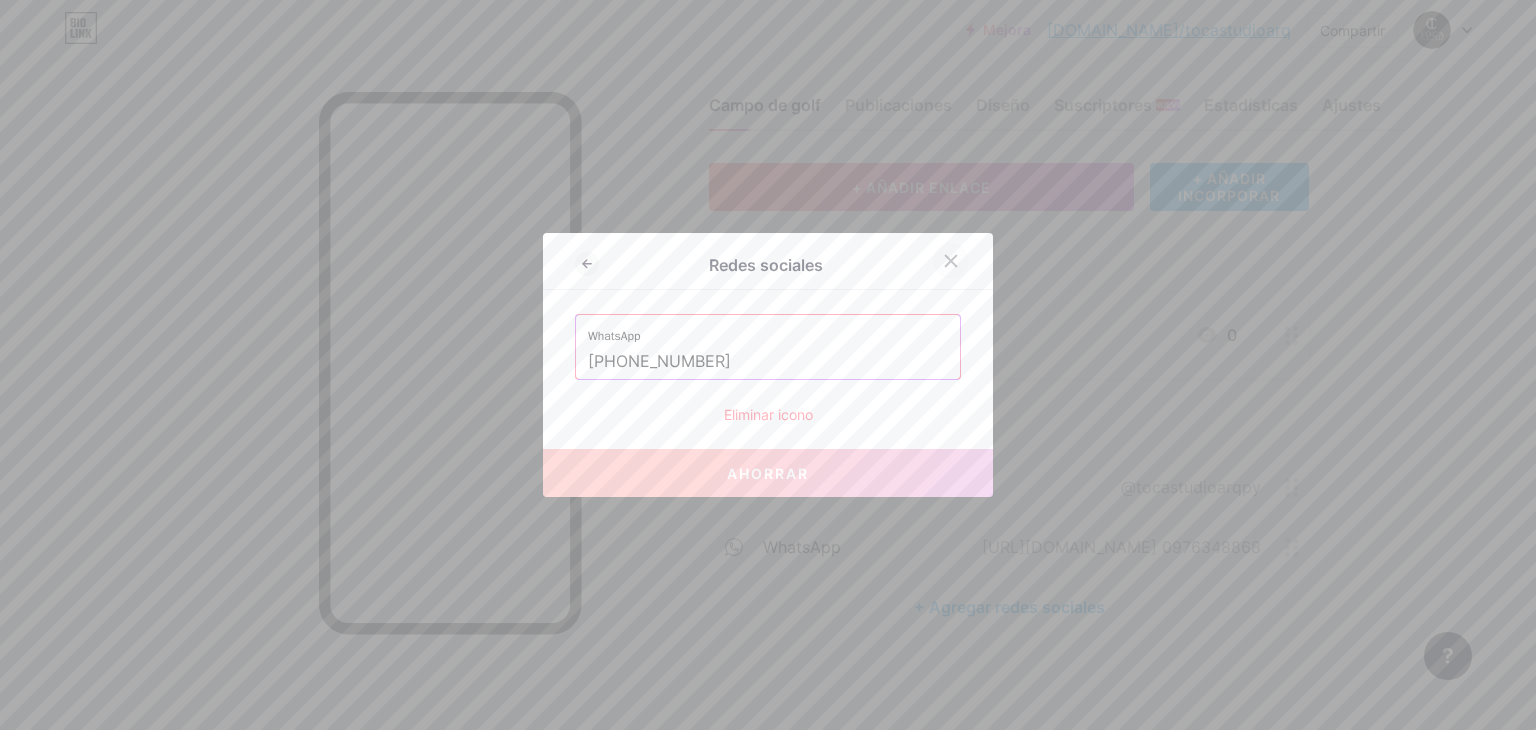 click at bounding box center [951, 261] 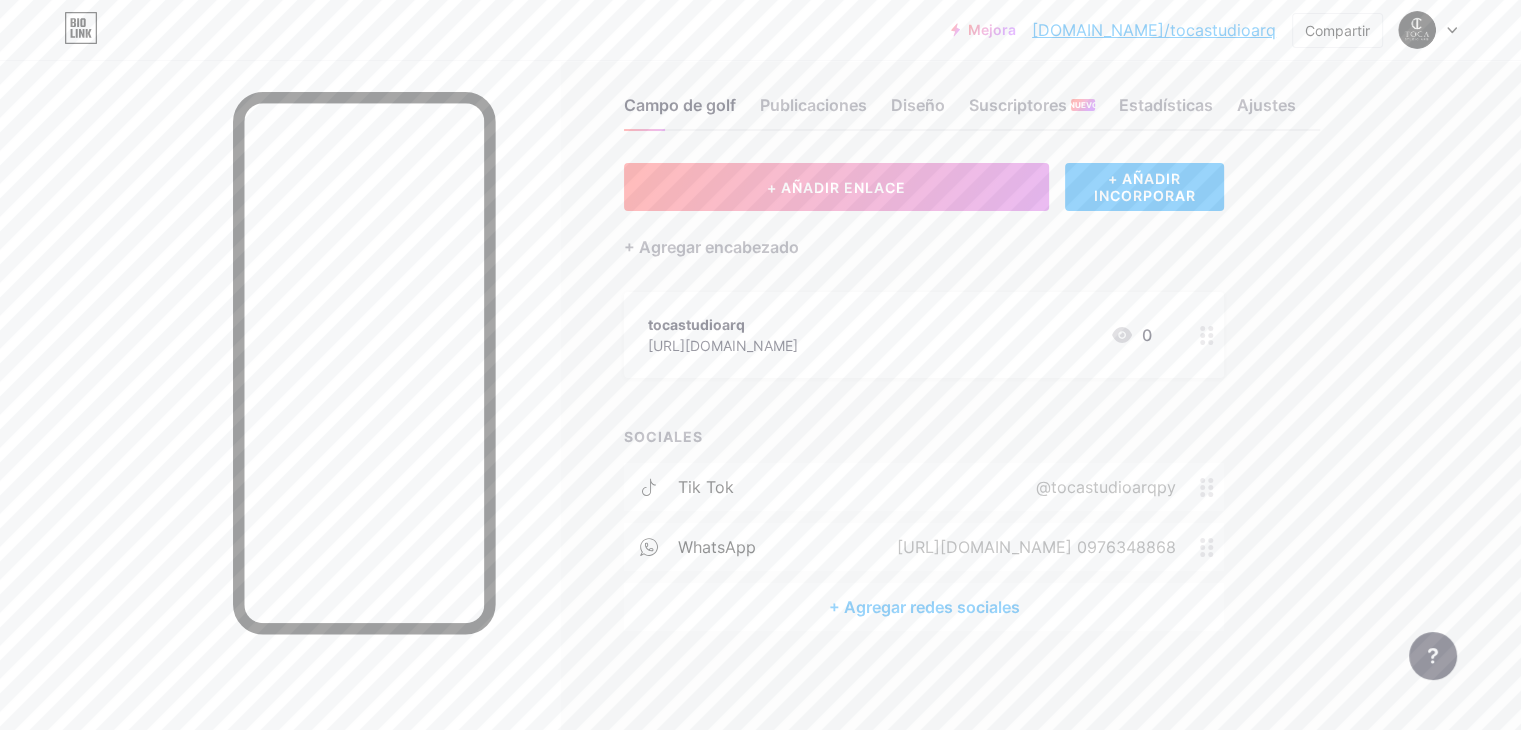 click on "+ Agregar redes sociales" at bounding box center [924, 607] 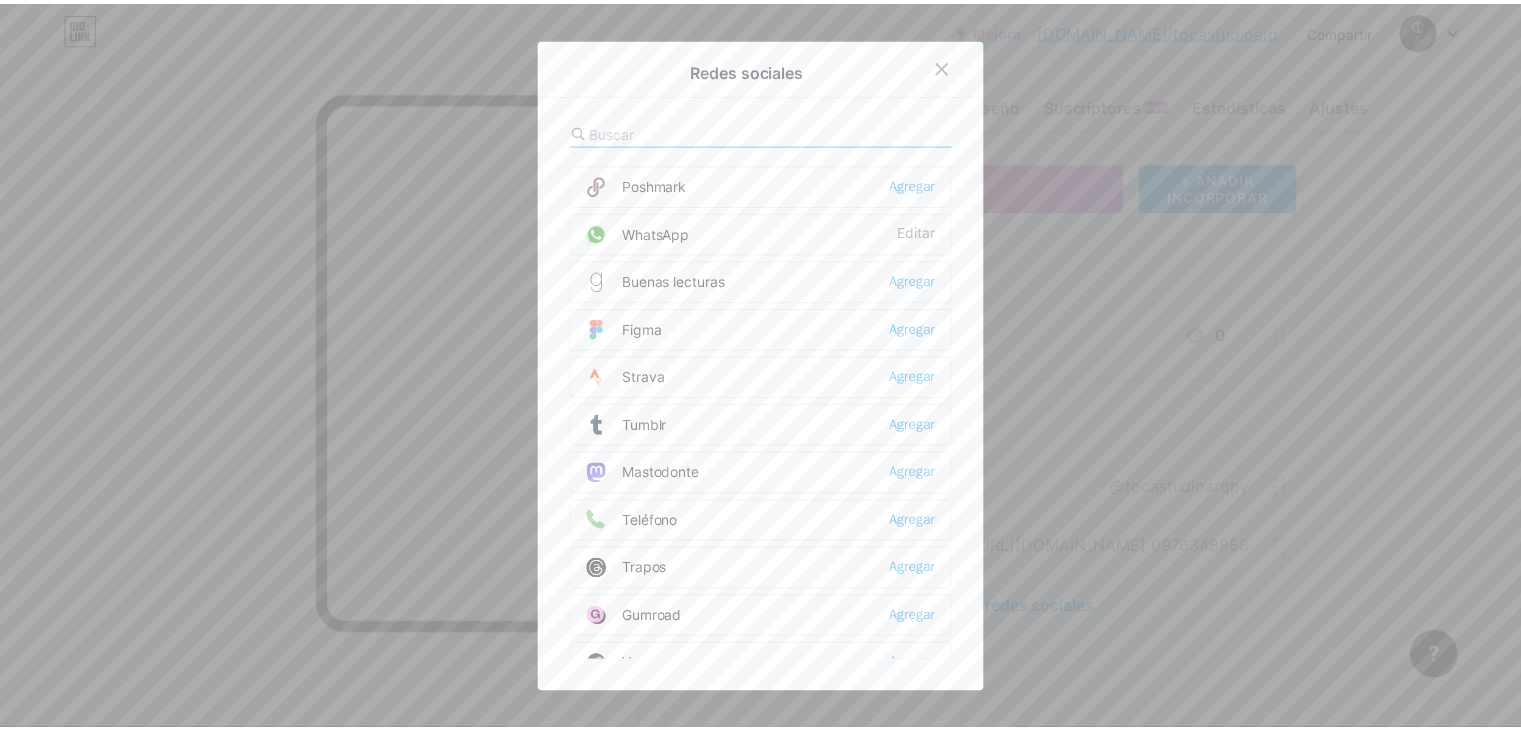 scroll, scrollTop: 1784, scrollLeft: 0, axis: vertical 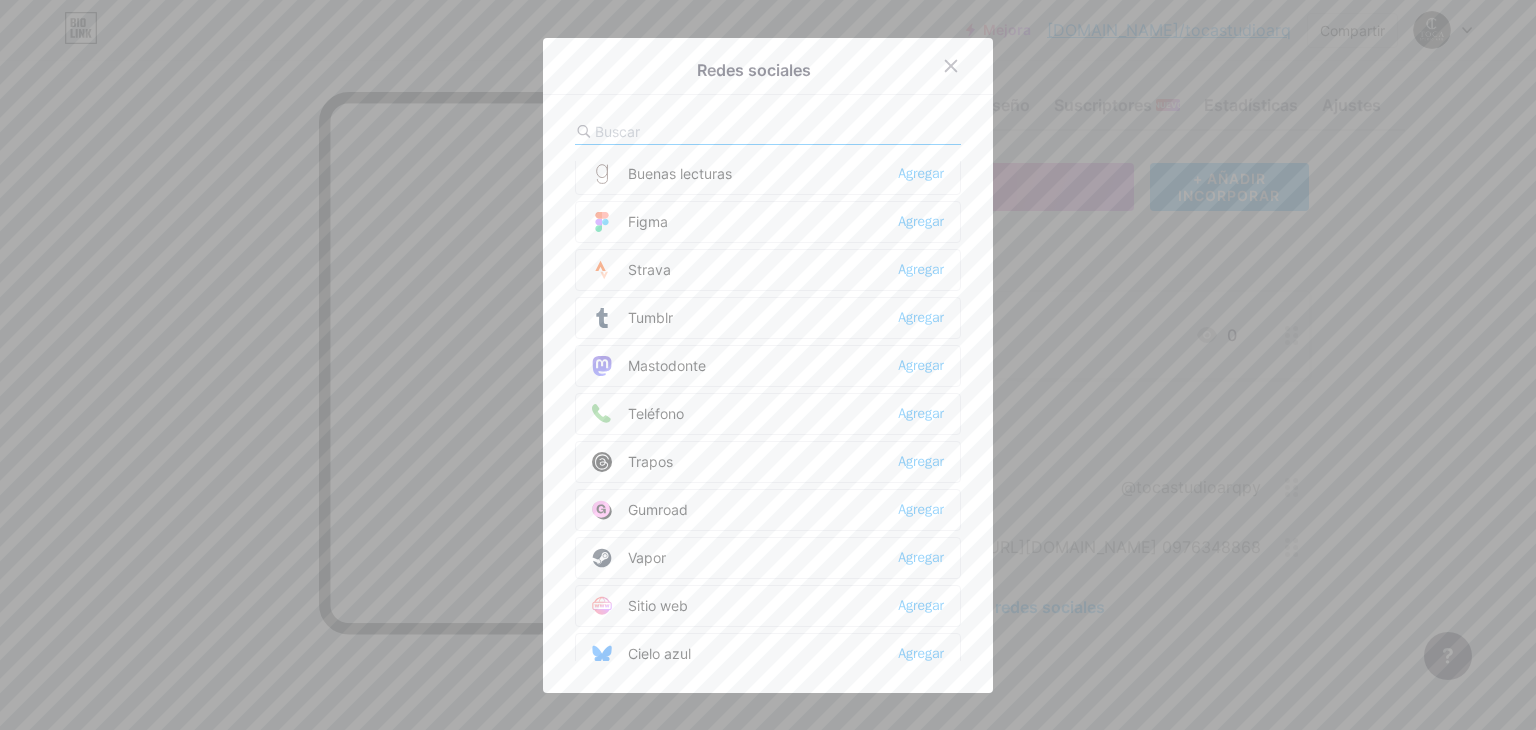 click on "Teléfono
Agregar" at bounding box center [768, 414] 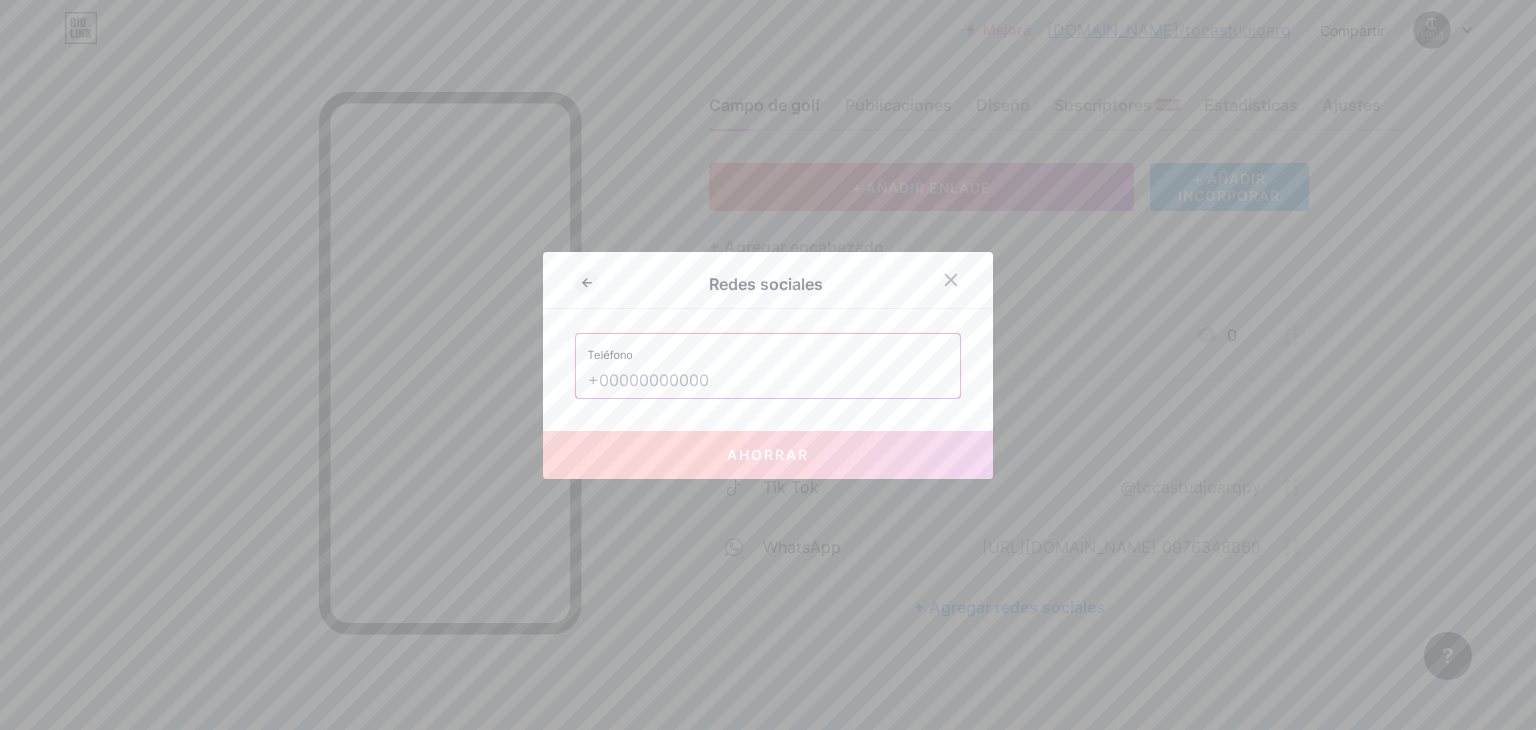 click at bounding box center [768, 381] 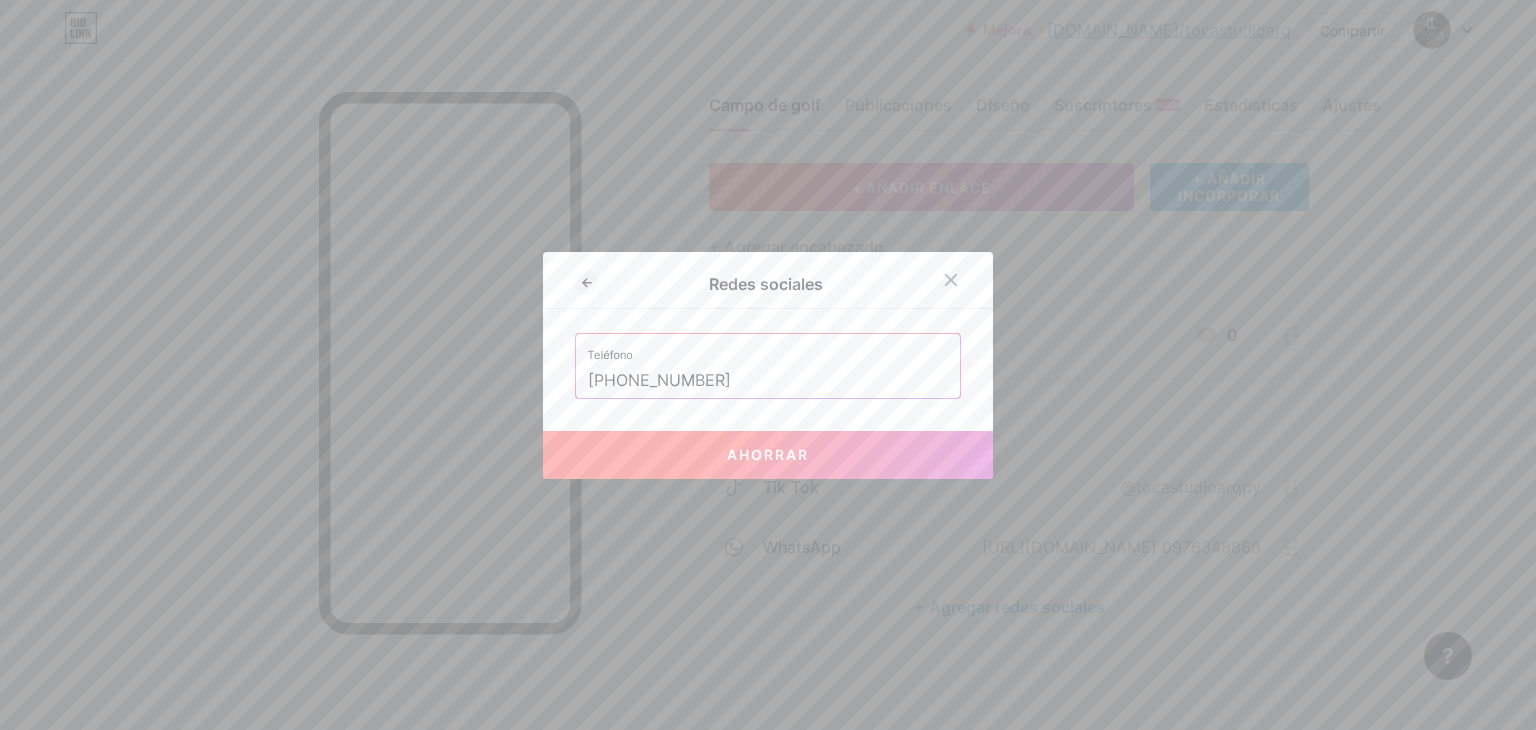 click on "[PHONE_NUMBER]" at bounding box center (768, 381) 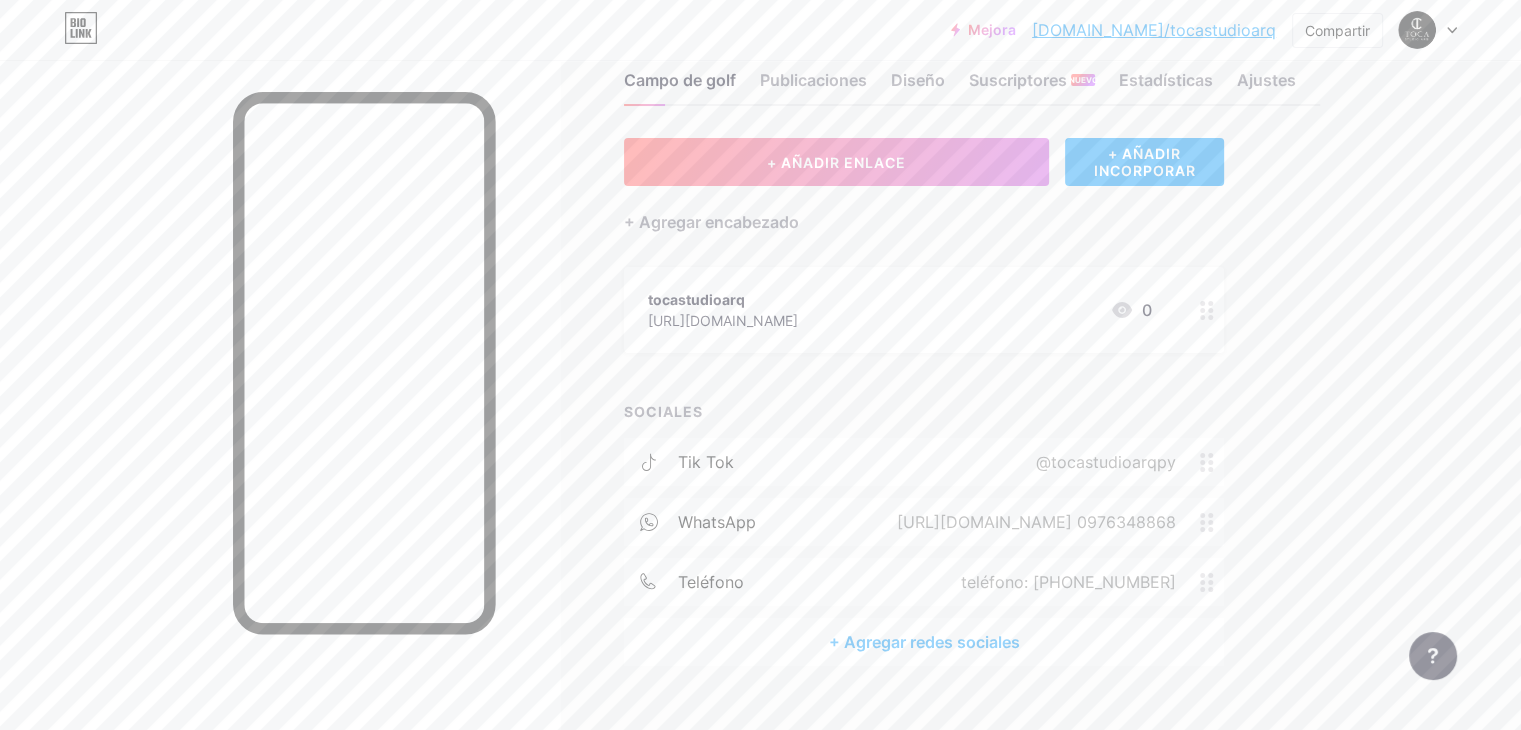 scroll, scrollTop: 83, scrollLeft: 0, axis: vertical 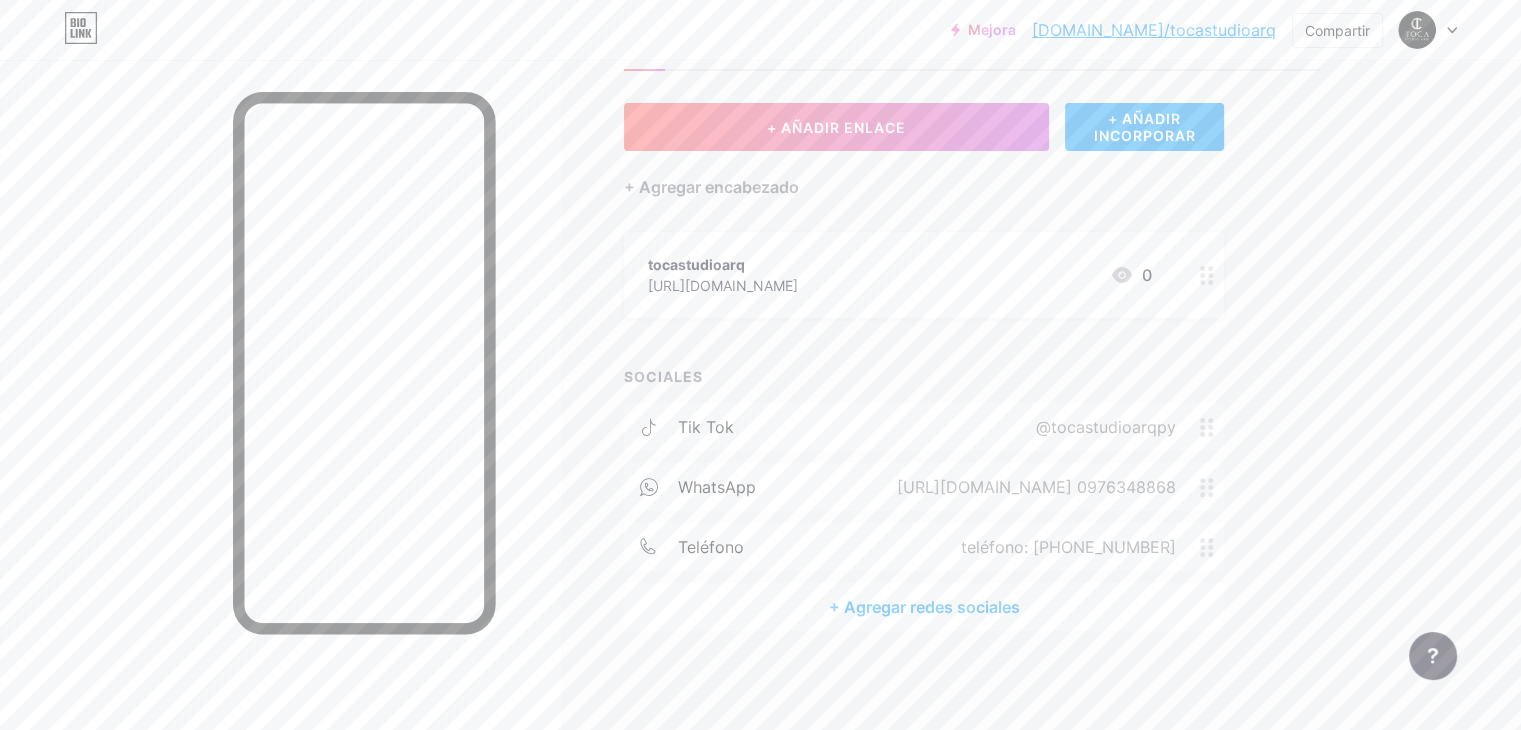 click on "teléfono: [PHONE_NUMBER]" at bounding box center (1068, 547) 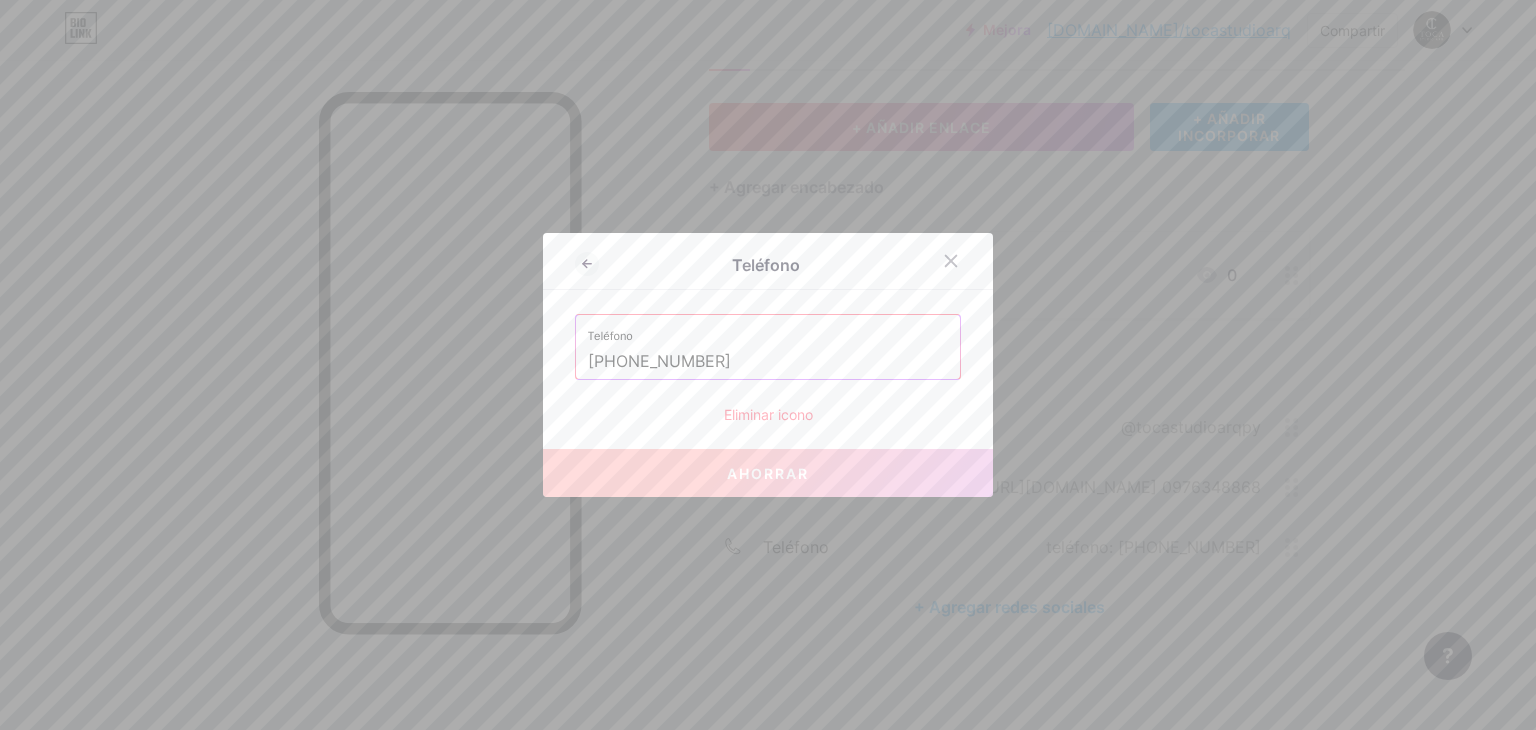 click on "[PHONE_NUMBER]" at bounding box center (768, 362) 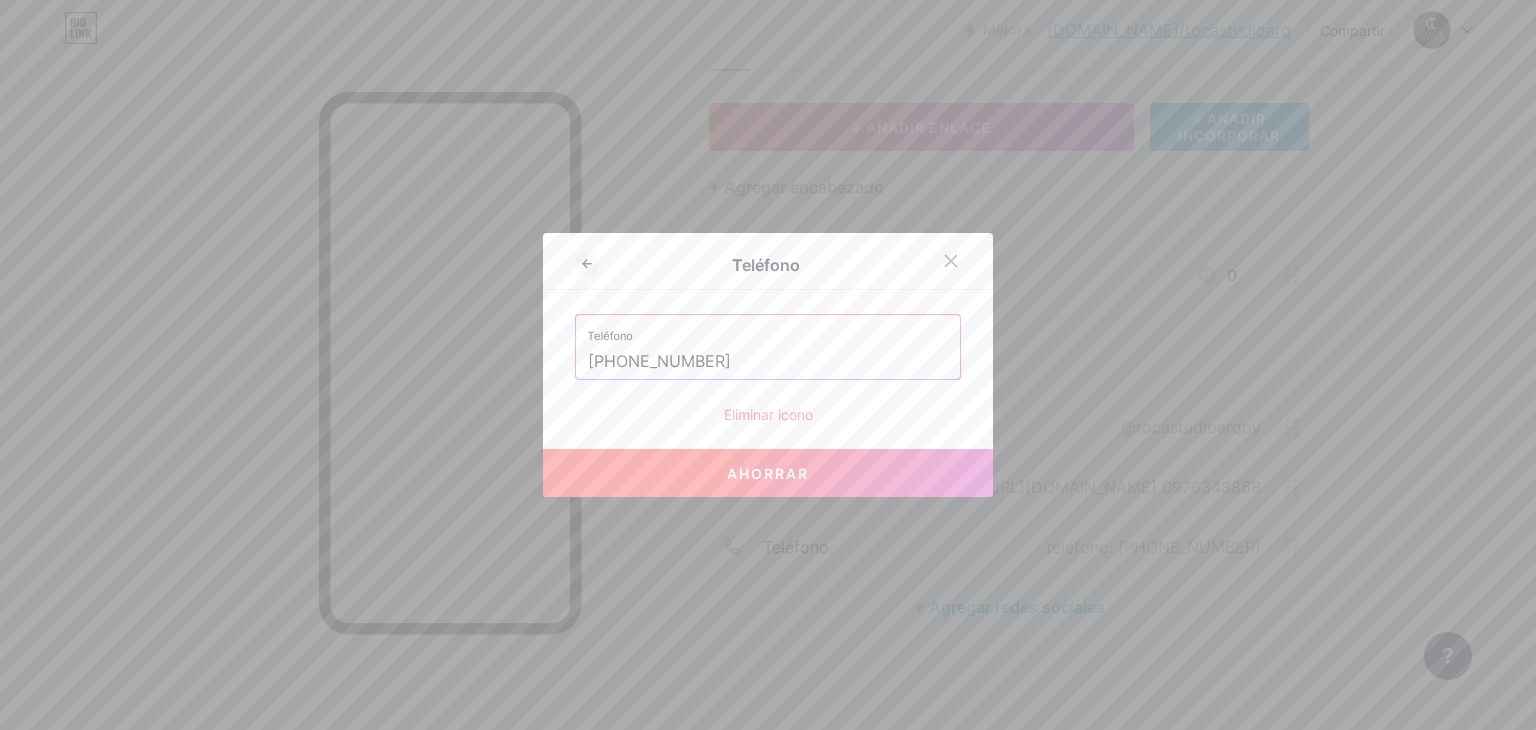click on "Ahorrar" at bounding box center [768, 473] 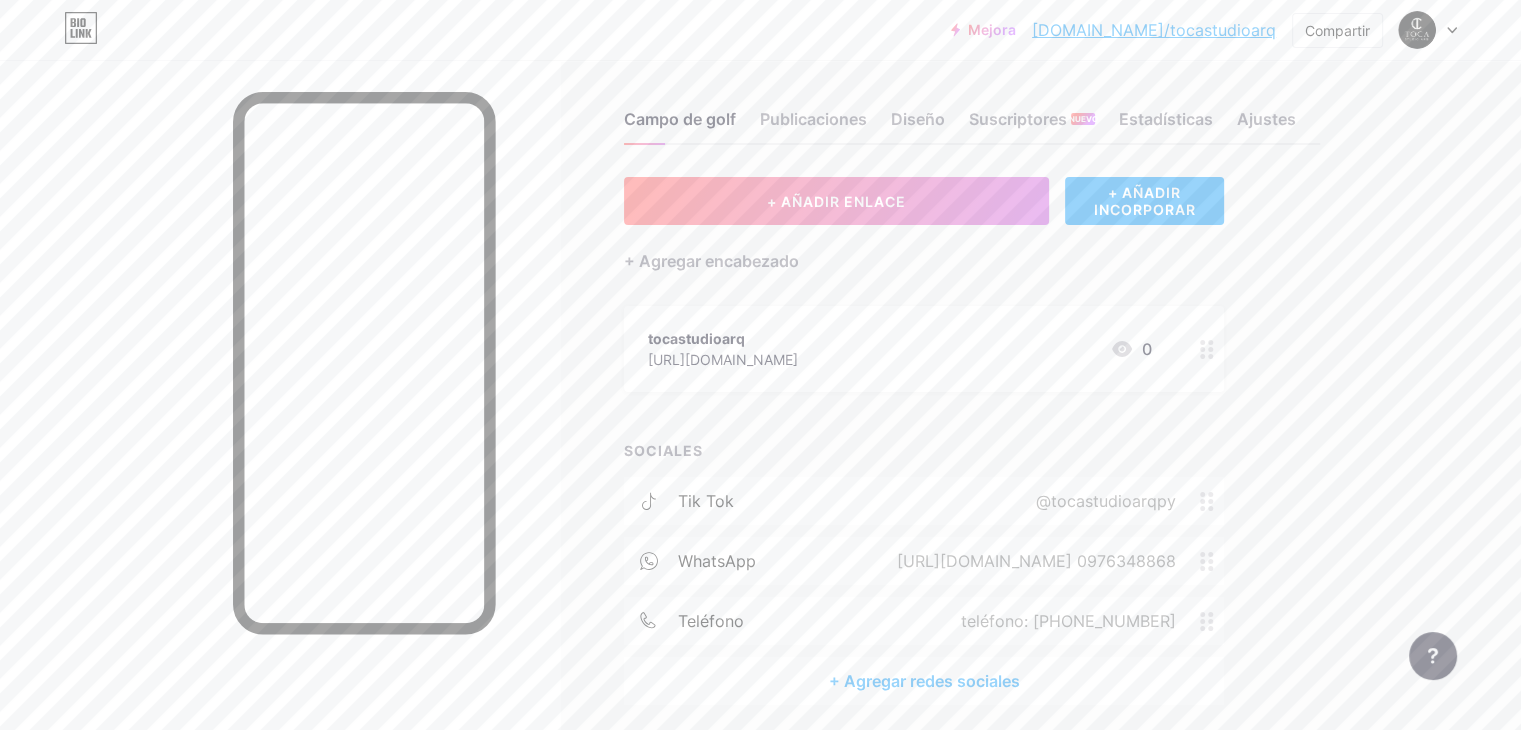 scroll, scrollTop: 0, scrollLeft: 0, axis: both 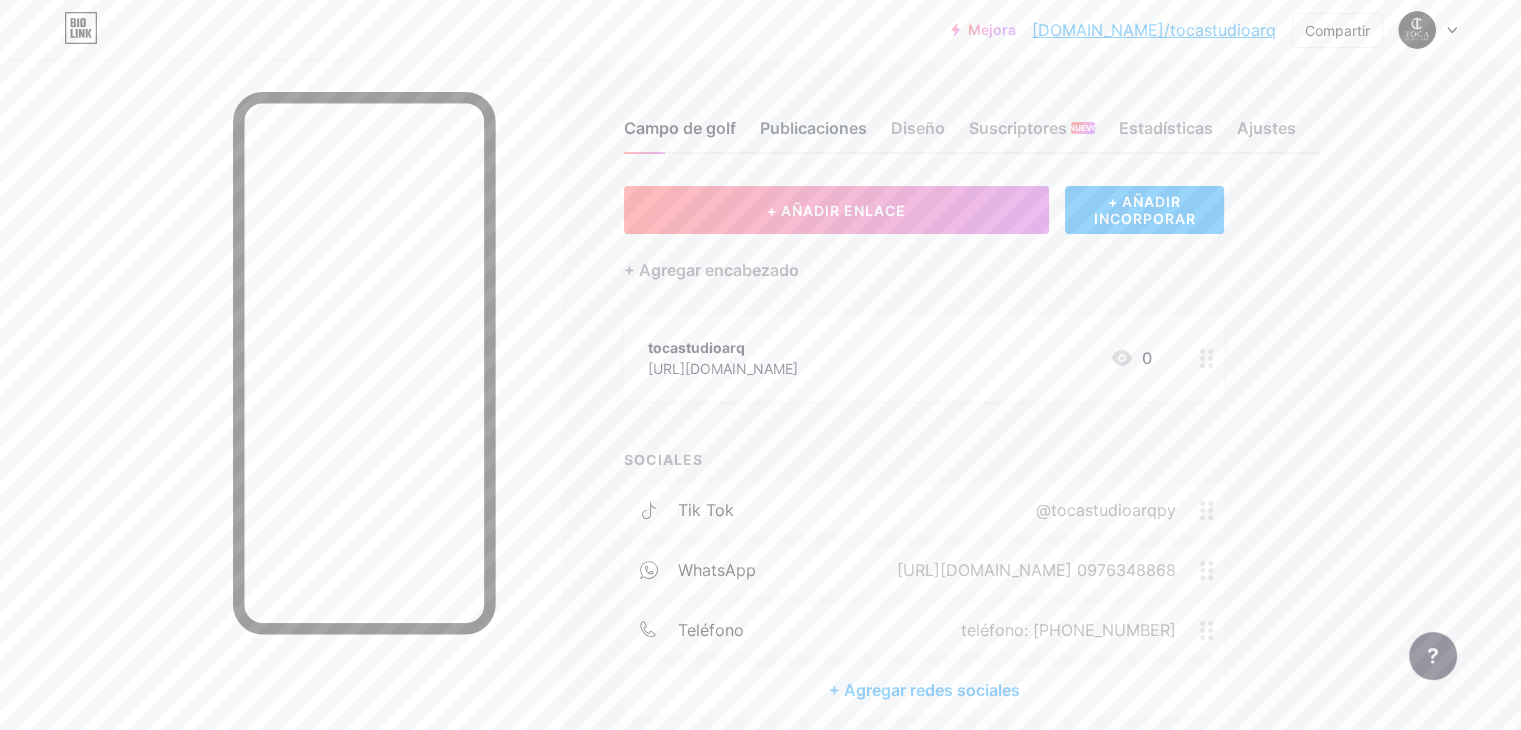 click on "Publicaciones" at bounding box center [813, 128] 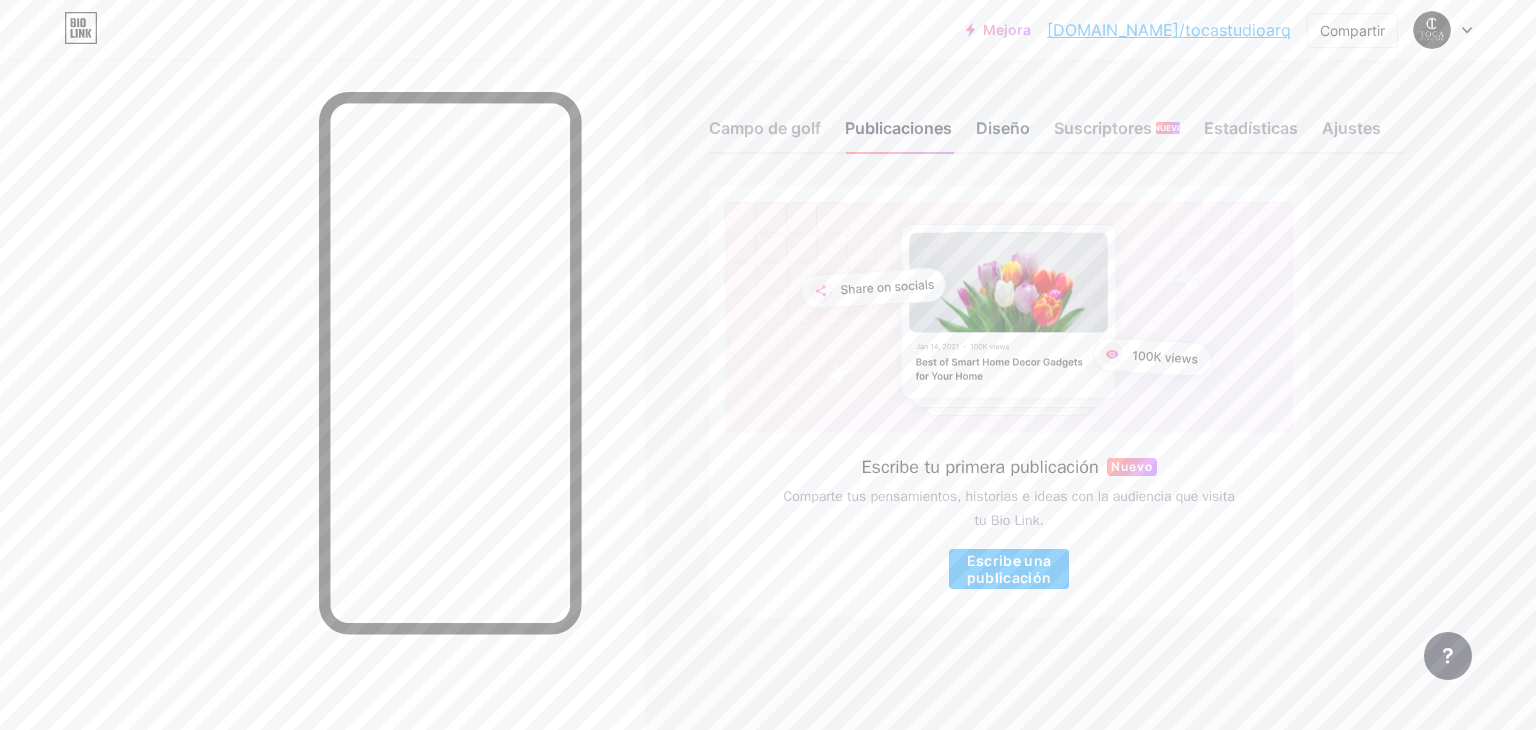 click on "Diseño" at bounding box center [1003, 128] 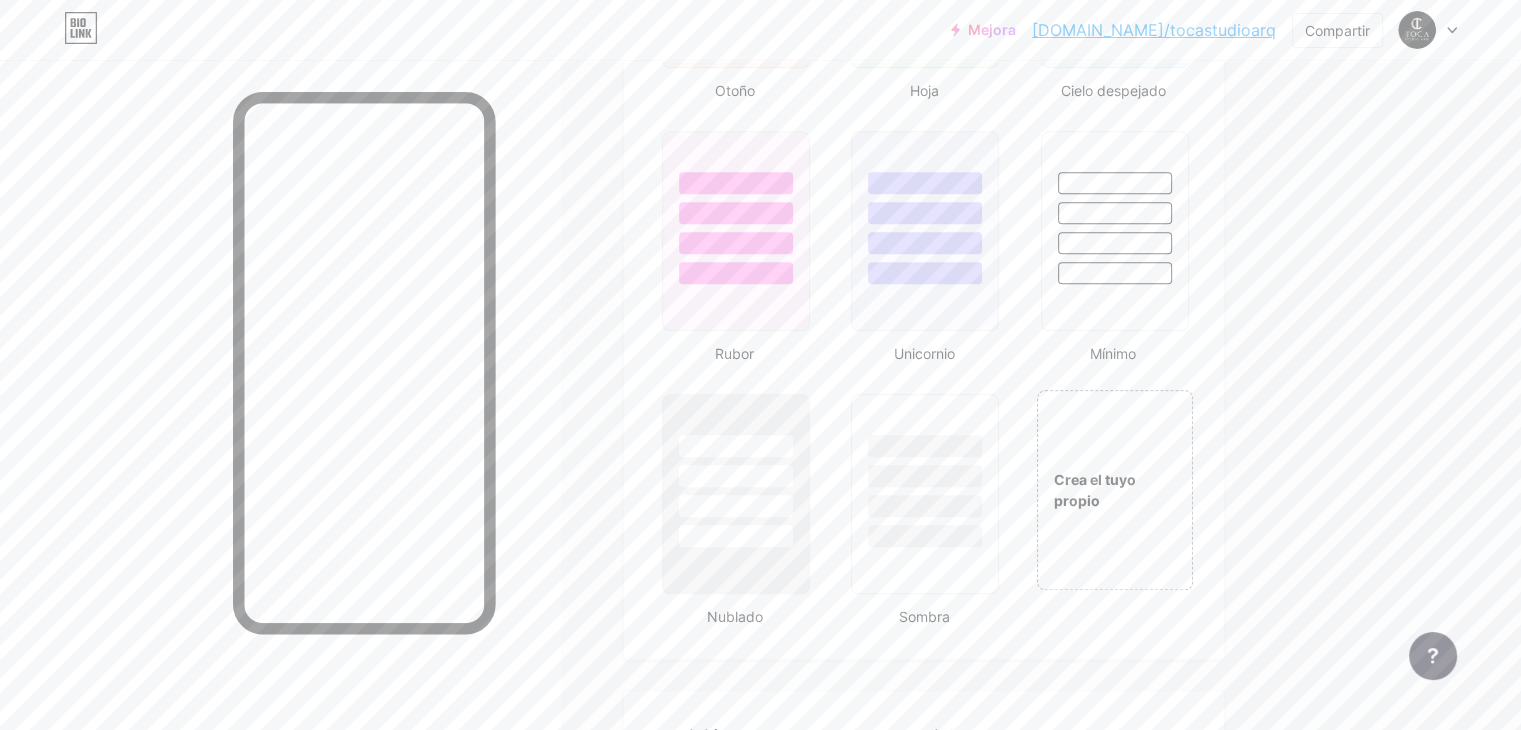 scroll, scrollTop: 2100, scrollLeft: 0, axis: vertical 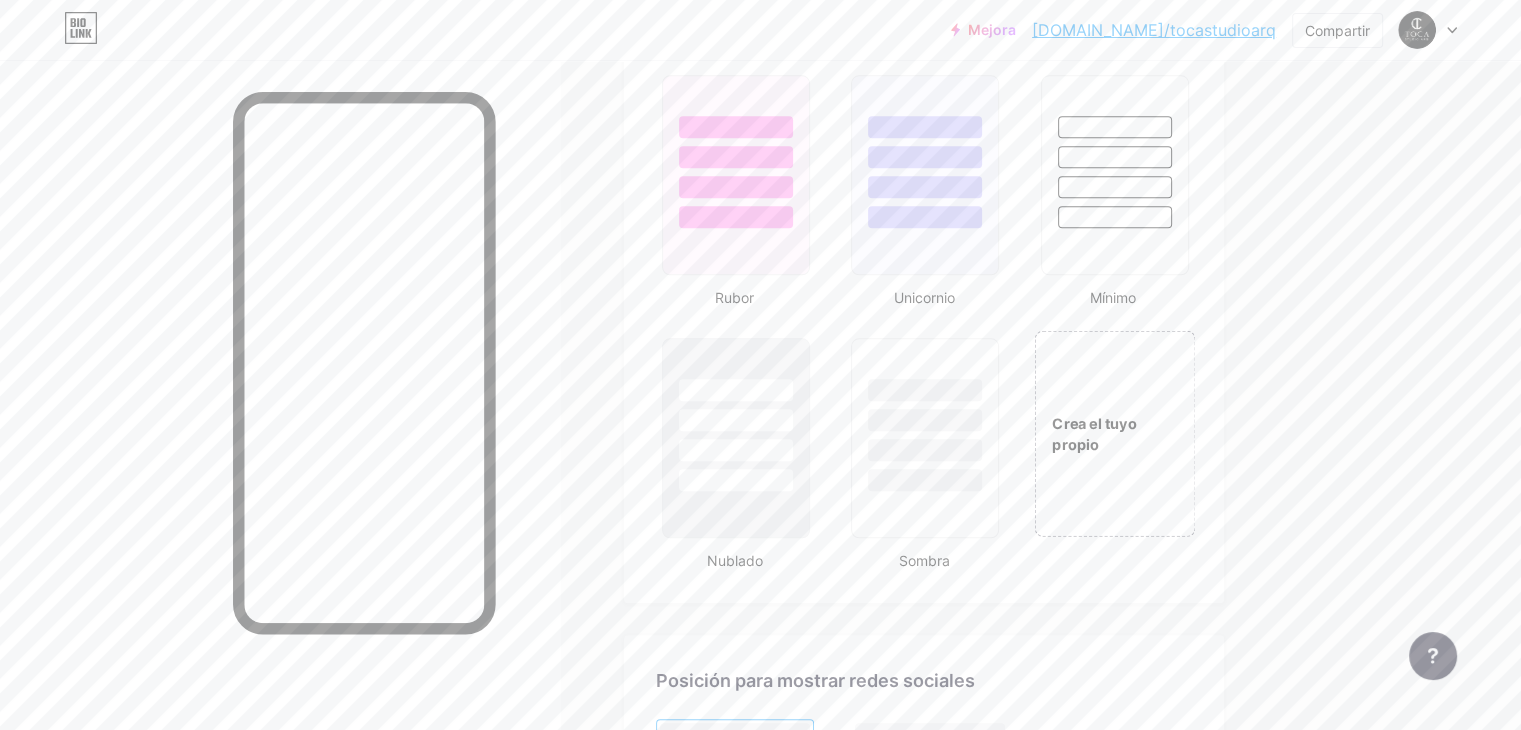 click on "Crea el tuyo propio" at bounding box center [1114, 433] 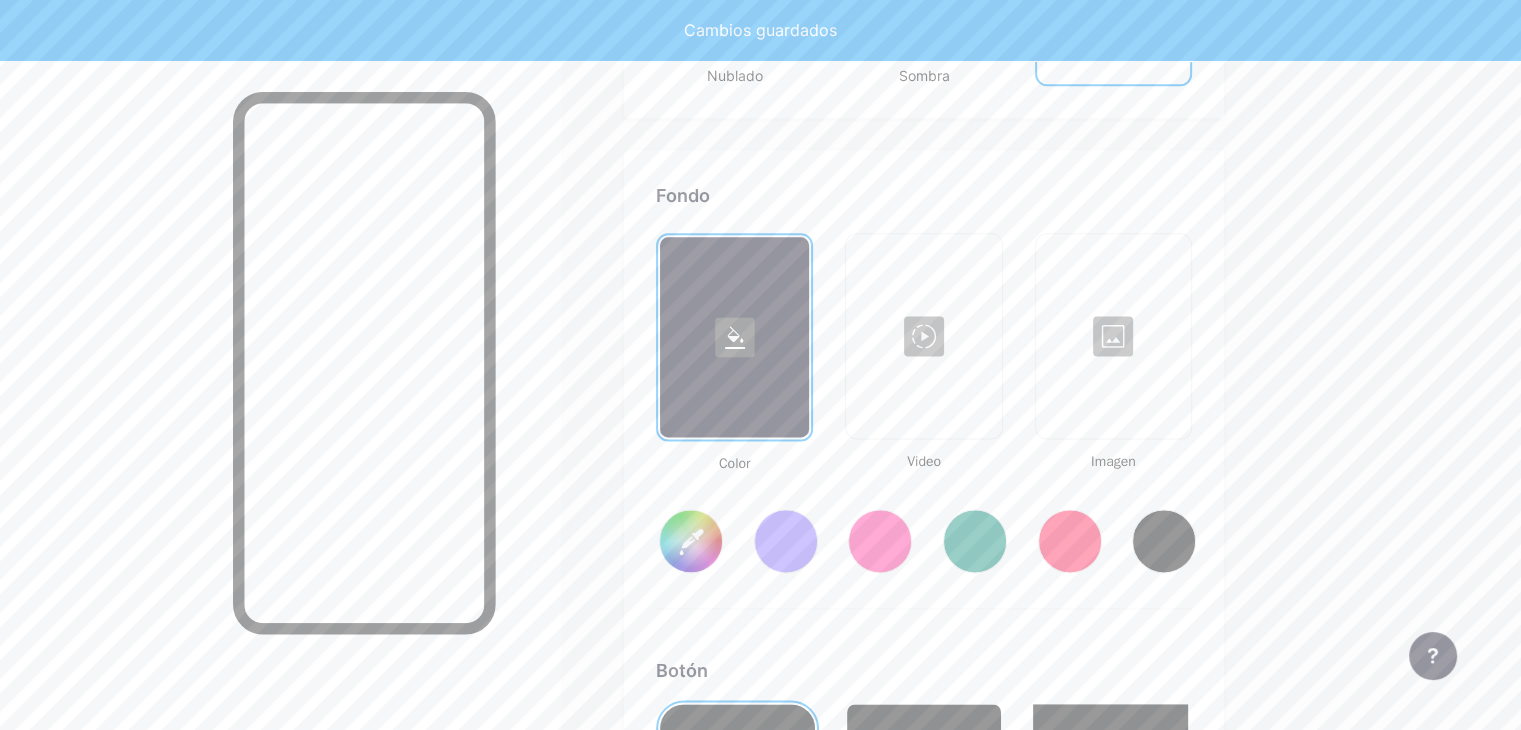 scroll, scrollTop: 2648, scrollLeft: 0, axis: vertical 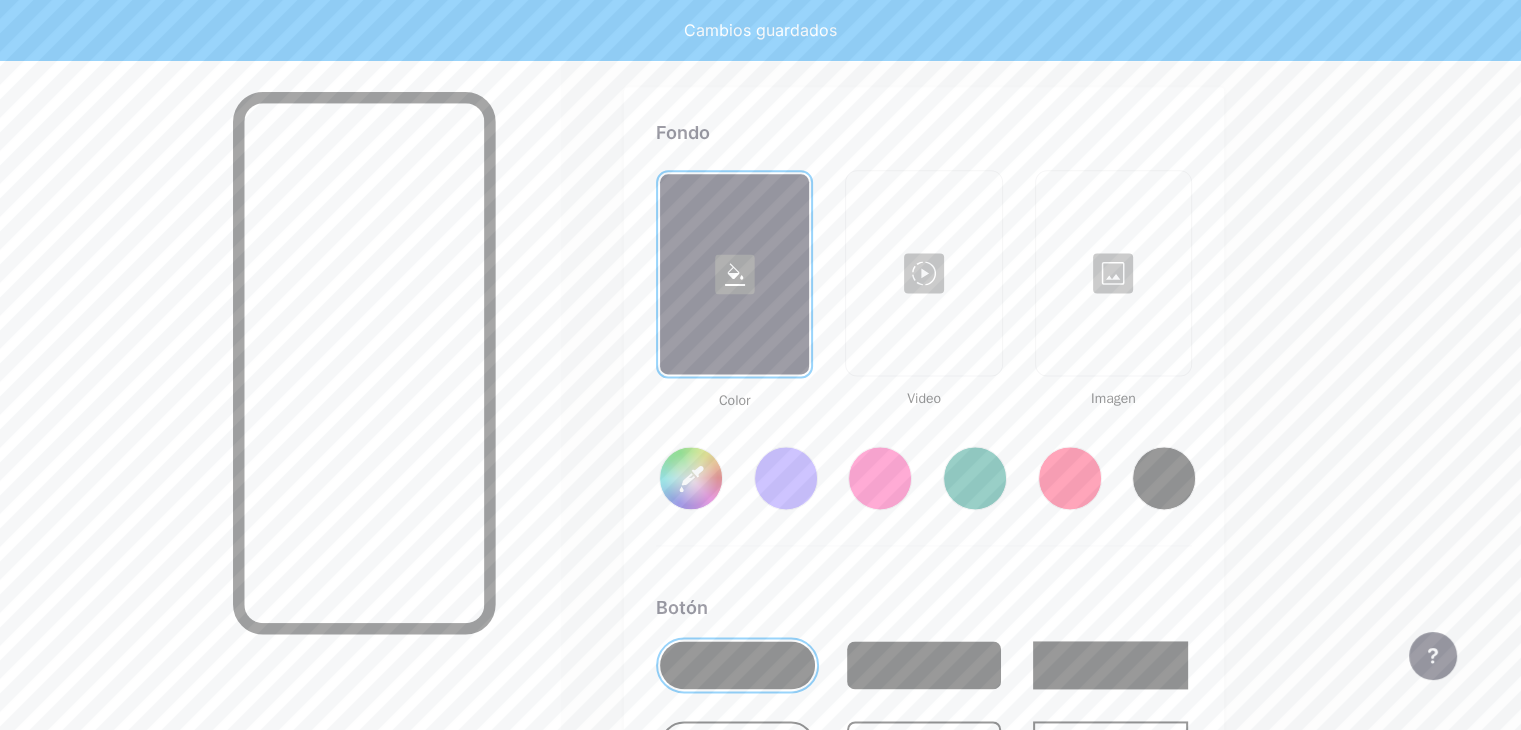 type on "#ffffff" 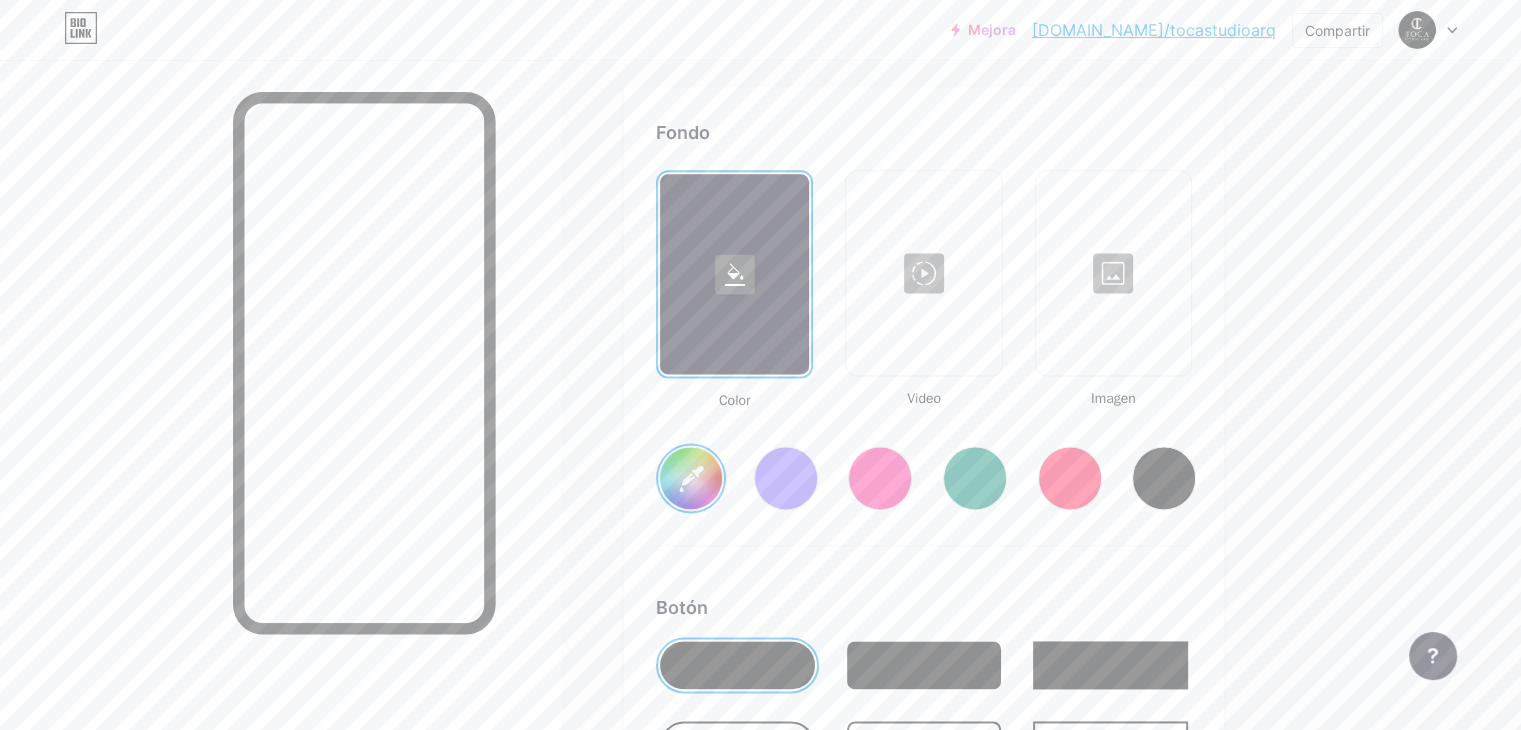 click at bounding box center (1113, 273) 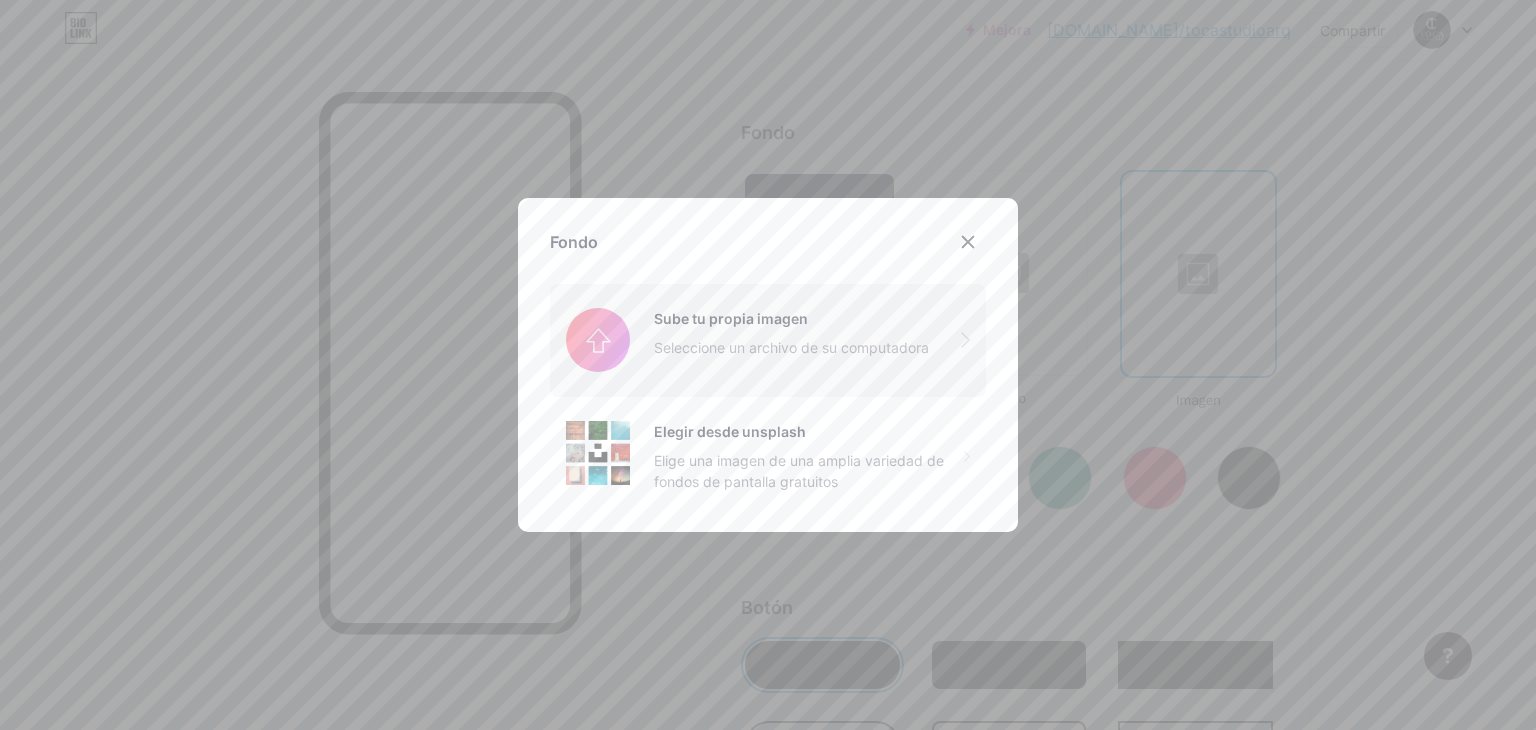 click at bounding box center [768, 340] 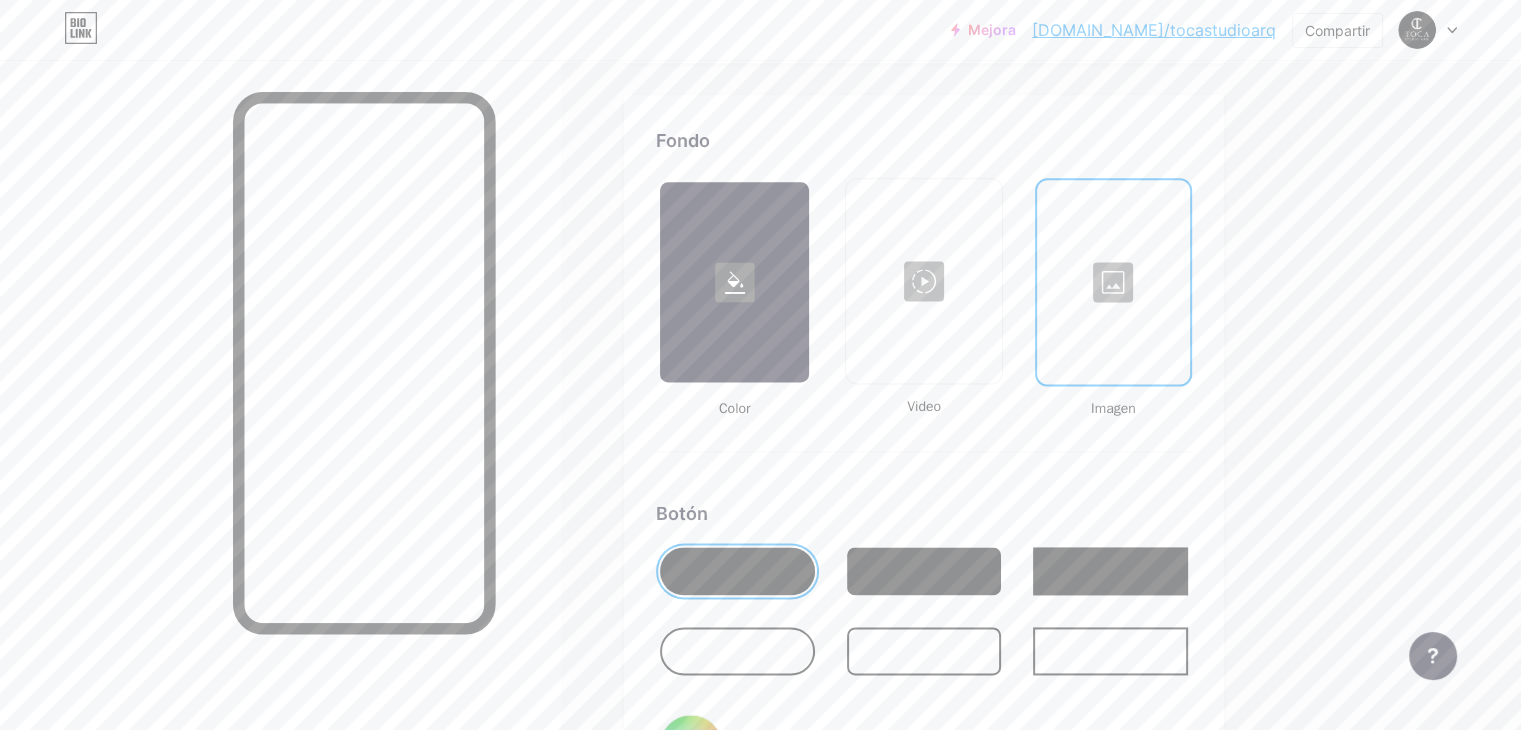 scroll, scrollTop: 2654, scrollLeft: 0, axis: vertical 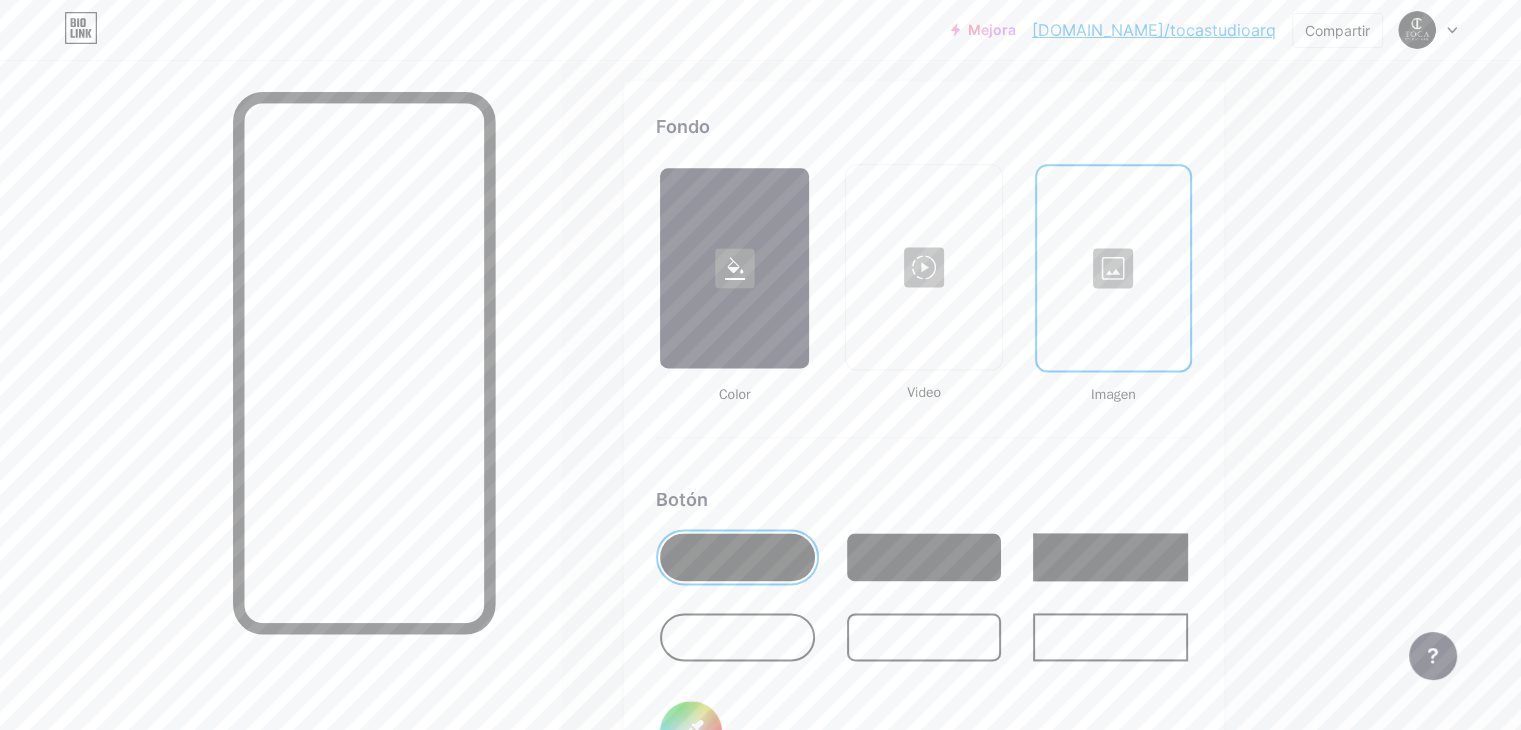 click at bounding box center [734, 268] 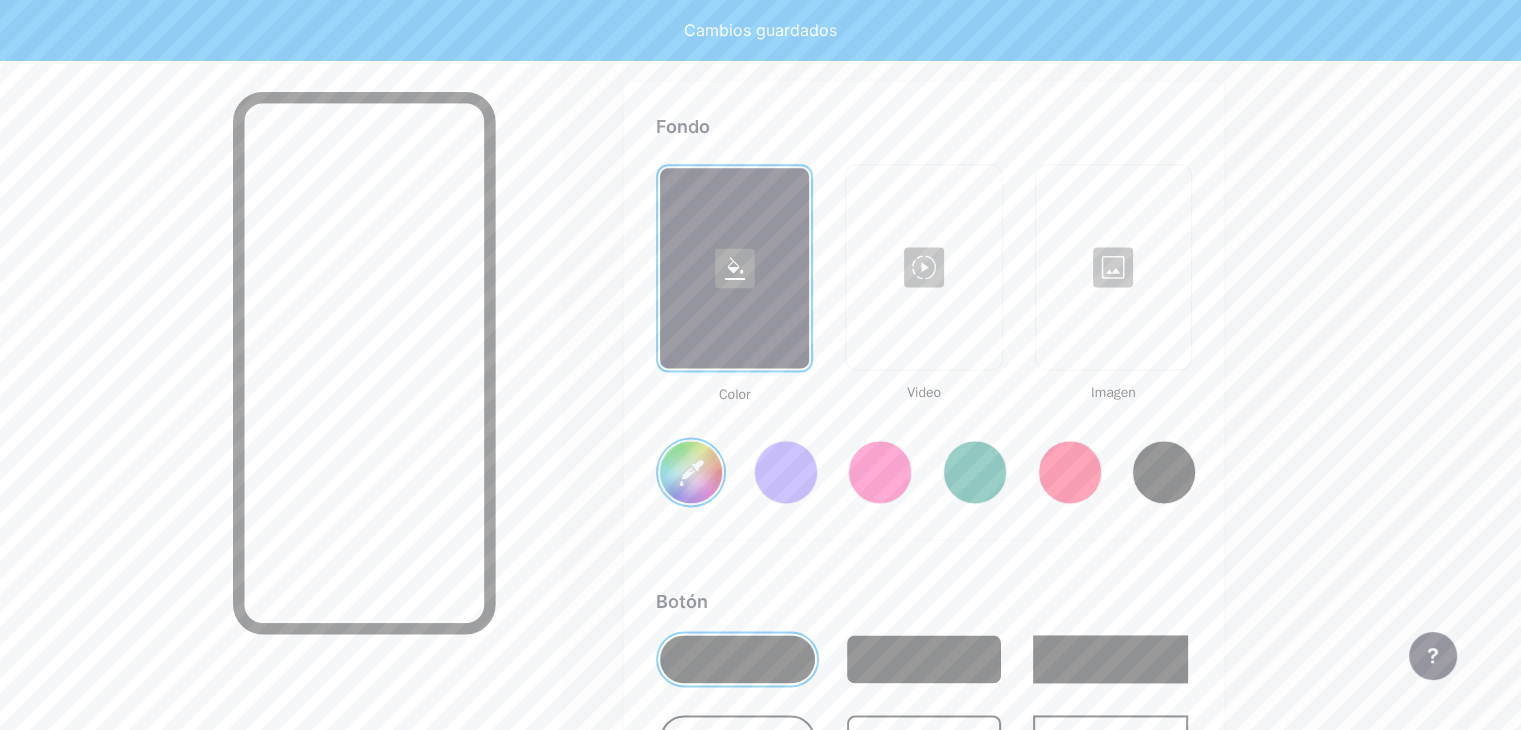 click at bounding box center (1113, 267) 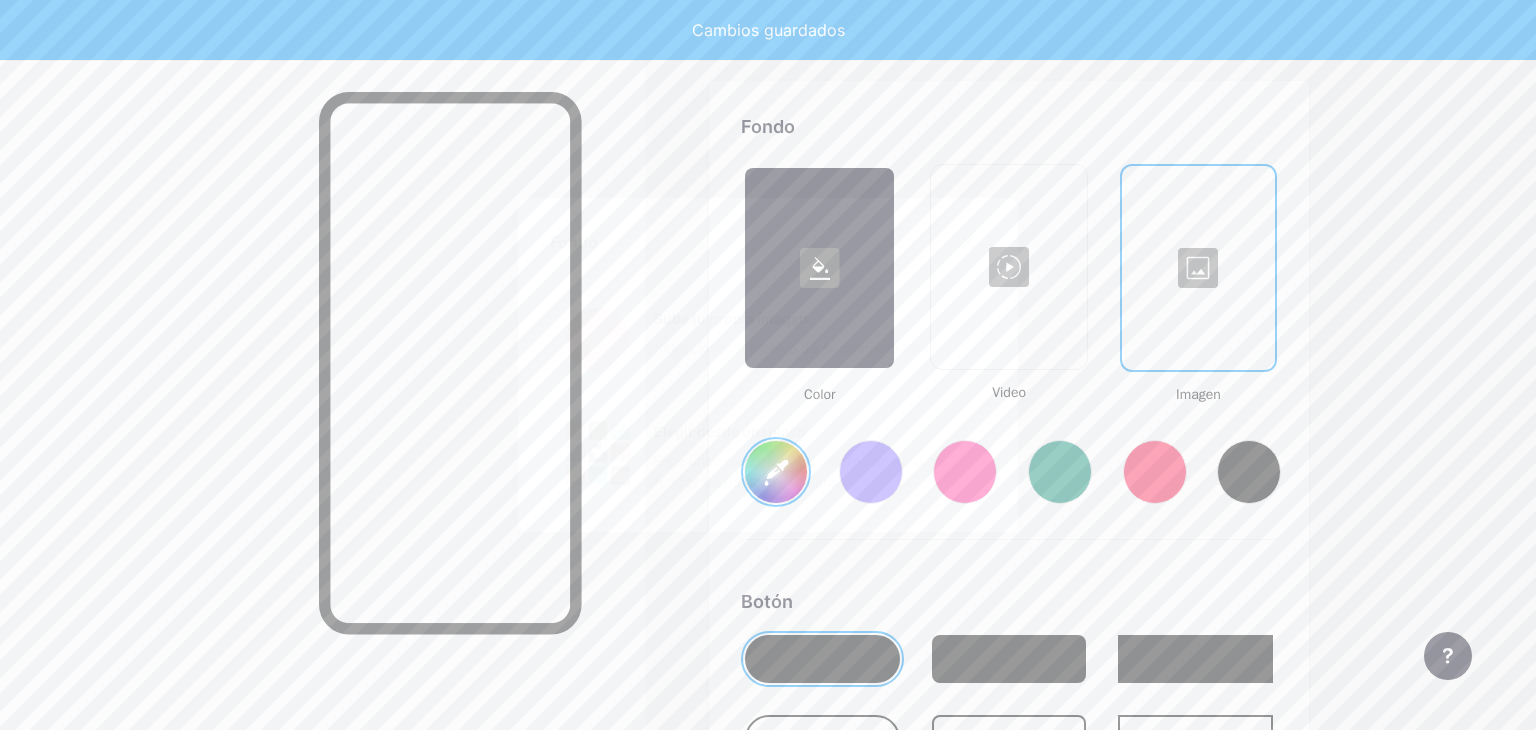 type on "#ffffff" 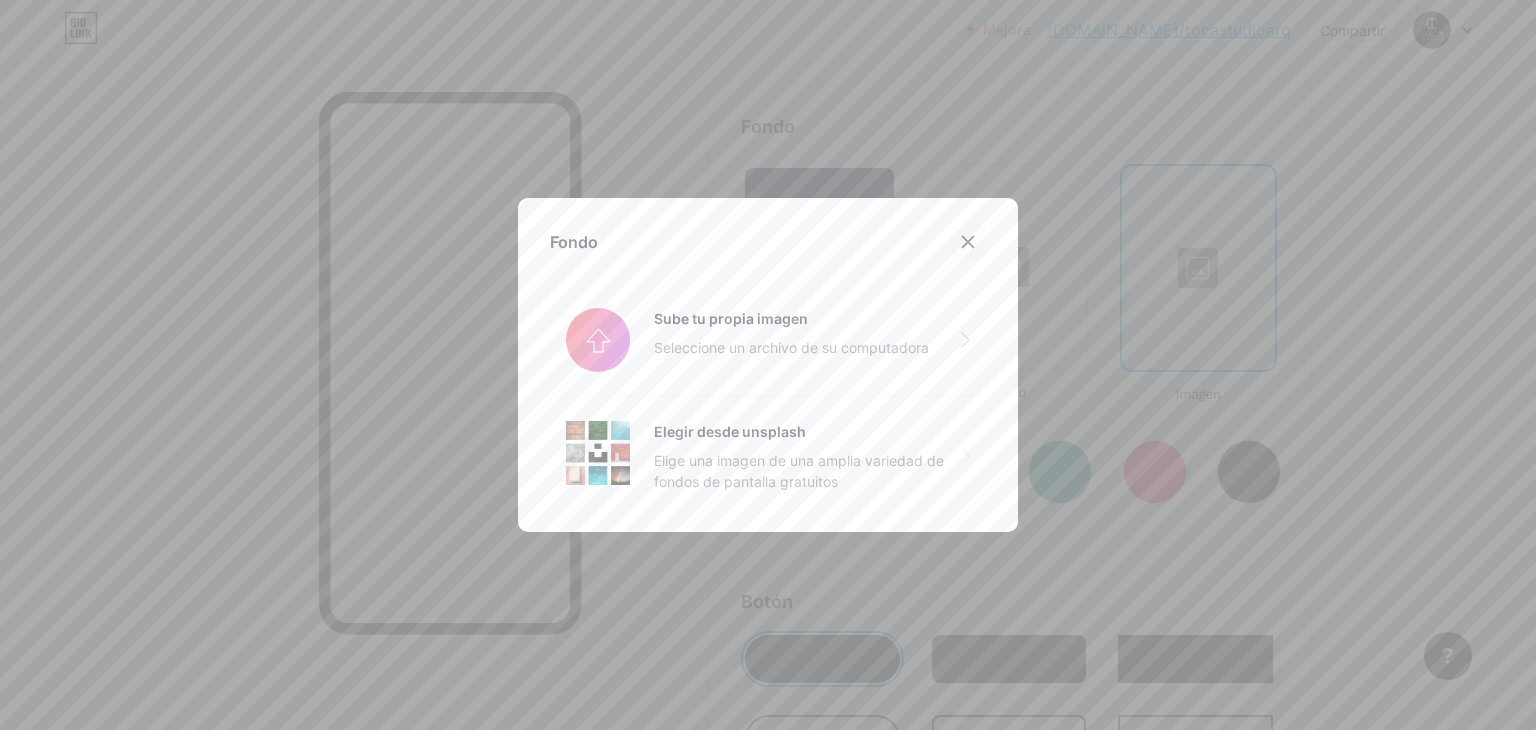 click 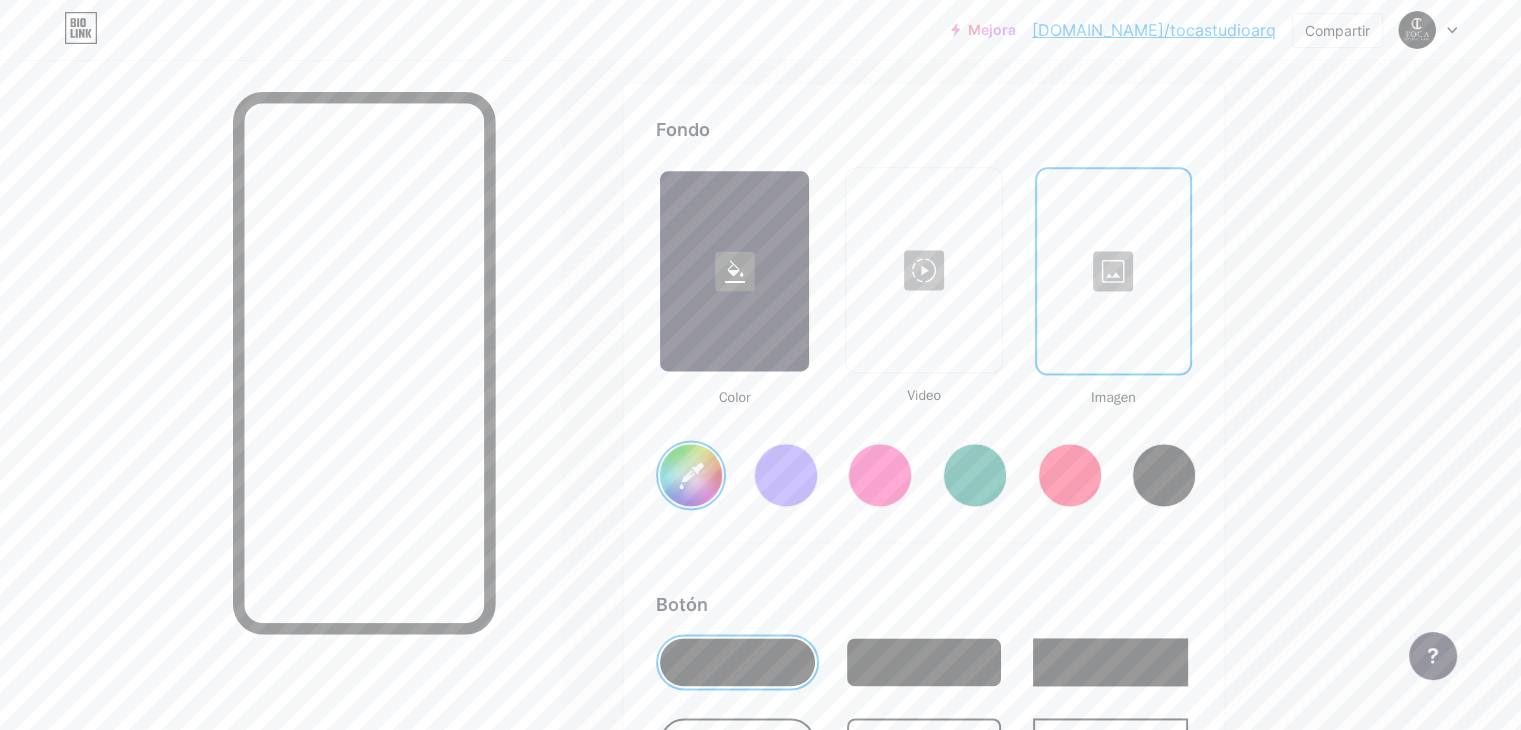 scroll, scrollTop: 2654, scrollLeft: 0, axis: vertical 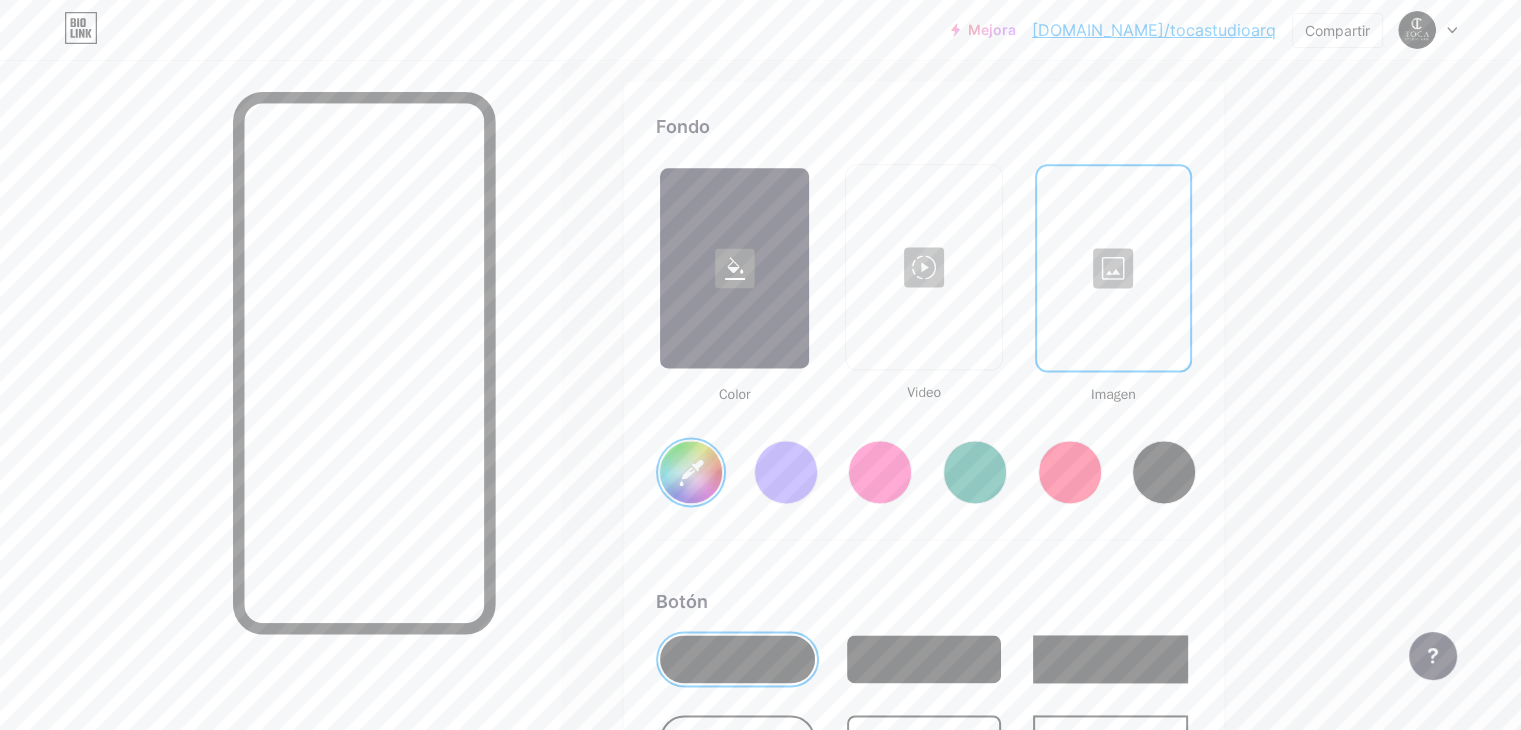 click at bounding box center (1113, 268) 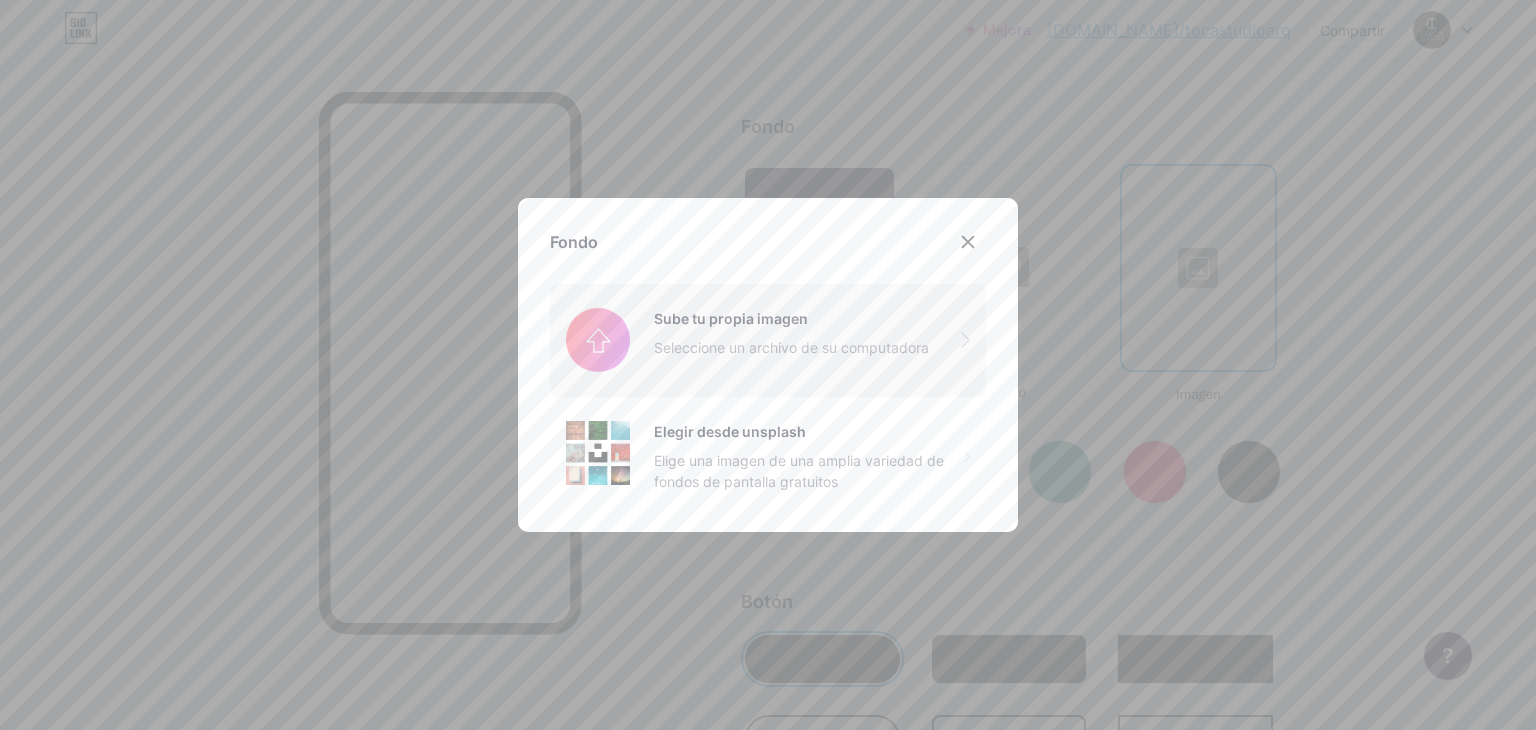 click at bounding box center (768, 340) 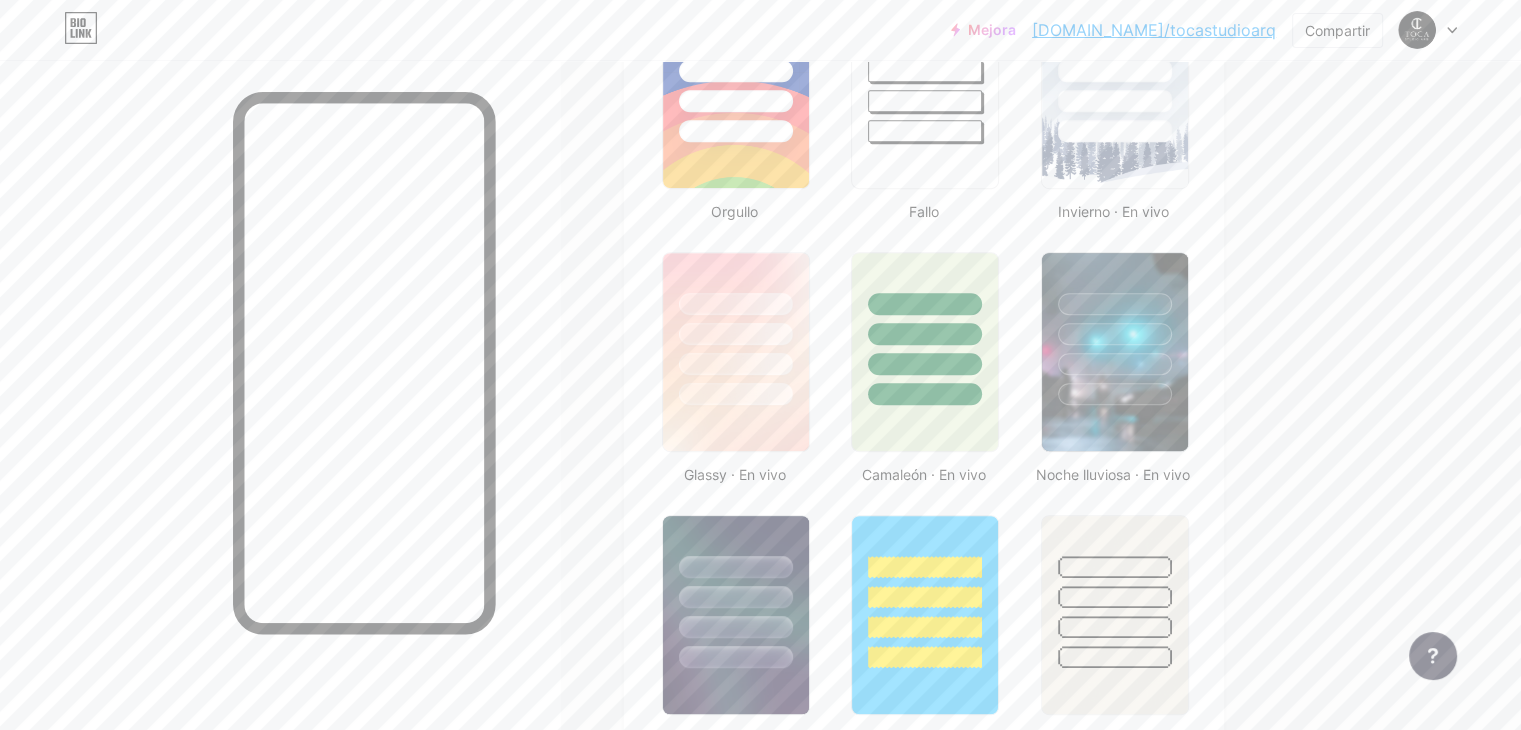 scroll, scrollTop: 854, scrollLeft: 0, axis: vertical 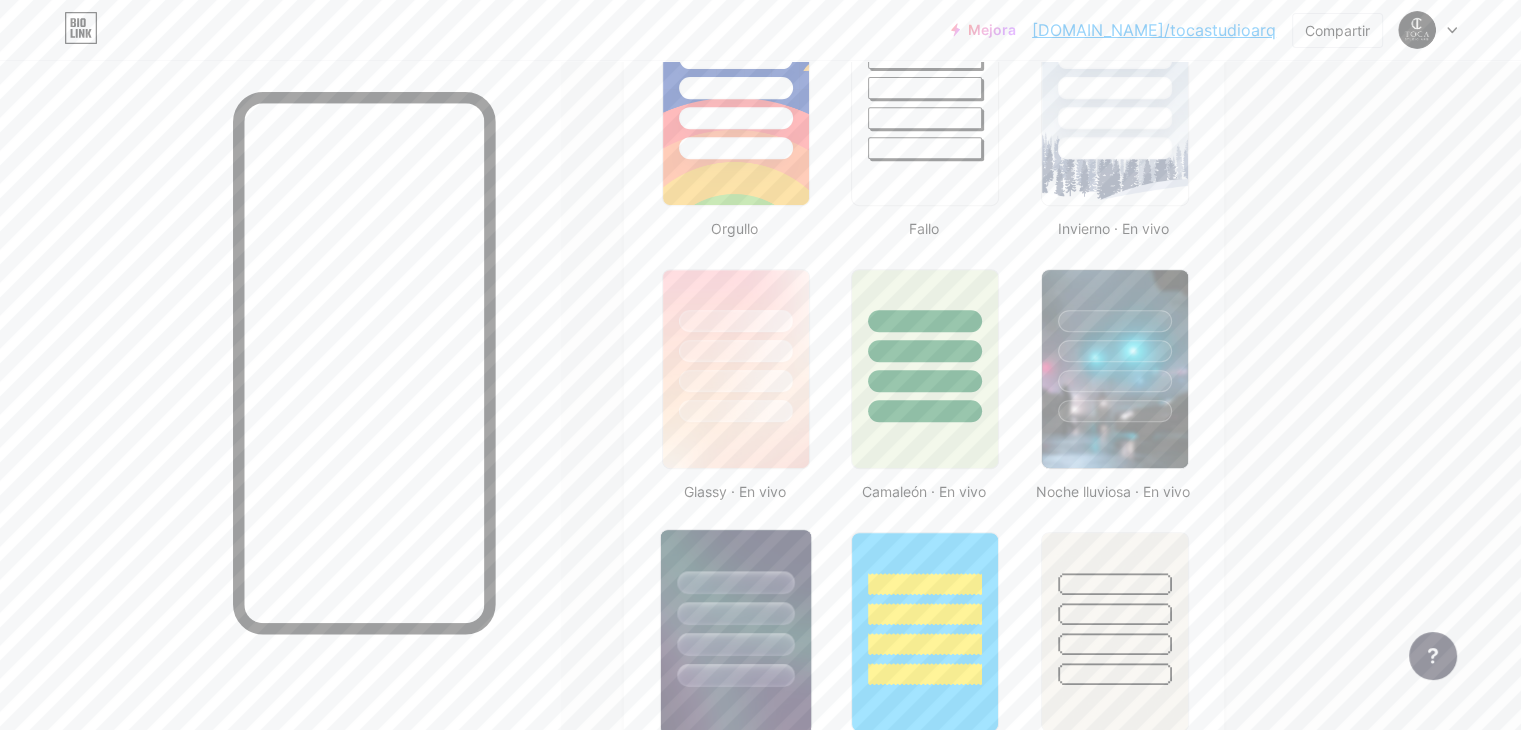 click at bounding box center (735, 644) 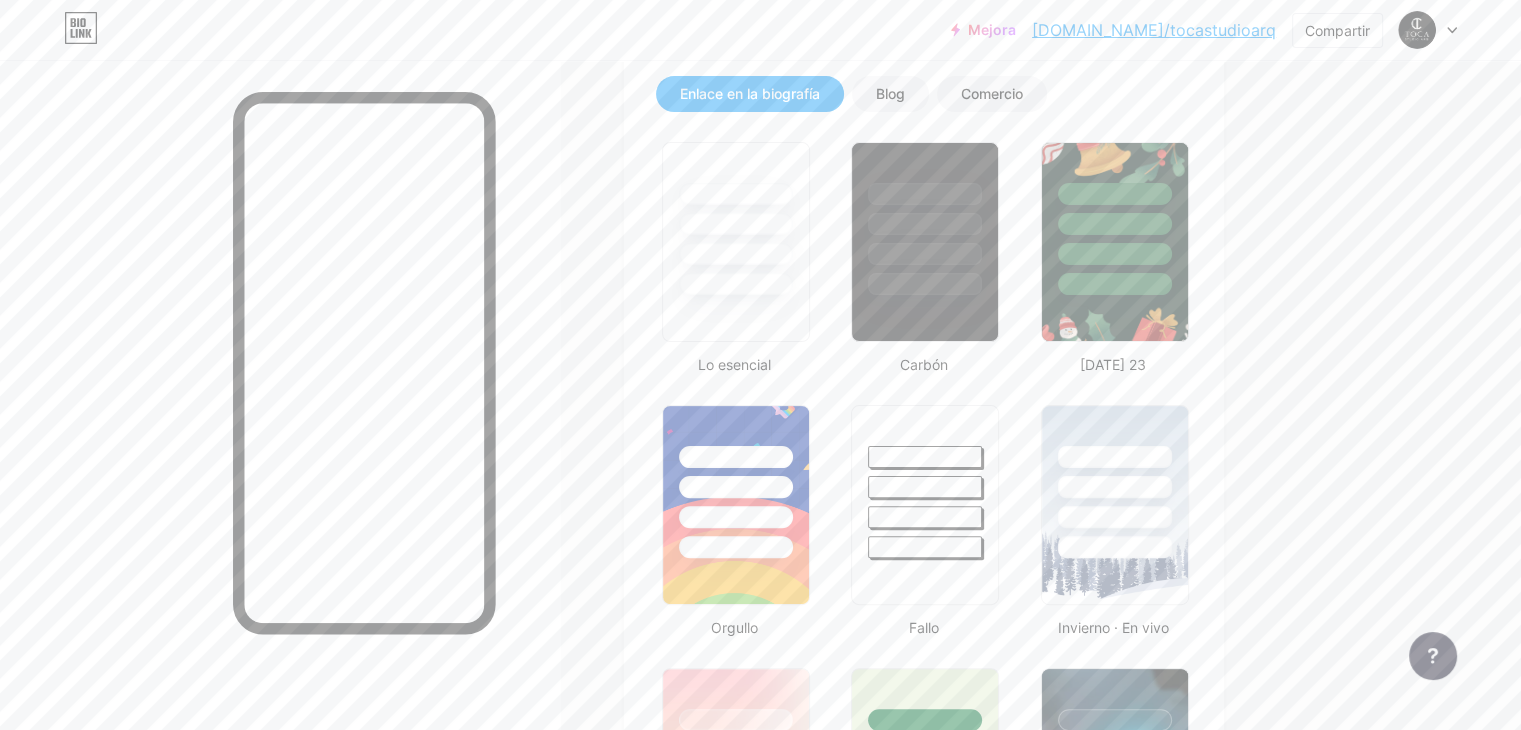 scroll, scrollTop: 454, scrollLeft: 0, axis: vertical 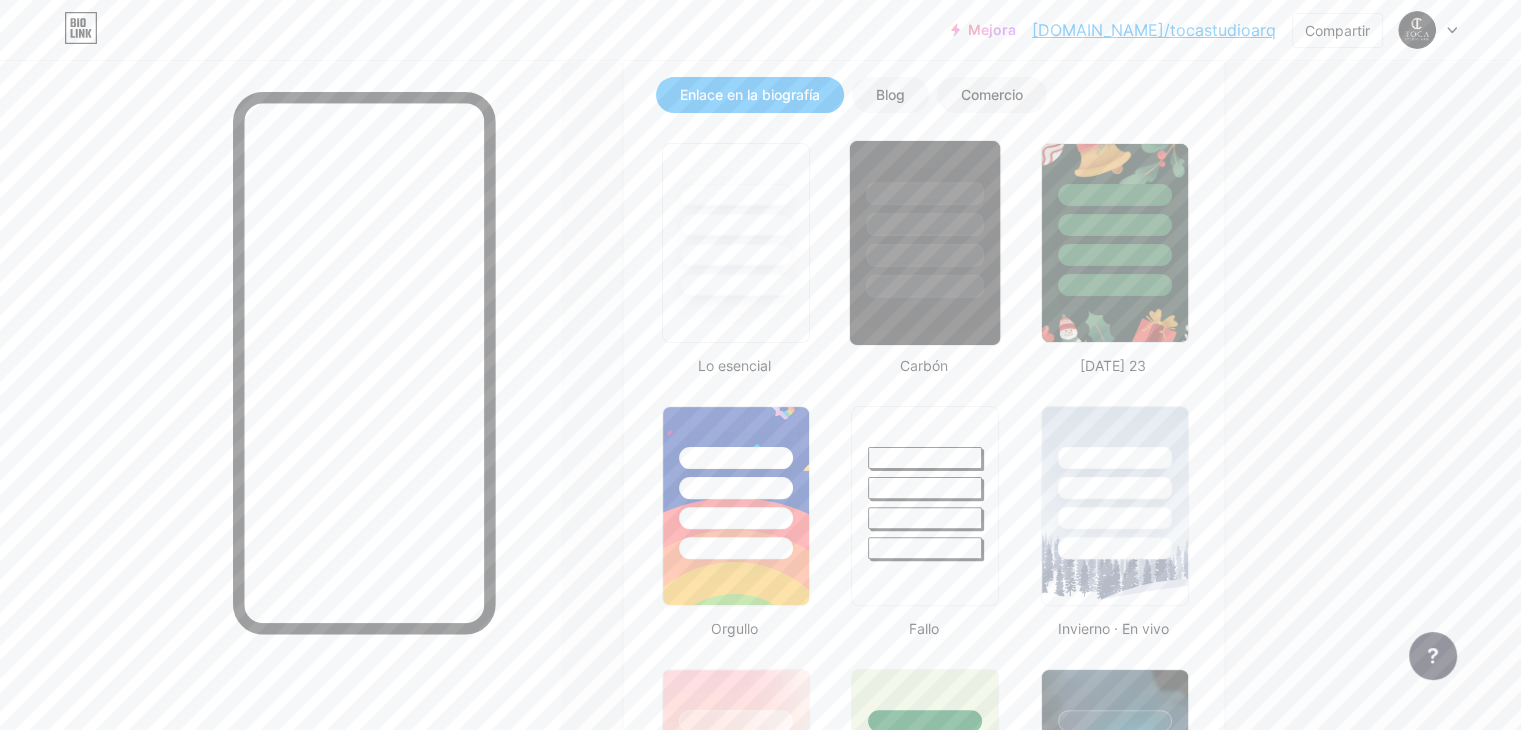 click at bounding box center (925, 243) 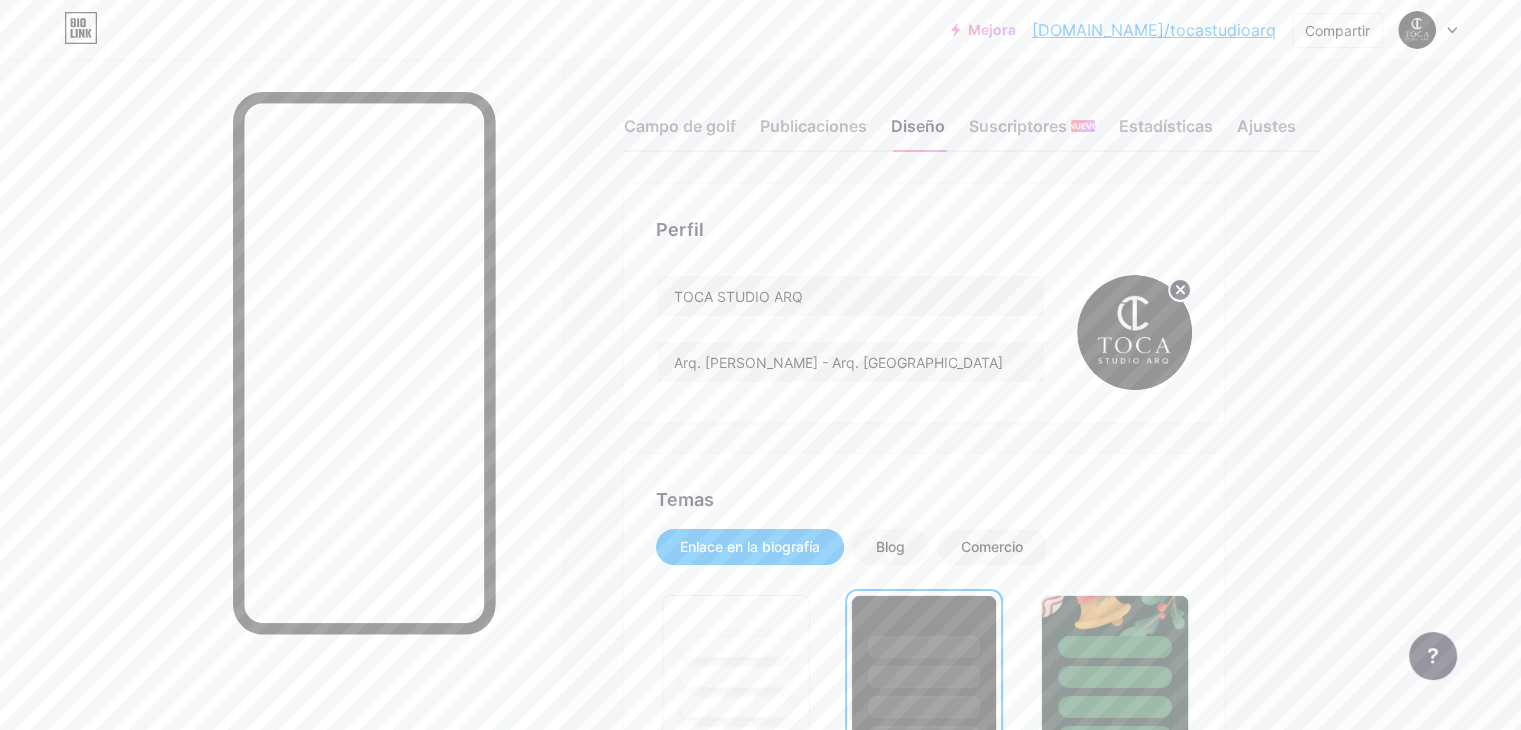 scroll, scrollTop: 0, scrollLeft: 0, axis: both 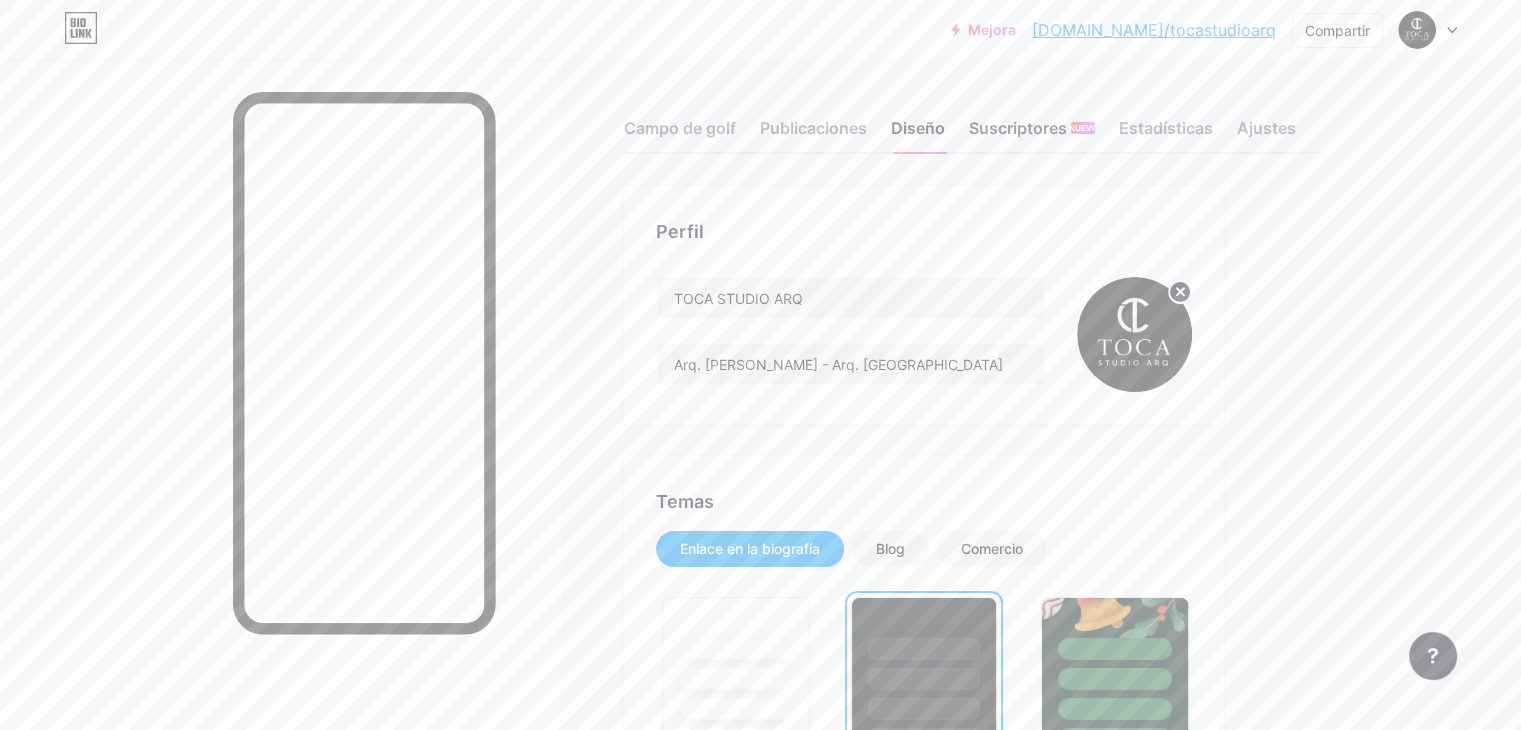 click on "Suscriptores" at bounding box center [1018, 128] 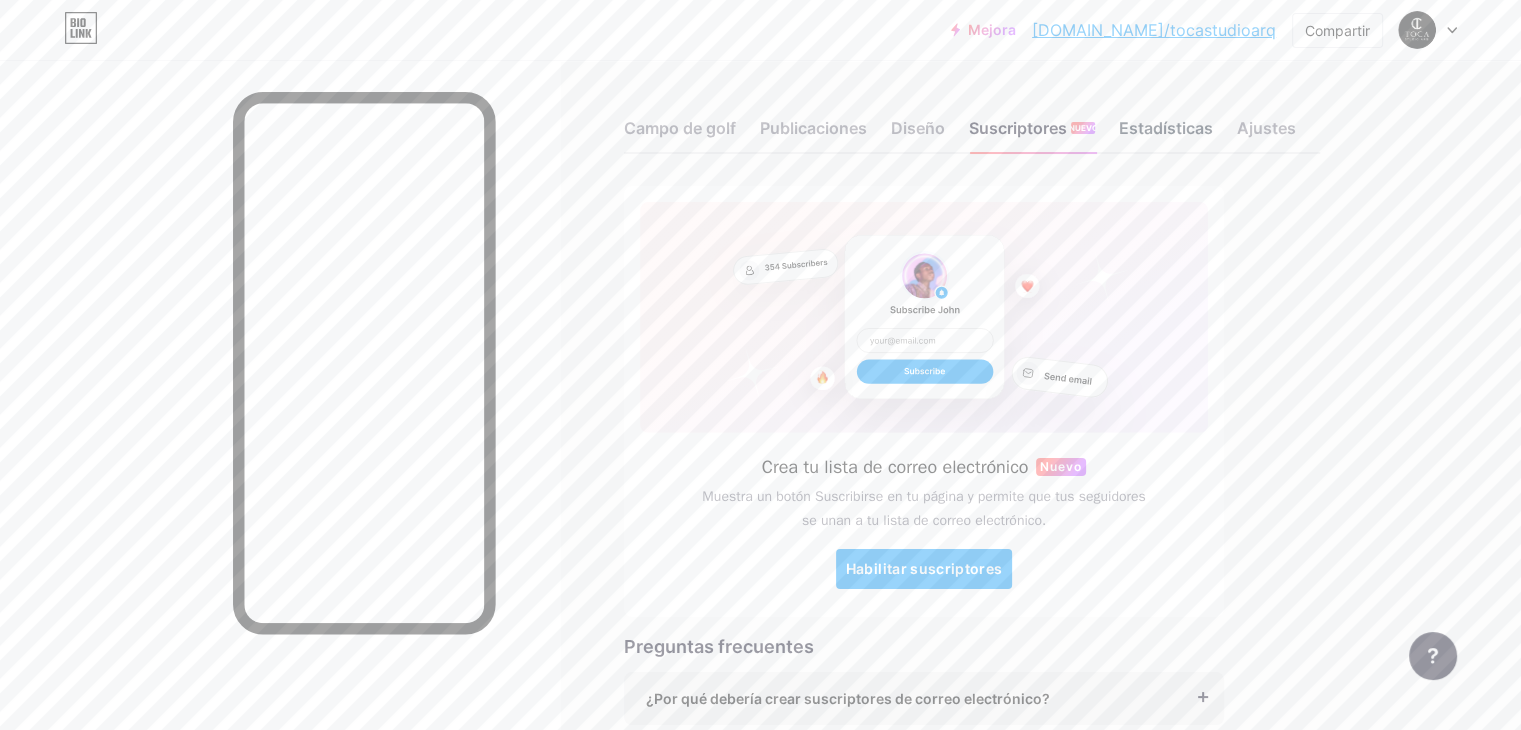 click on "Estadísticas" at bounding box center (1166, 128) 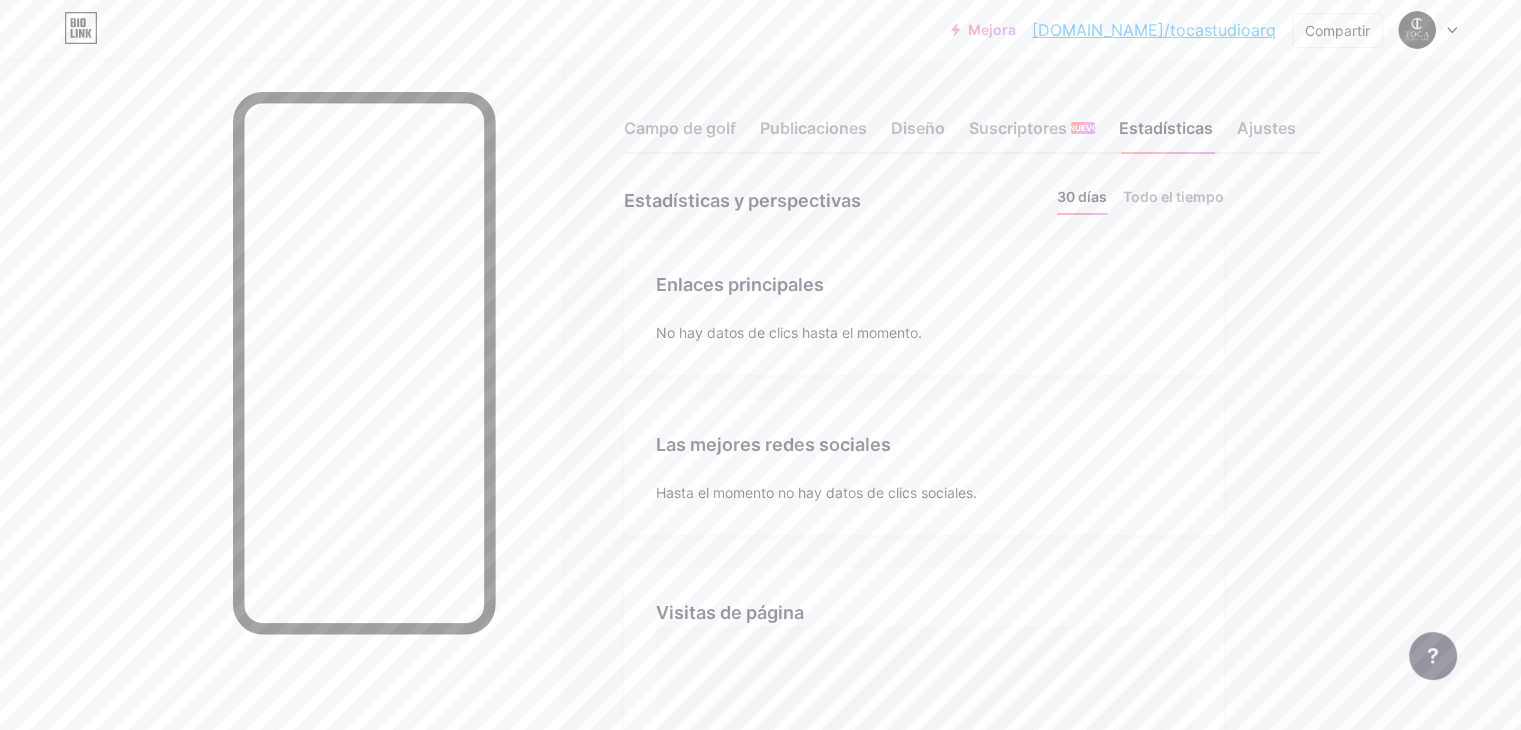 scroll, scrollTop: 999270, scrollLeft: 998479, axis: both 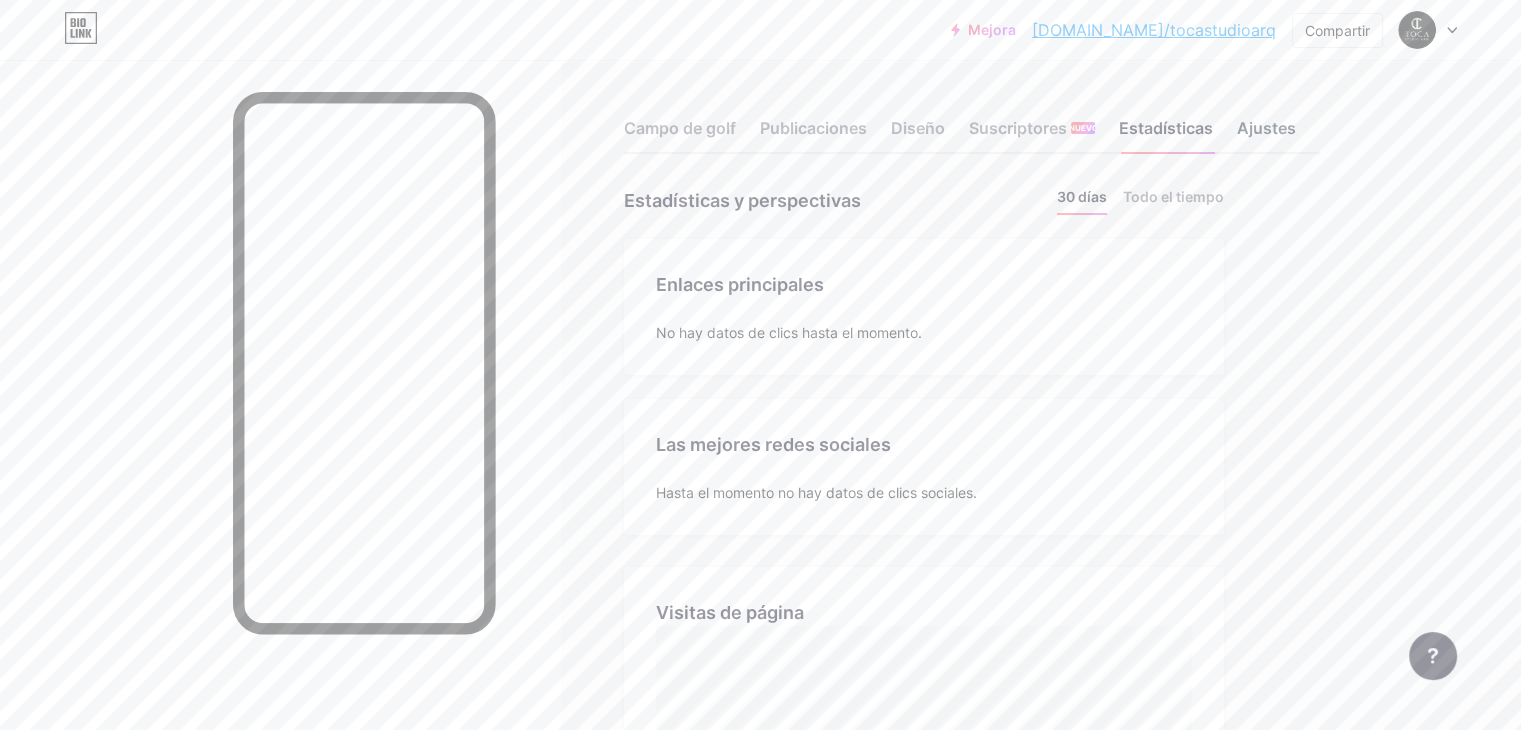 click on "Ajustes" at bounding box center [1266, 134] 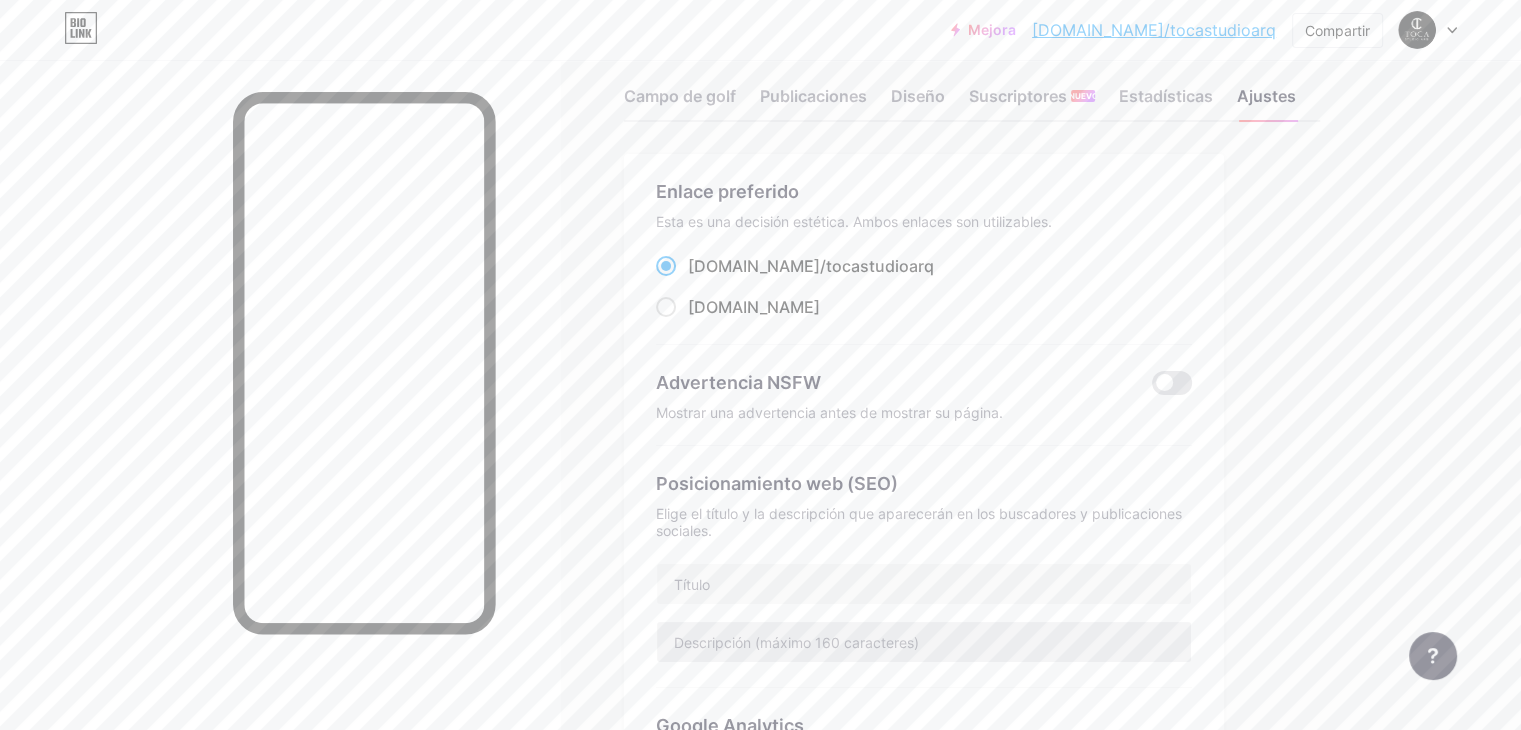 scroll, scrollTop: 0, scrollLeft: 0, axis: both 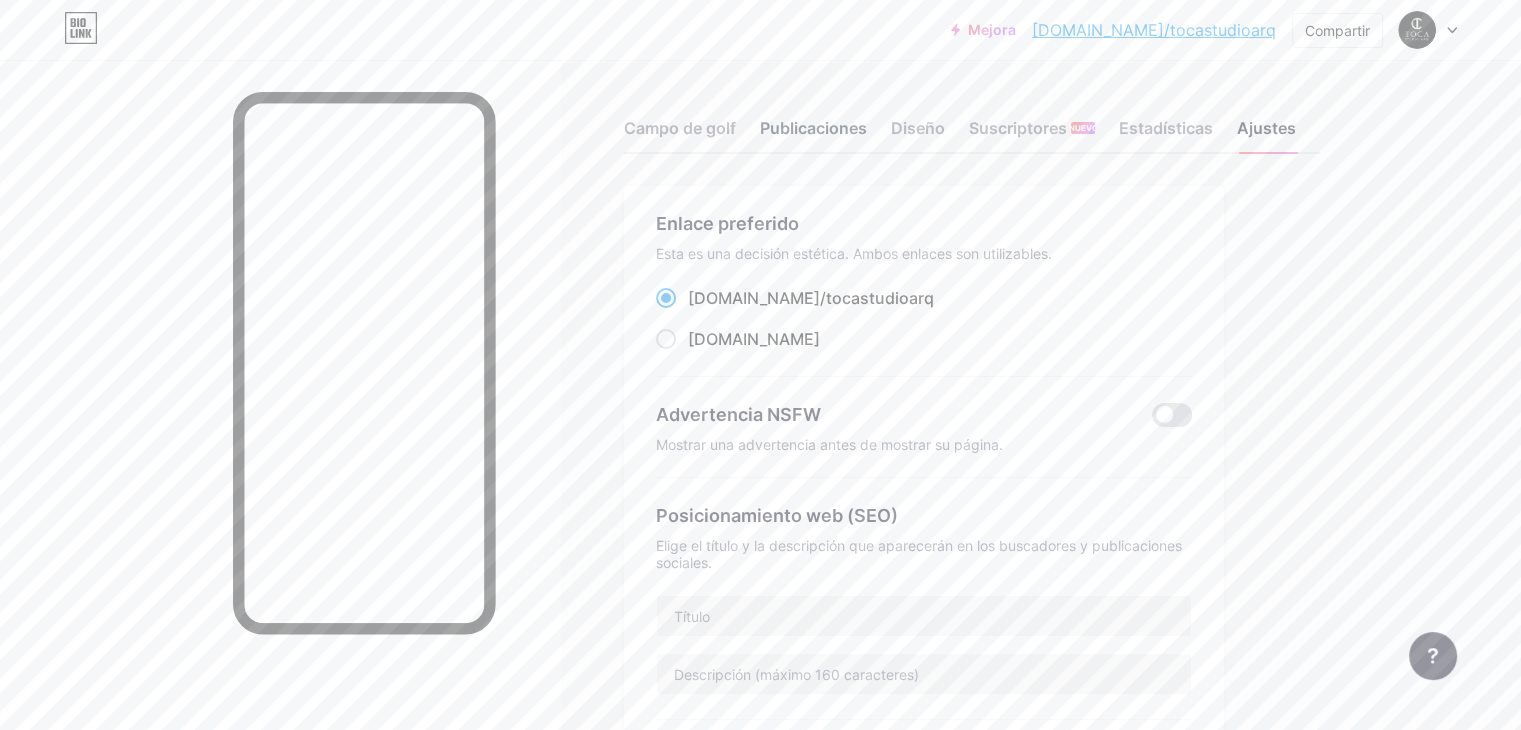 click on "Publicaciones" at bounding box center (813, 128) 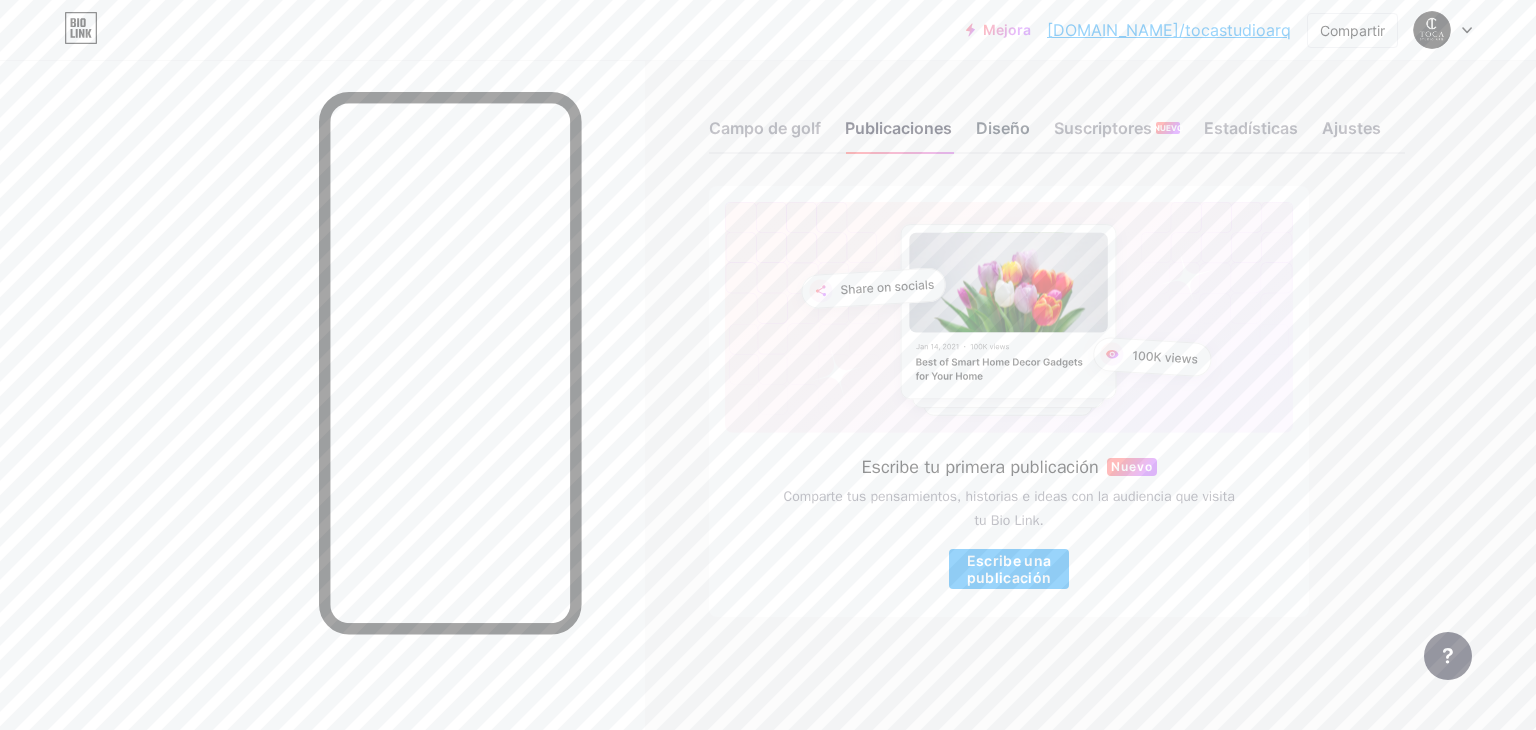 click on "Diseño" at bounding box center (1003, 128) 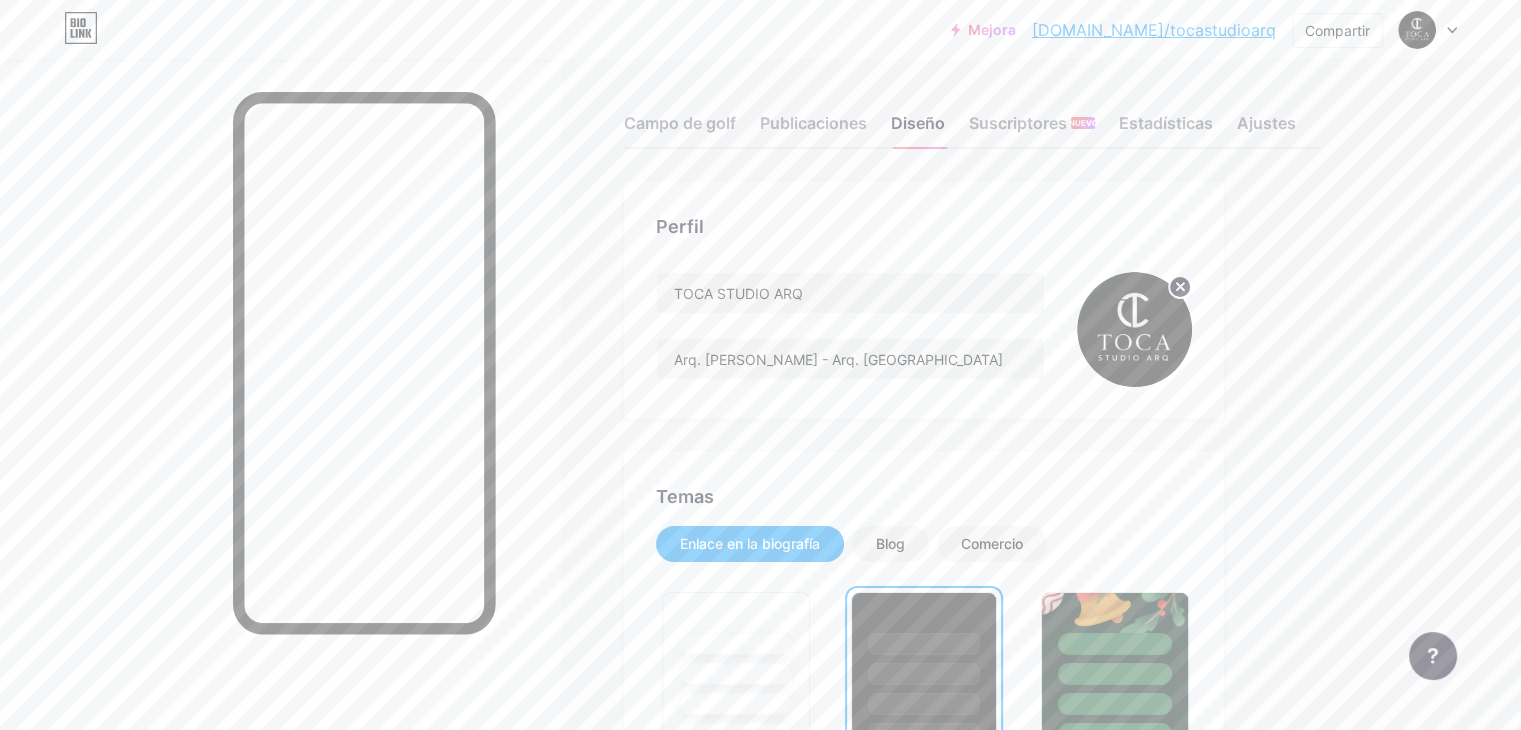 scroll, scrollTop: 0, scrollLeft: 0, axis: both 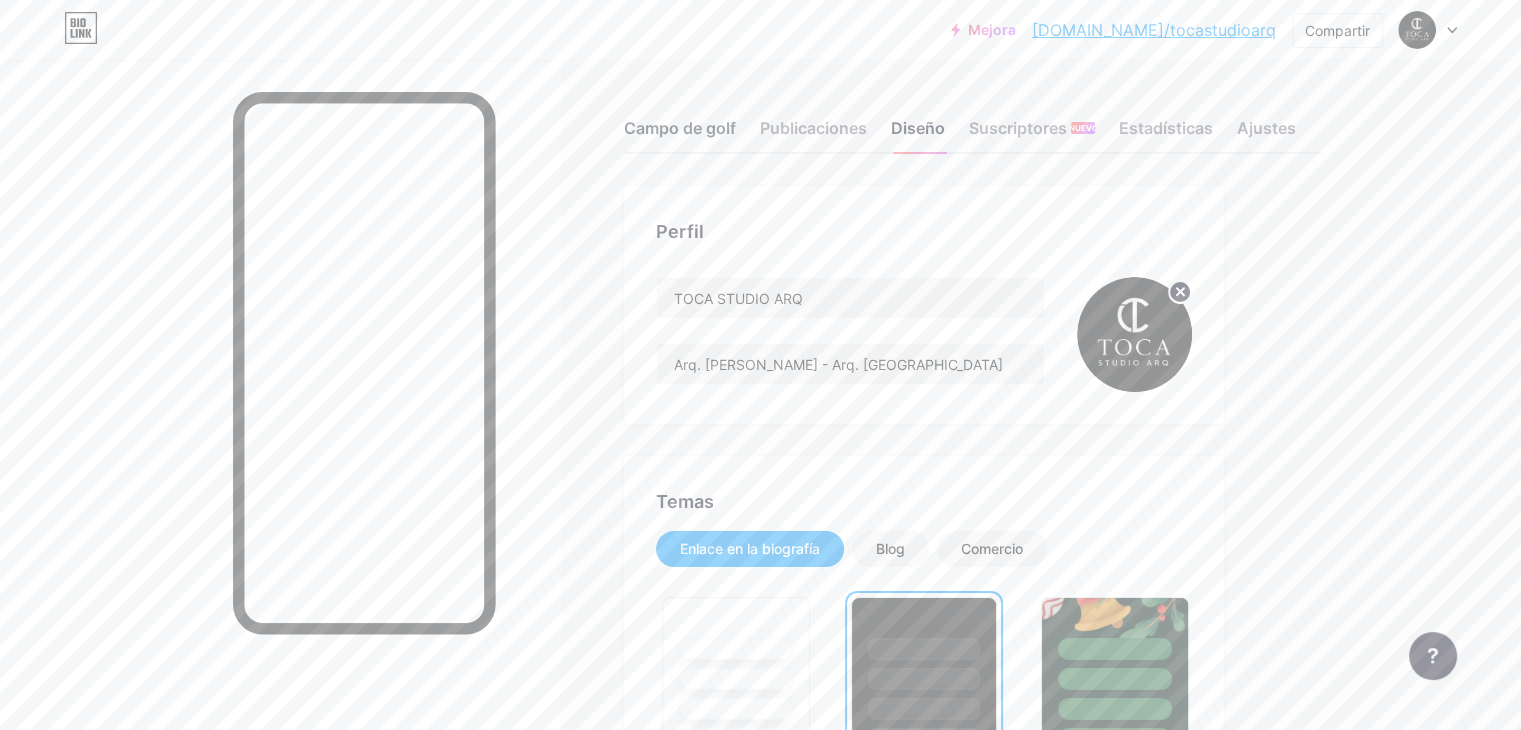 click on "Campo de golf" at bounding box center [680, 128] 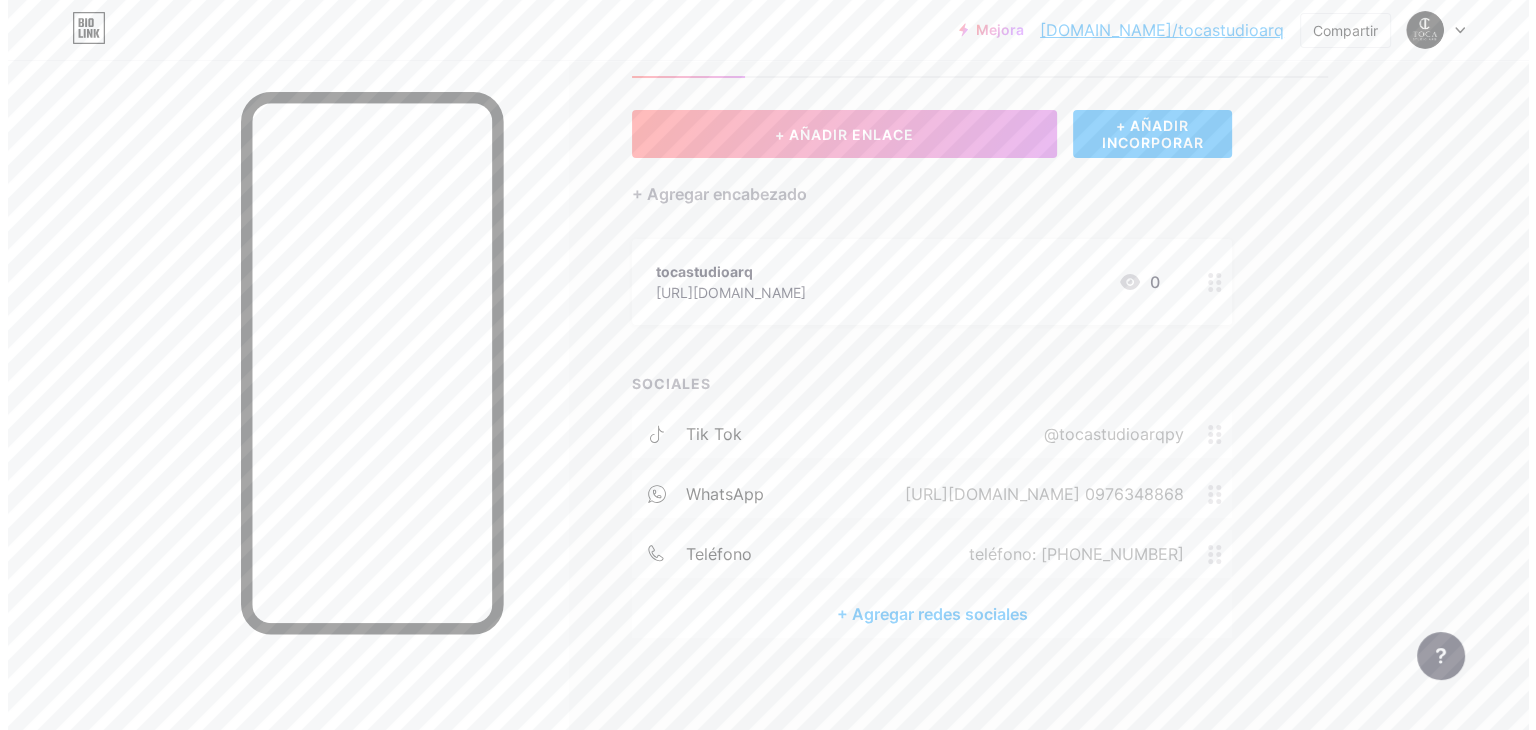 scroll, scrollTop: 83, scrollLeft: 0, axis: vertical 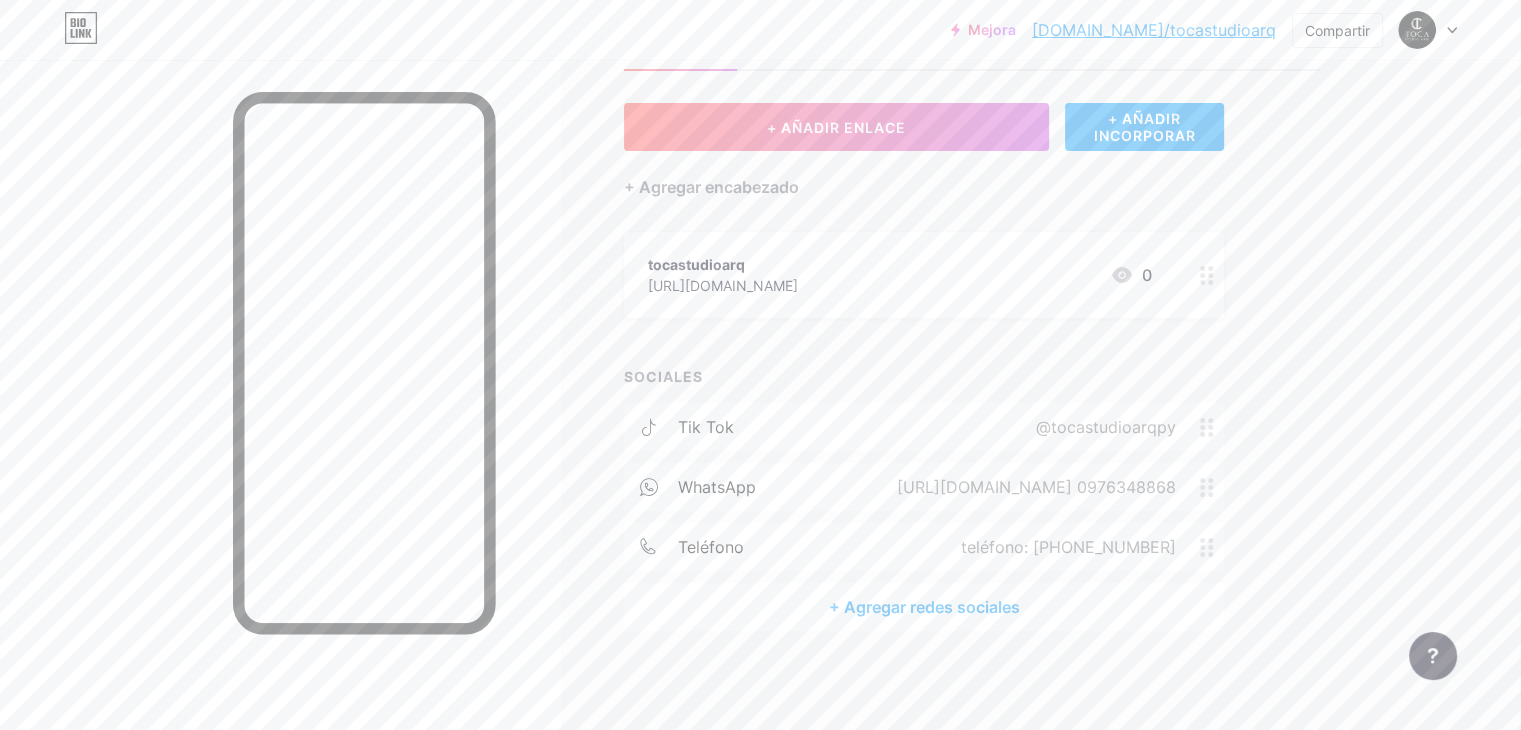 click on "+ Agregar redes sociales" at bounding box center (924, 607) 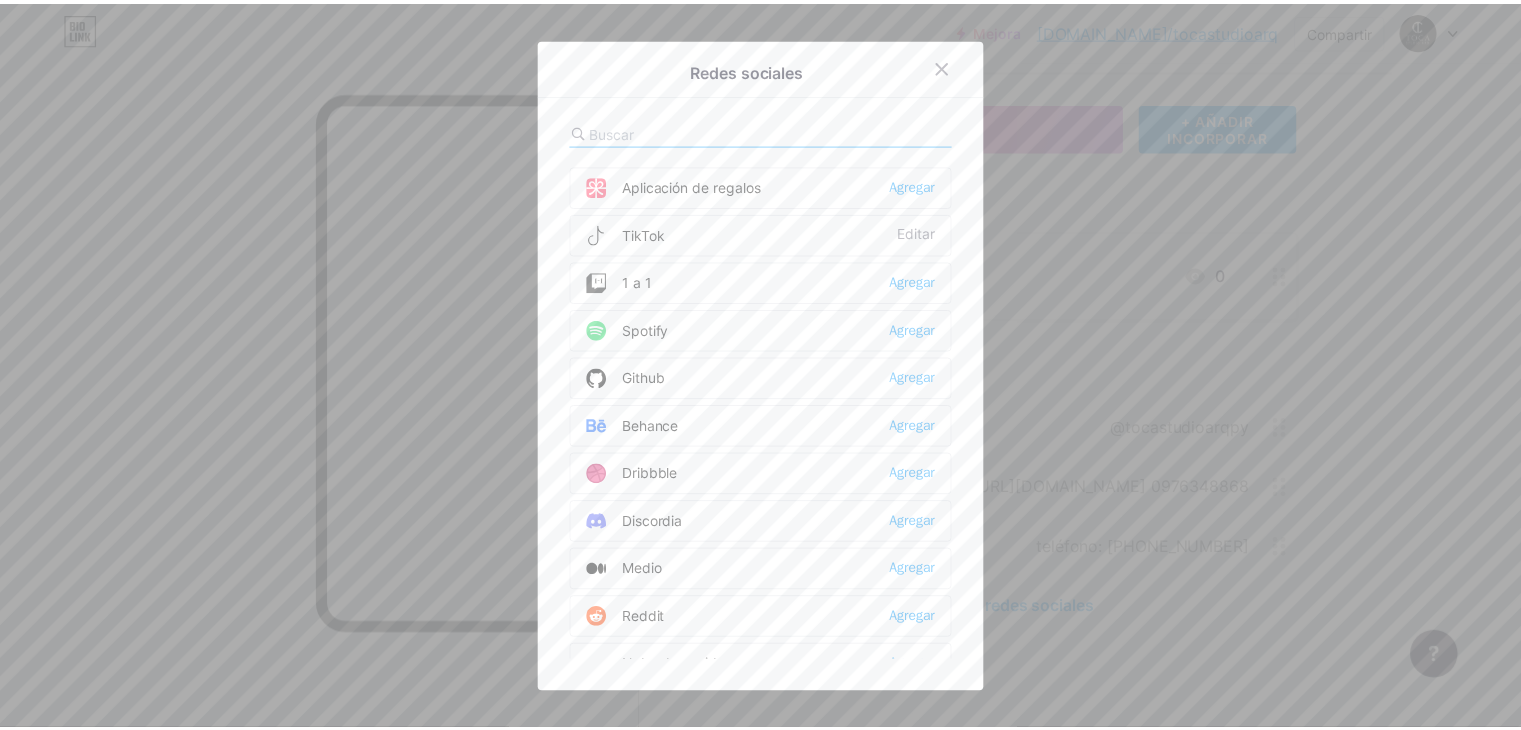scroll, scrollTop: 0, scrollLeft: 0, axis: both 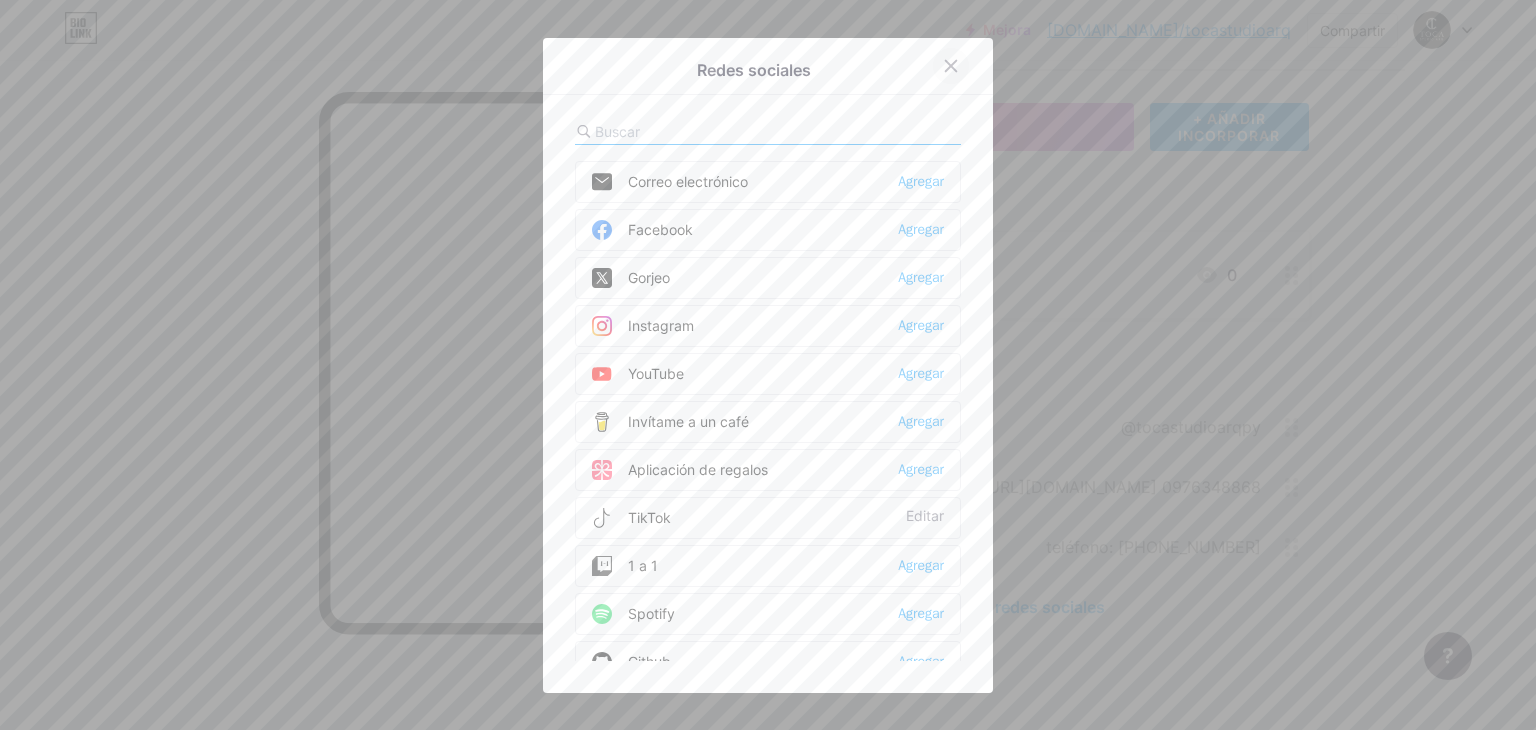 click 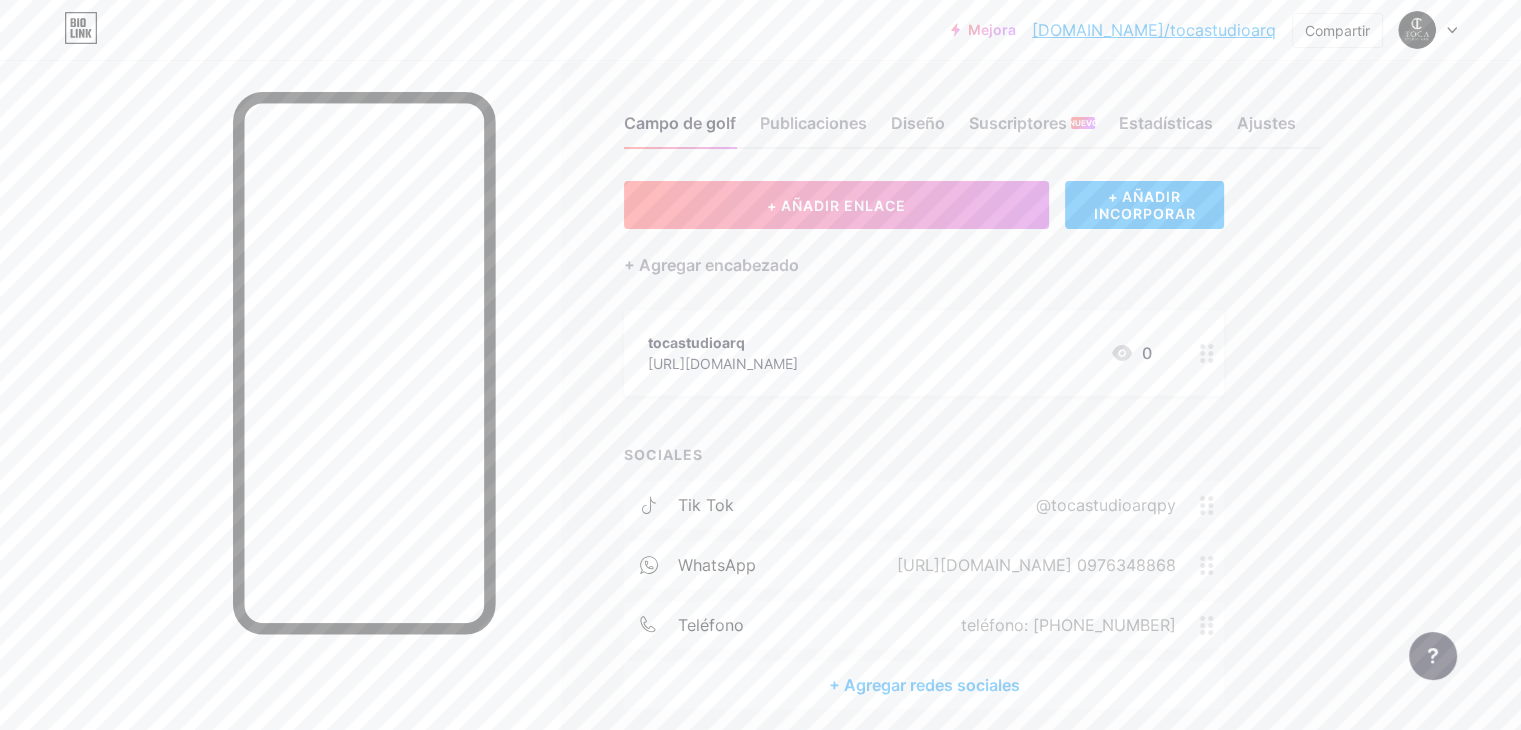 scroll, scrollTop: 0, scrollLeft: 0, axis: both 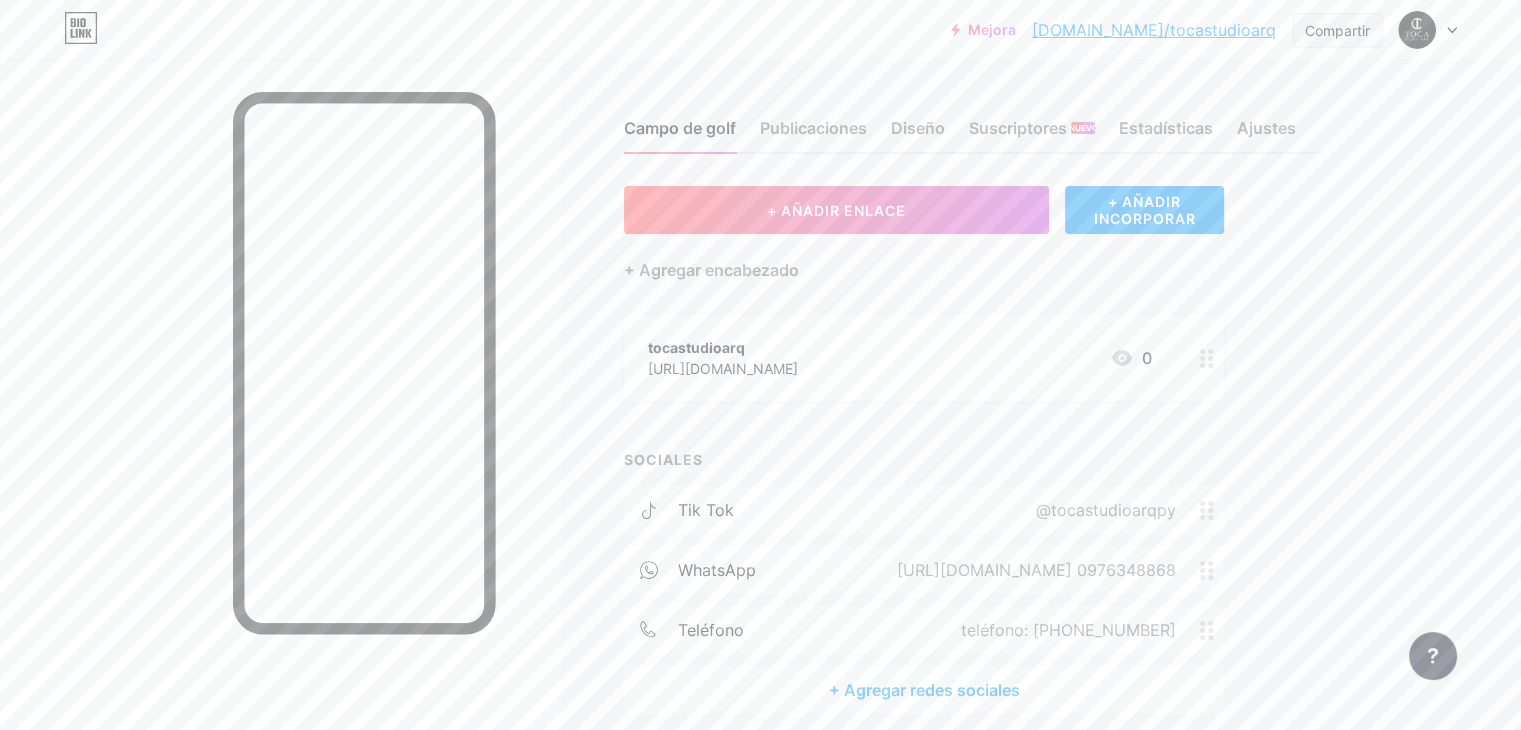 click on "Compartir" at bounding box center [1337, 30] 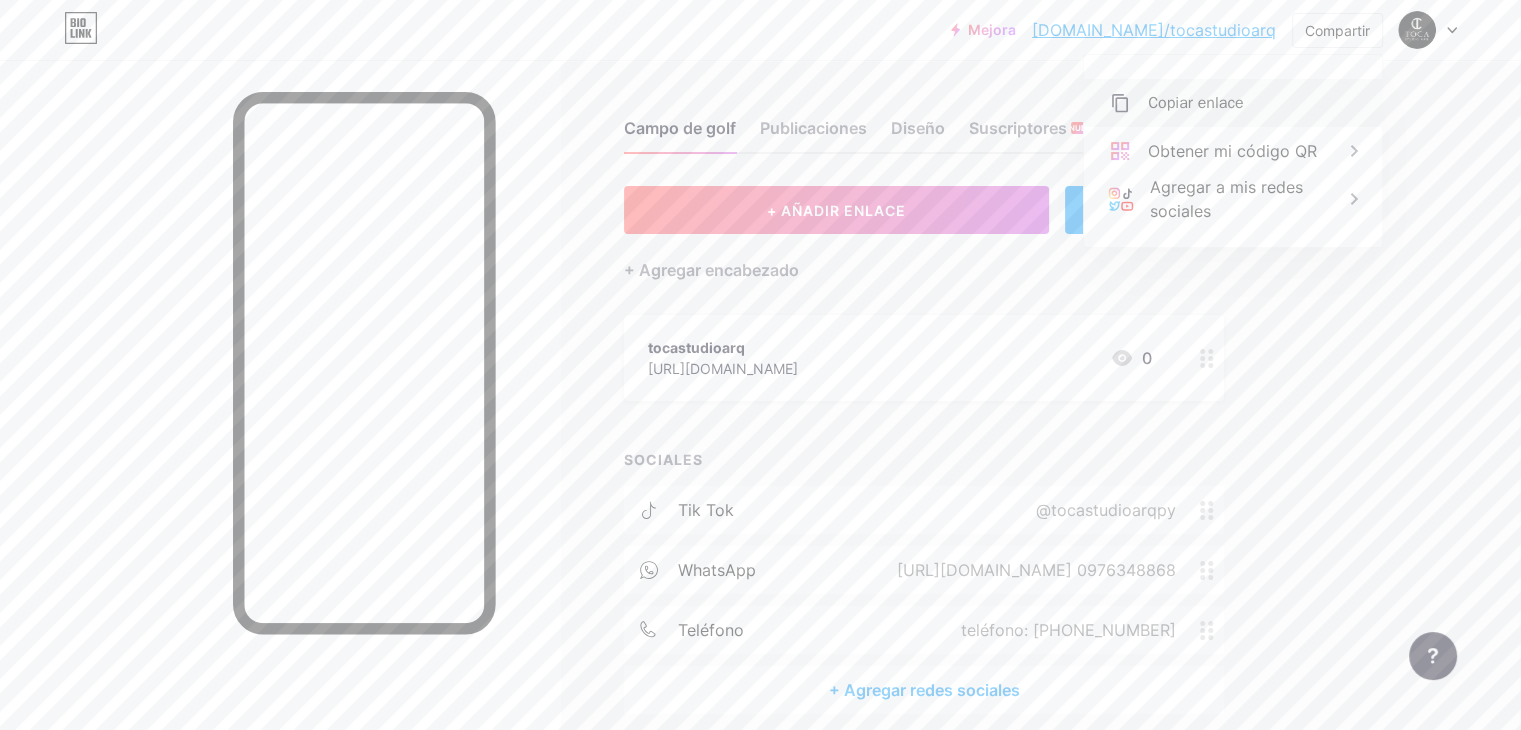 click on "Copiar enlace" at bounding box center [1196, 103] 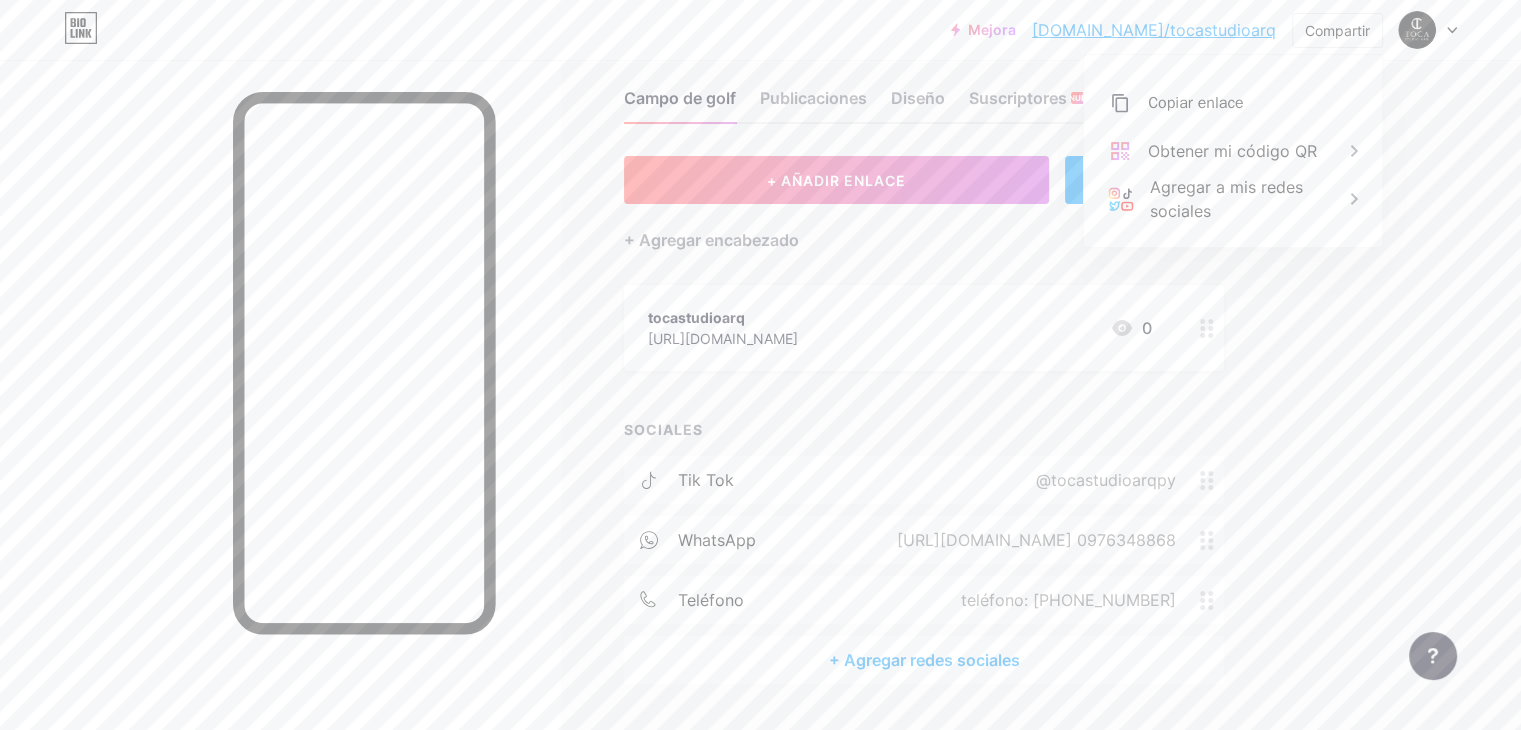 scroll, scrollTop: 83, scrollLeft: 0, axis: vertical 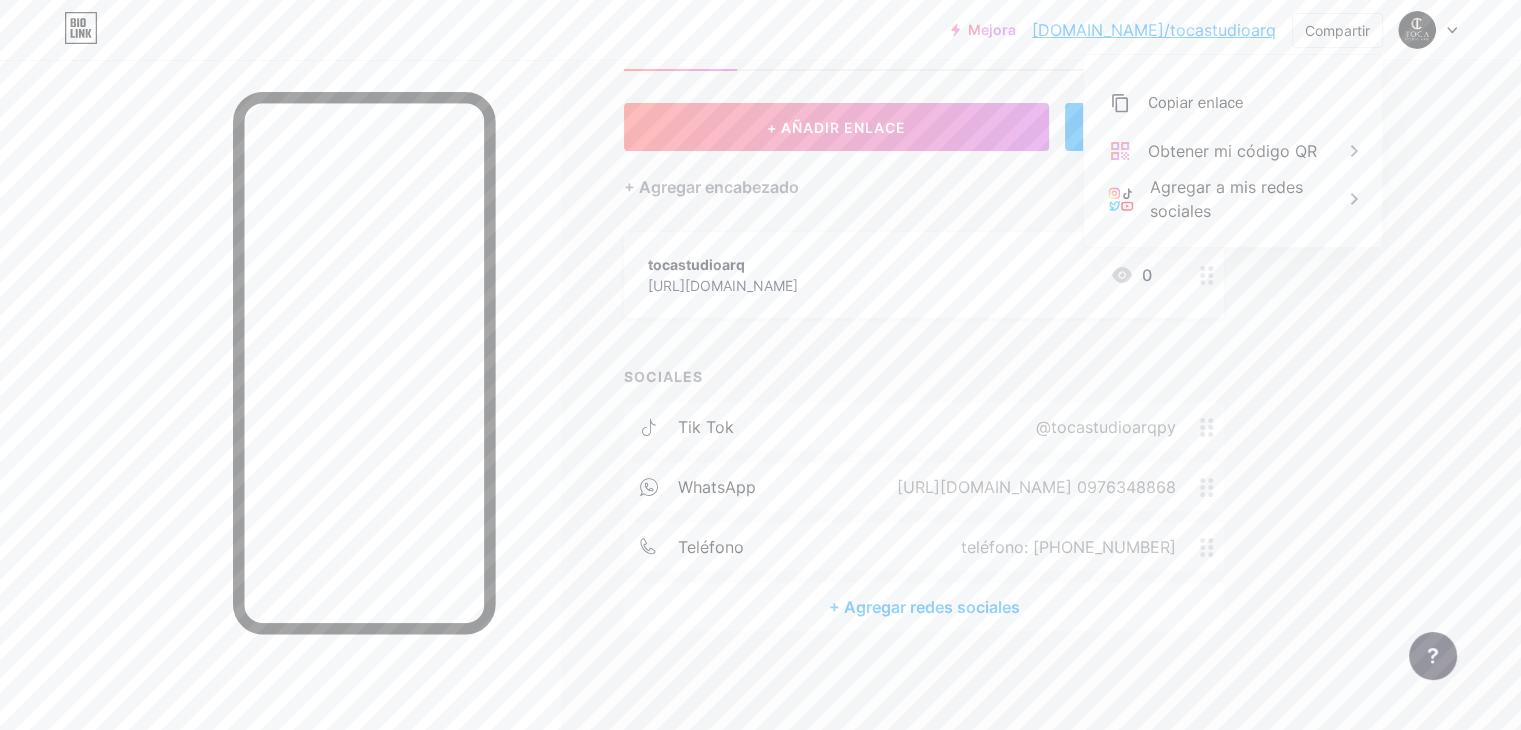 click on "+ Agregar redes sociales" at bounding box center (924, 607) 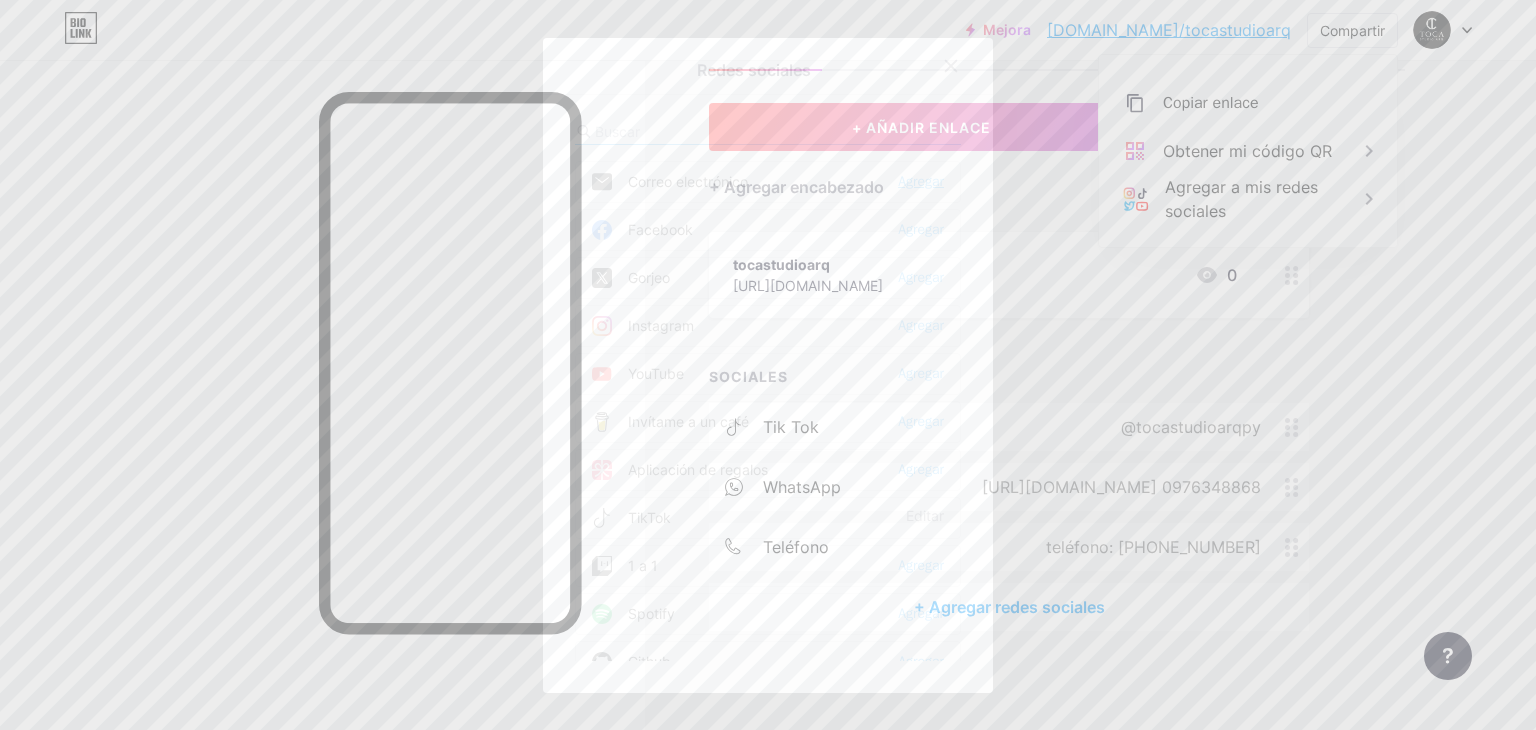 click on "Agregar" at bounding box center [921, 181] 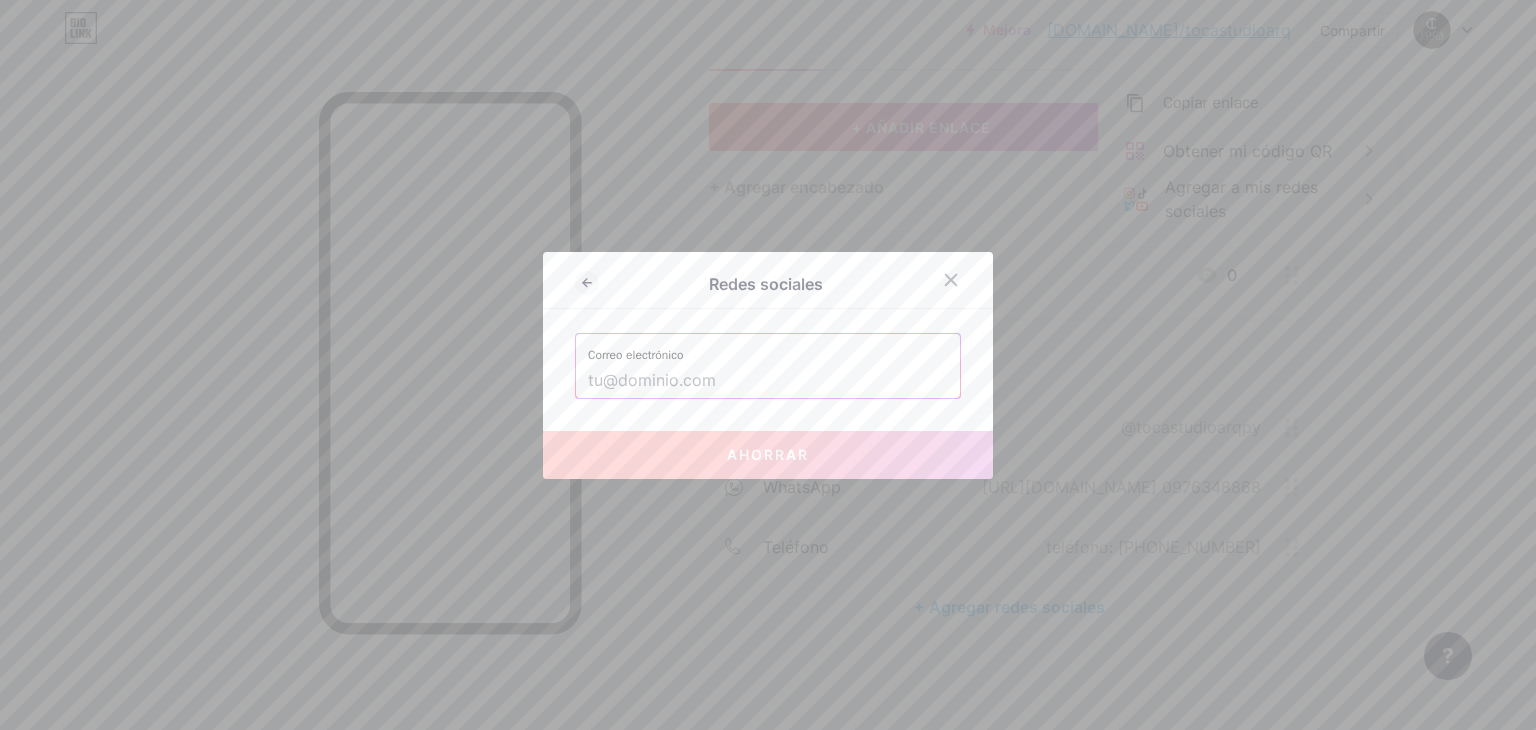 click at bounding box center [768, 381] 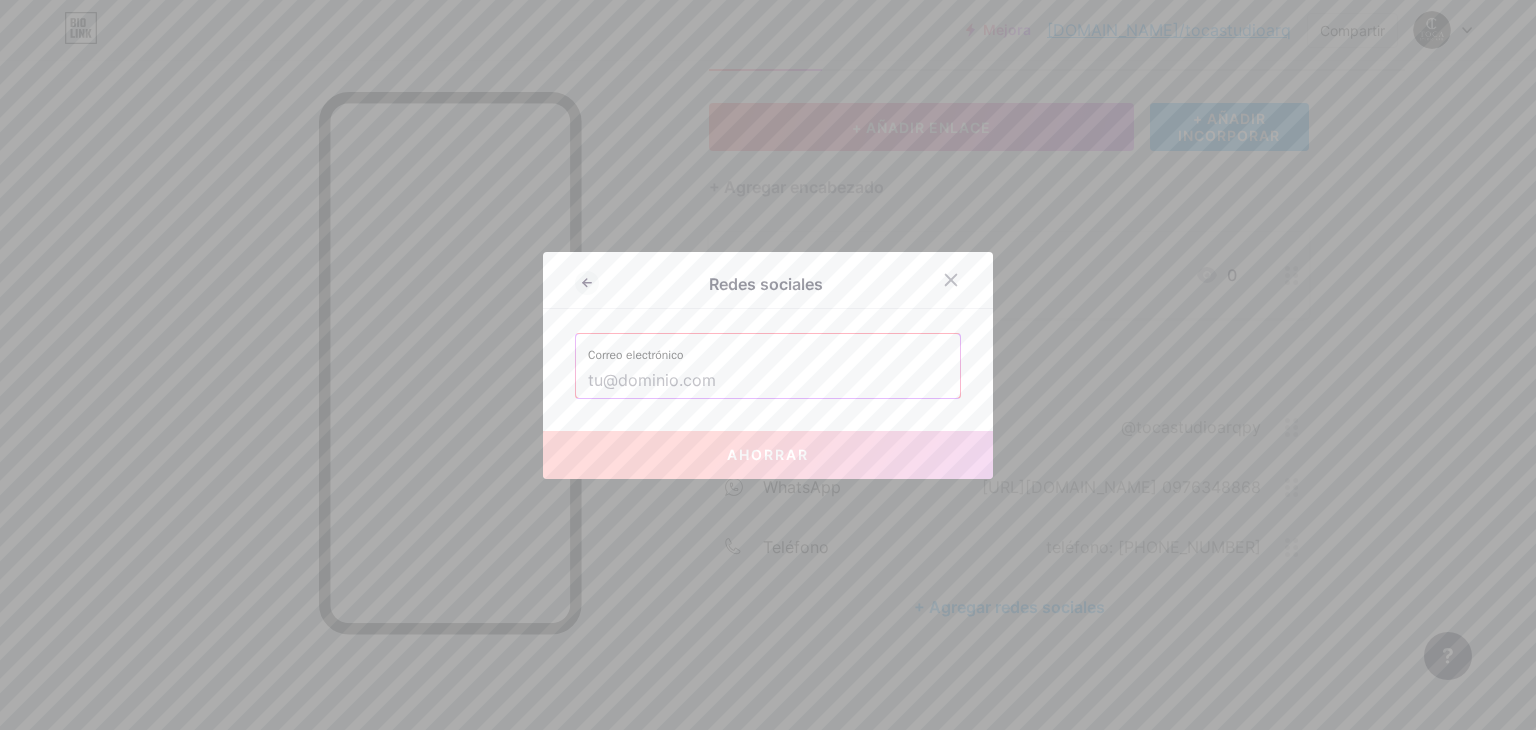 paste on "[EMAIL_ADDRESS][DOMAIN_NAME]" 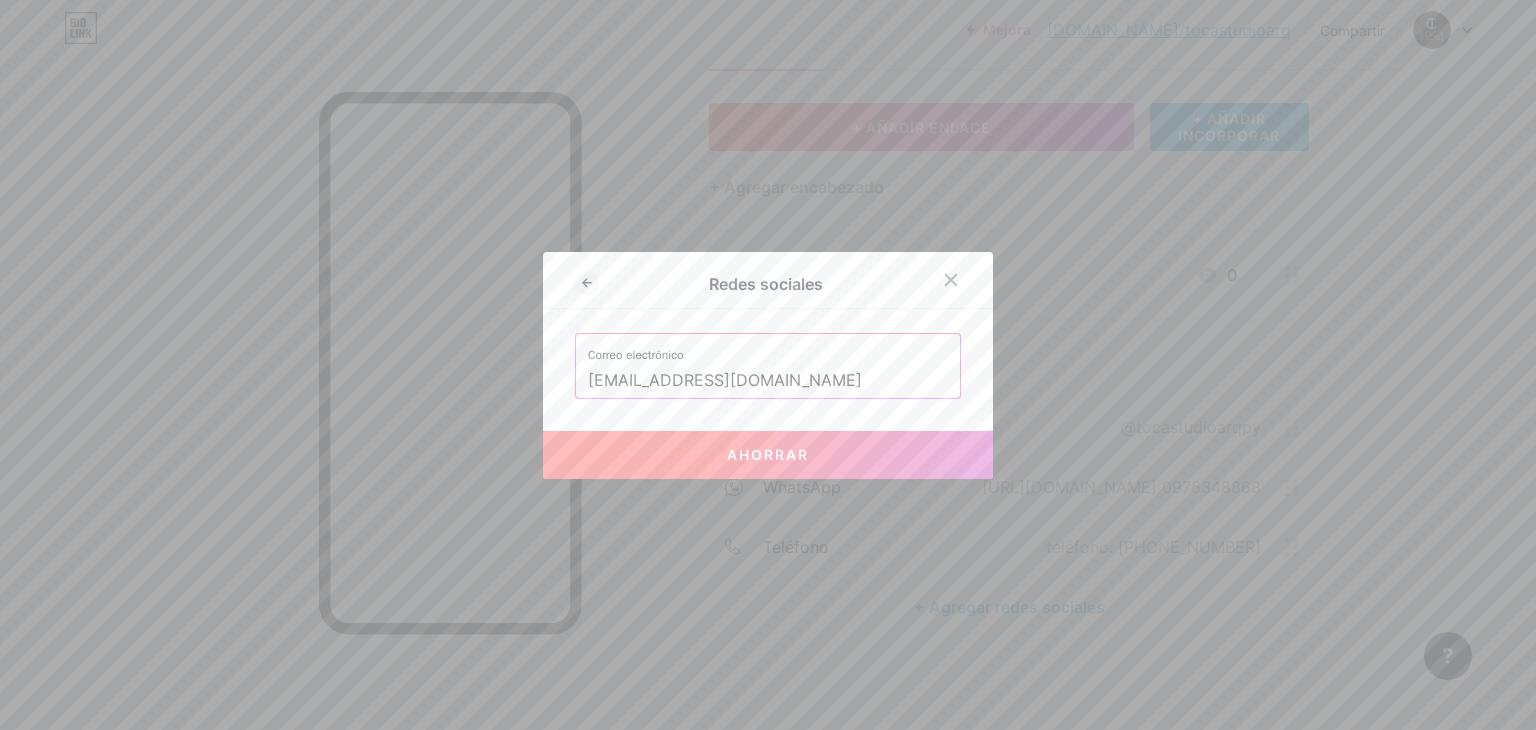 click on "Ahorrar" at bounding box center [768, 455] 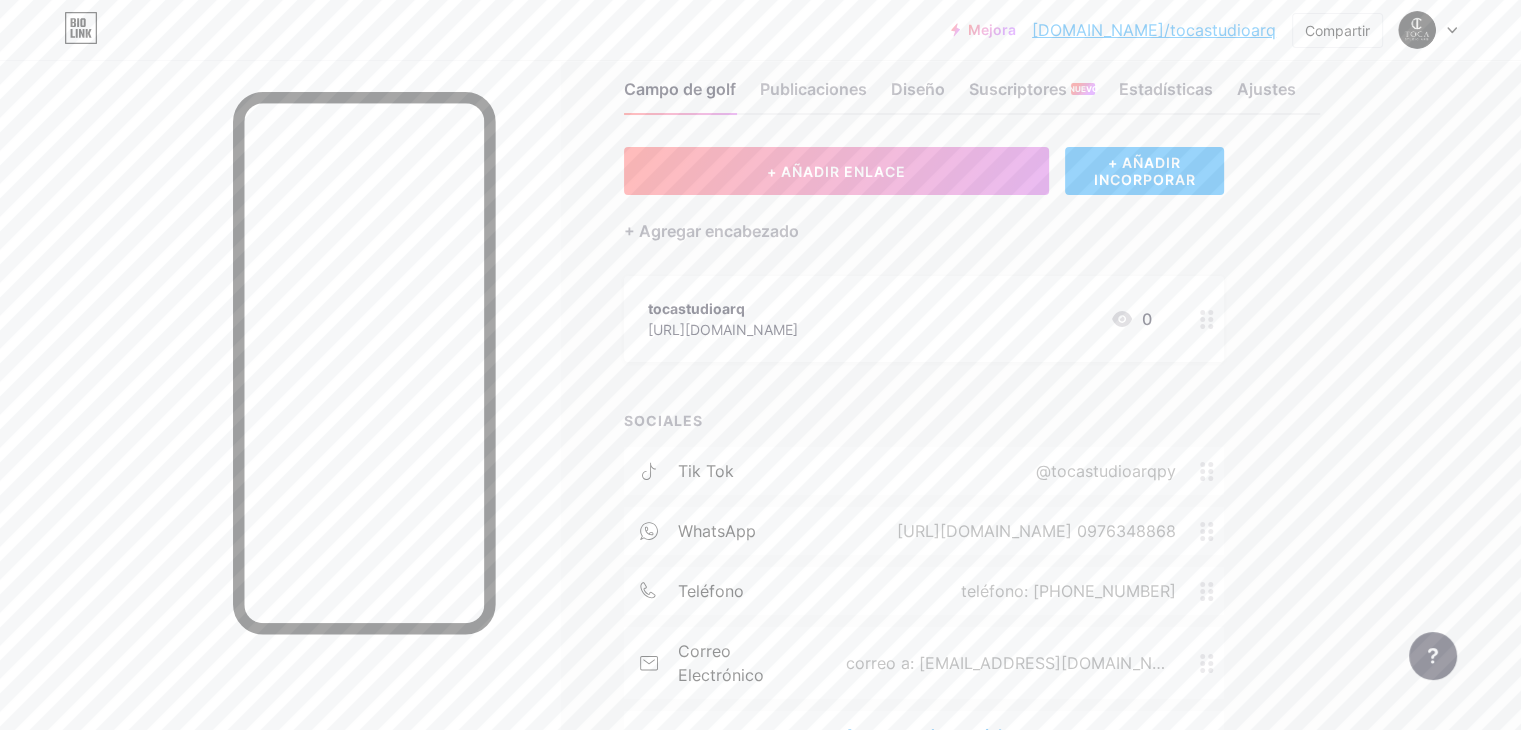 scroll, scrollTop: 0, scrollLeft: 0, axis: both 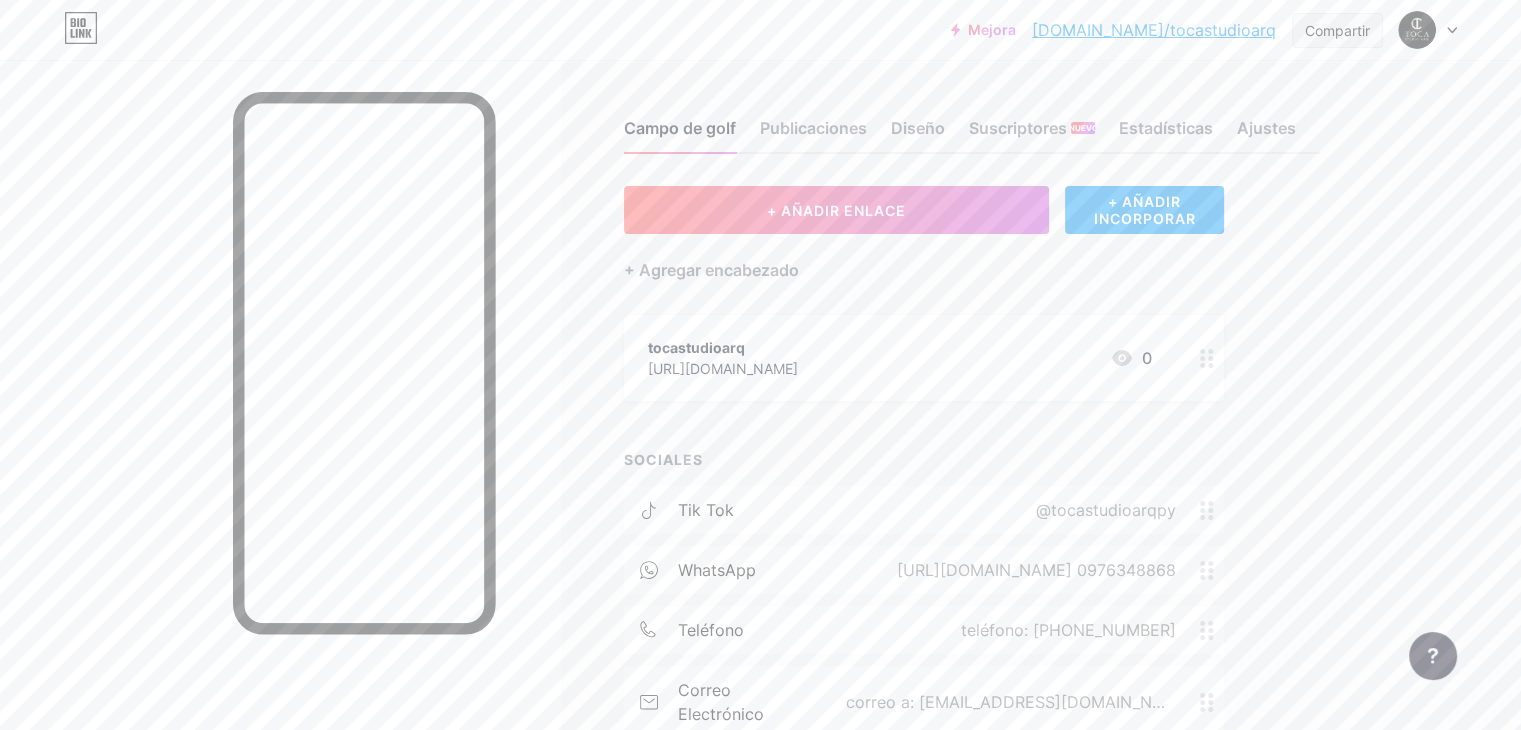 click on "Compartir" at bounding box center (1337, 30) 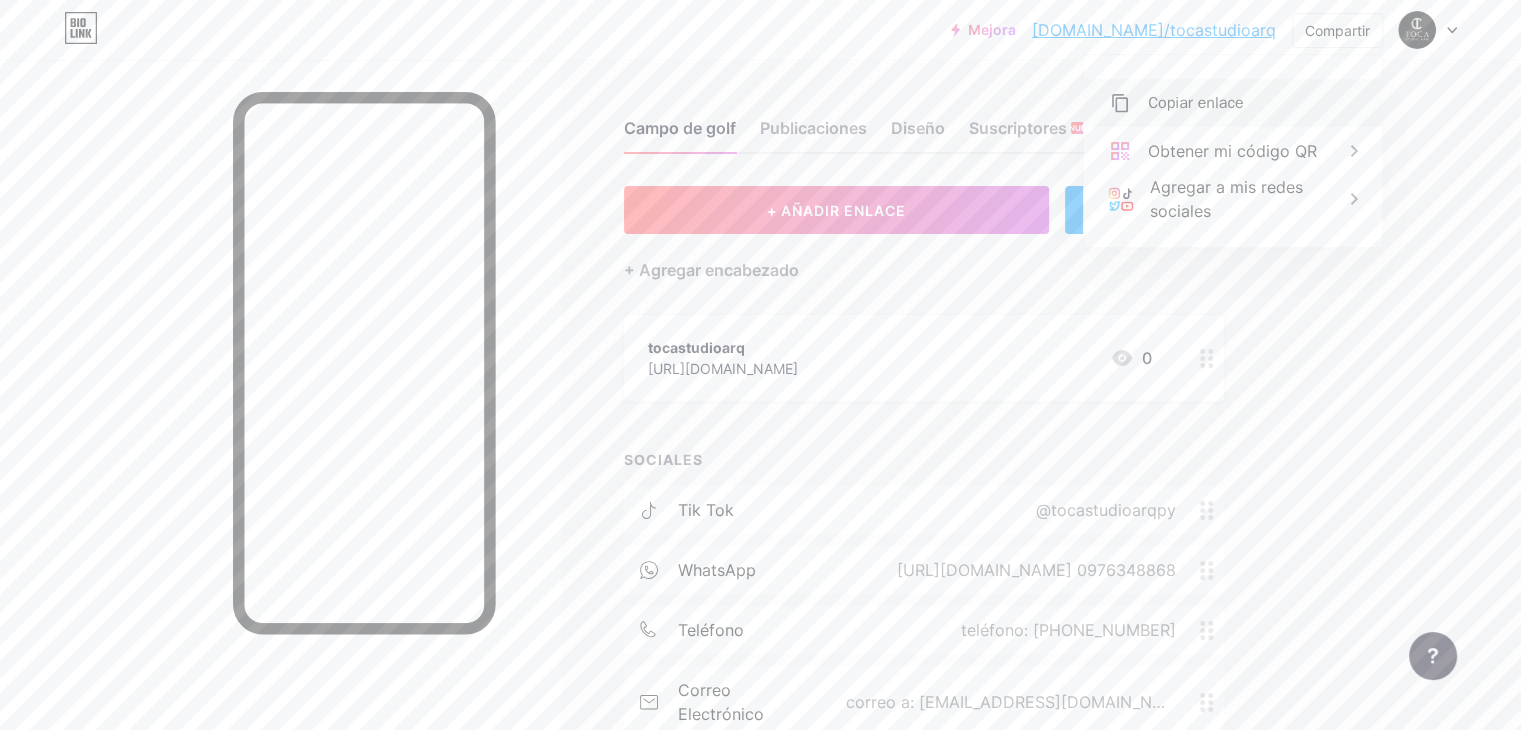 click on "Copiar enlace" at bounding box center [1196, 103] 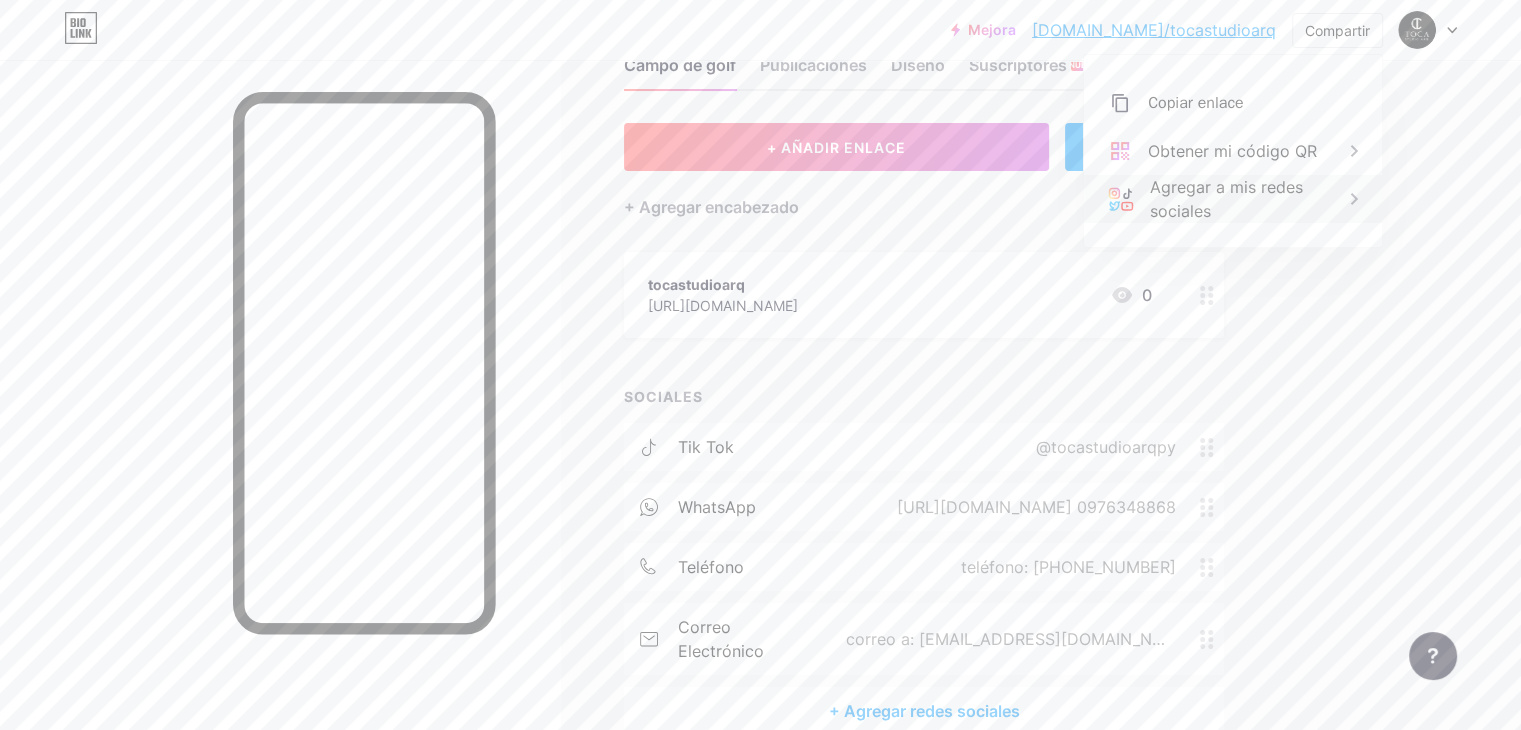scroll, scrollTop: 0, scrollLeft: 0, axis: both 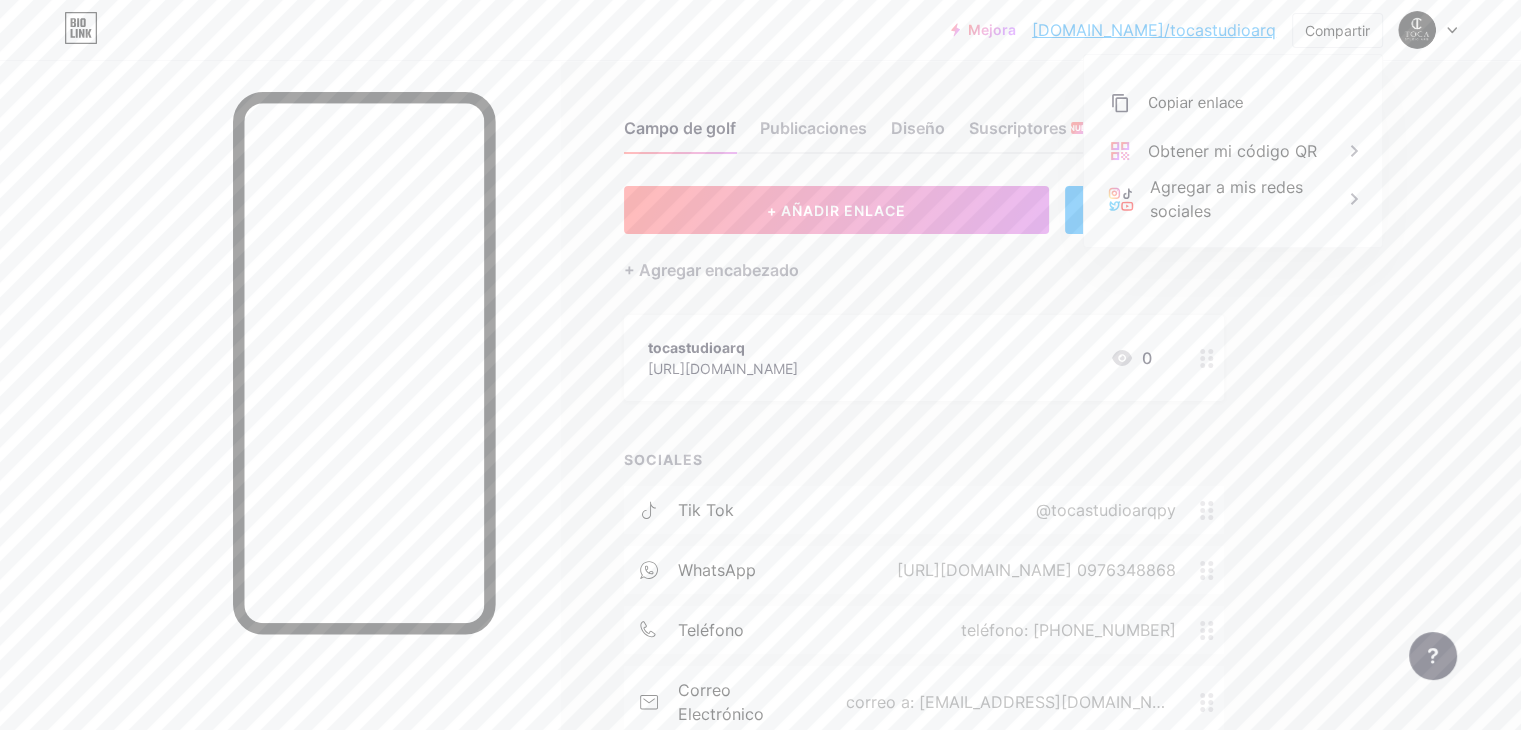 click on "Campo de golf
Publicaciones
Diseño
Suscriptores
NUEVO
Estadísticas
Ajustes       + AÑADIR ENLACE     + AÑADIR INCORPORAR
+ Agregar encabezado
tocastudioarq
[URL][DOMAIN_NAME]
0
SOCIALES
Tik Tok
@tocastudioarqpy
WhatsApp
https://[DOMAIN_NAME]/[PHONE_NUMBER]               teléfono
teléfono: [PHONE_NUMBER]
correo electrónico
correo a: [EMAIL_ADDRESS][DOMAIN_NAME]               + Agregar redes sociales                       Solicitudes de funciones             Centro de ayuda         Contactar con soporte técnico" at bounding box center (702, 479) 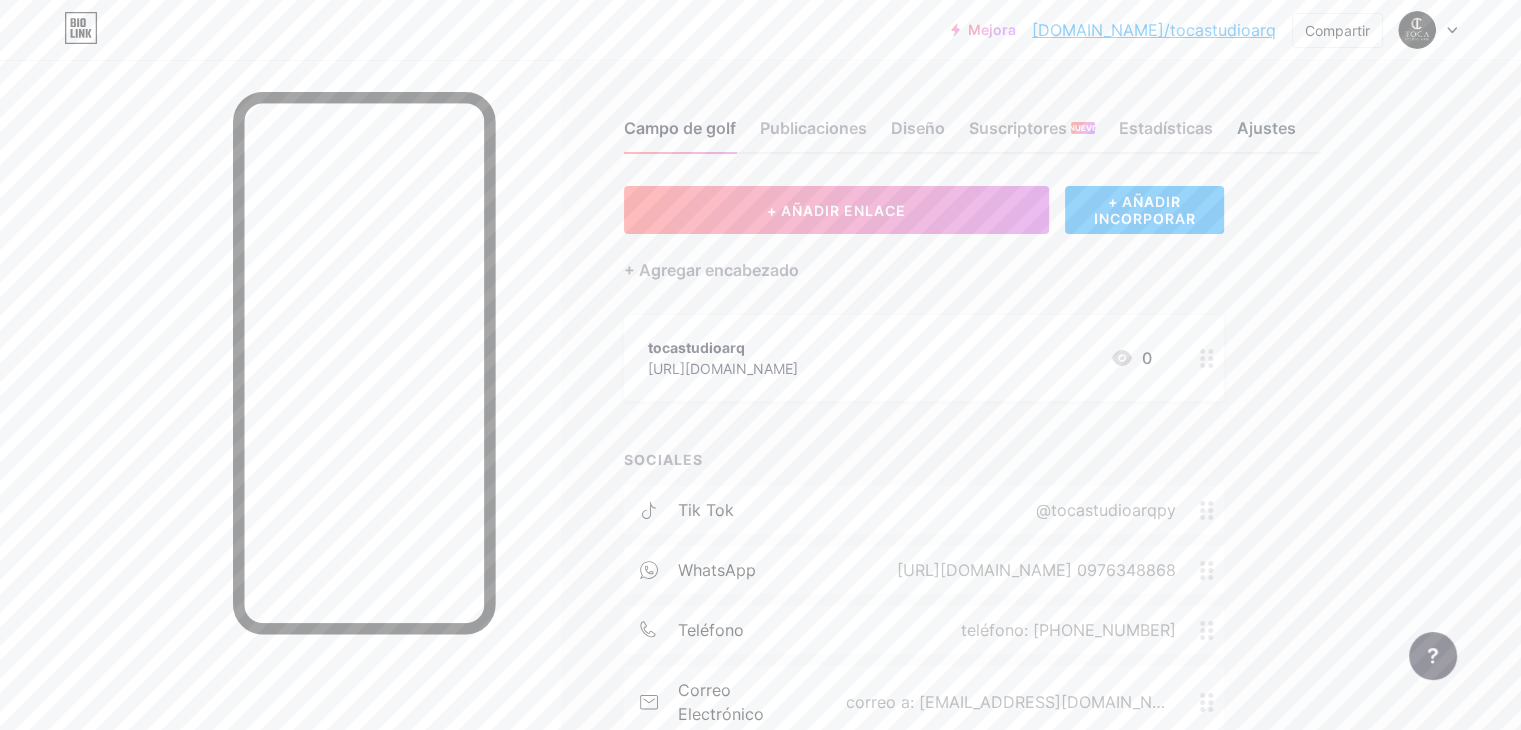 click on "Ajustes" at bounding box center (1266, 128) 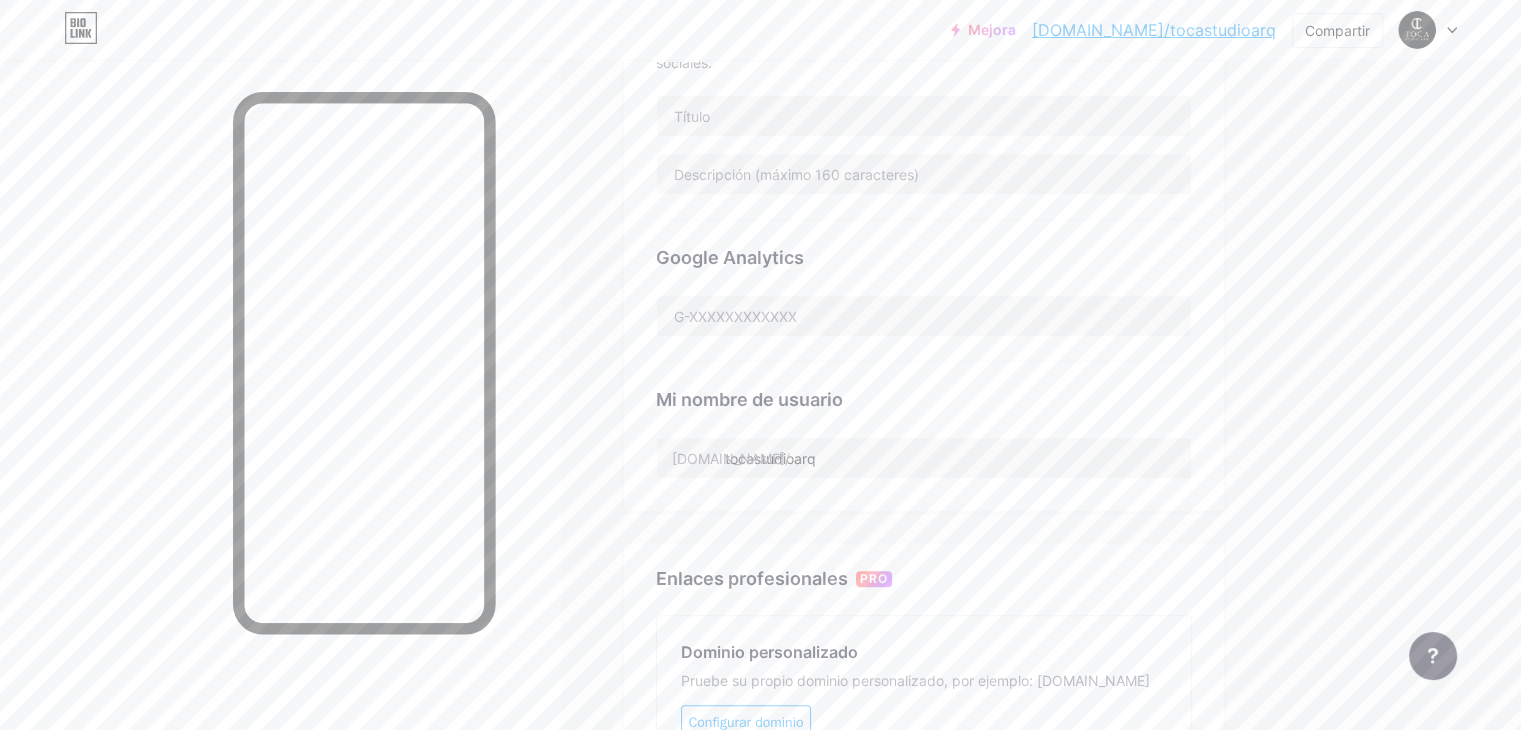 scroll, scrollTop: 869, scrollLeft: 0, axis: vertical 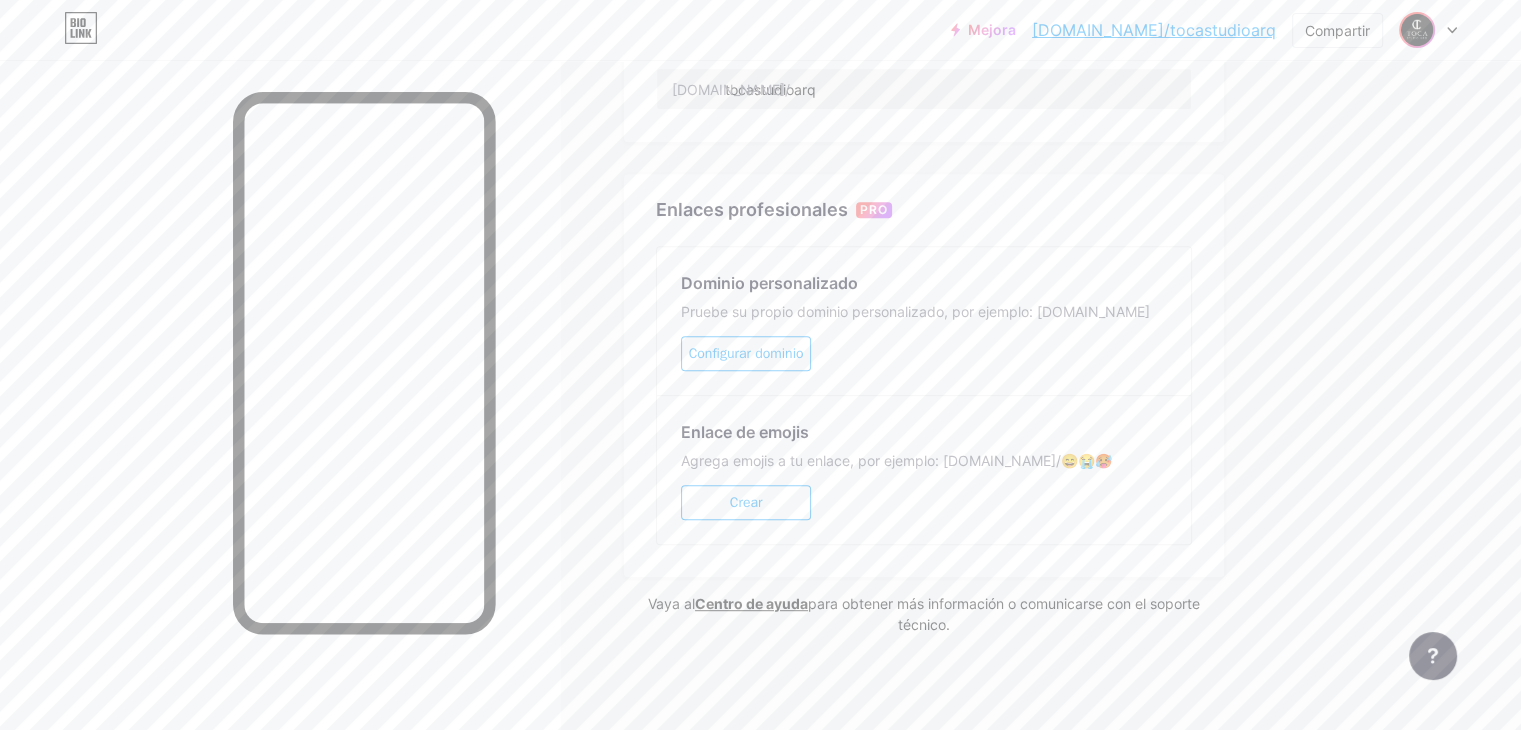 click at bounding box center (1417, 30) 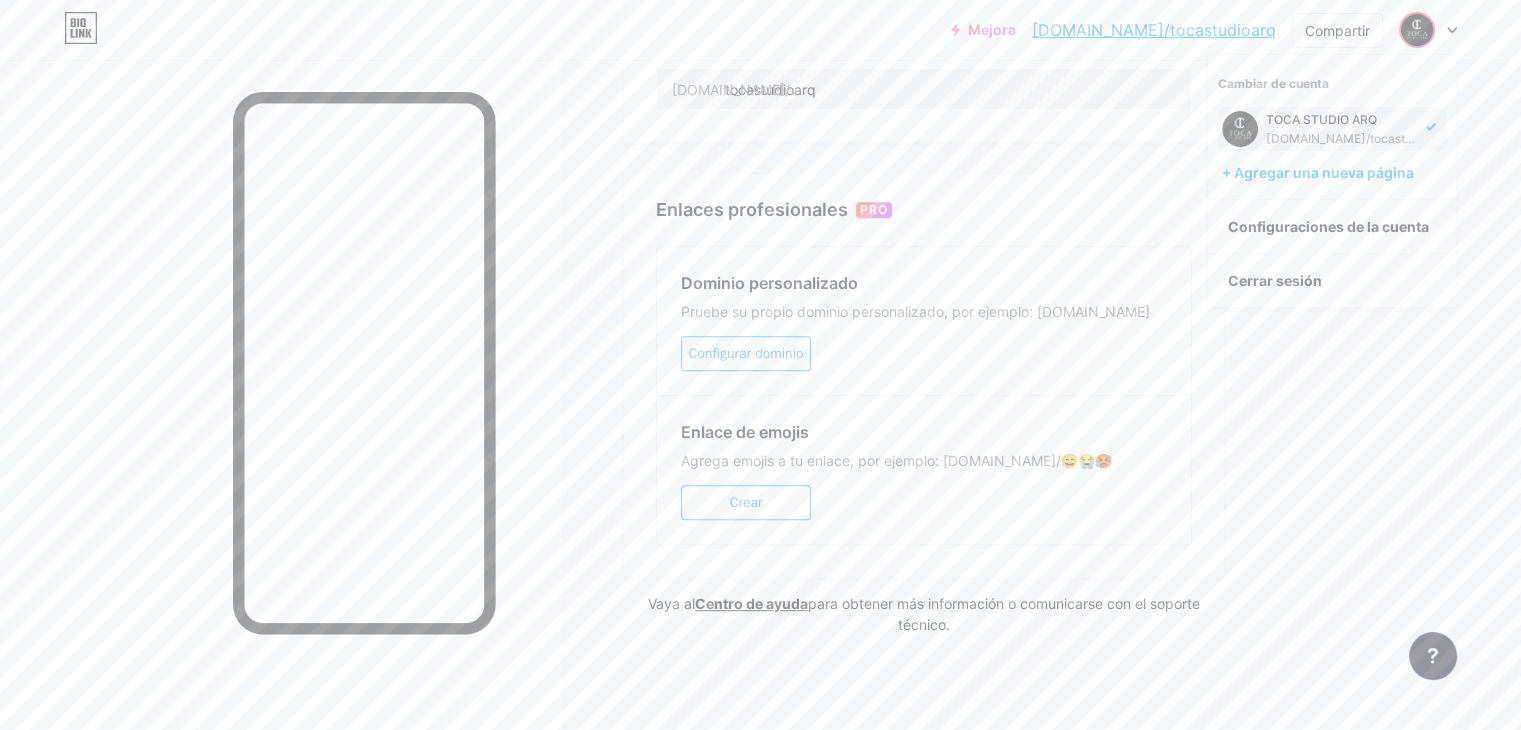 scroll, scrollTop: 569, scrollLeft: 0, axis: vertical 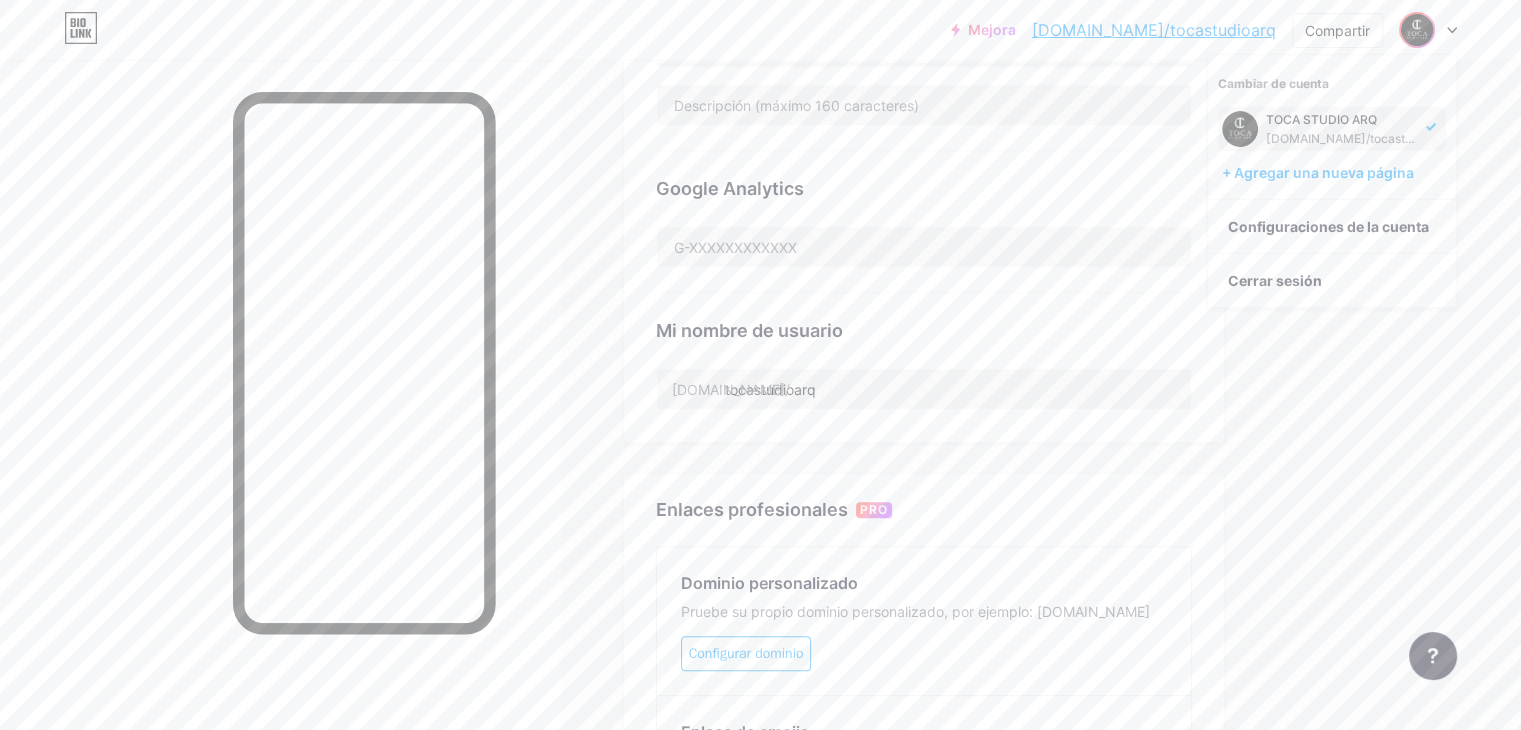 click at bounding box center [280, 425] 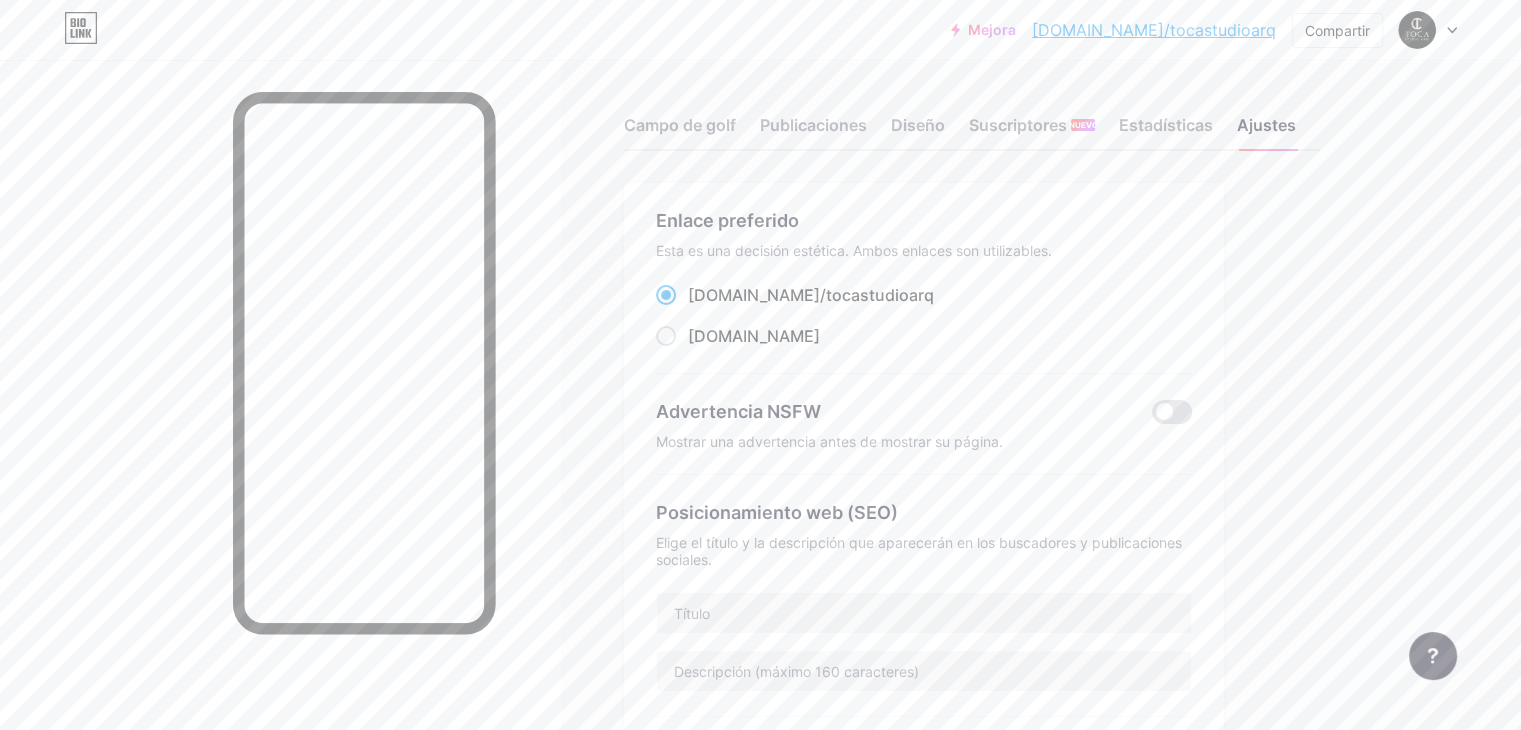 scroll, scrollTop: 0, scrollLeft: 0, axis: both 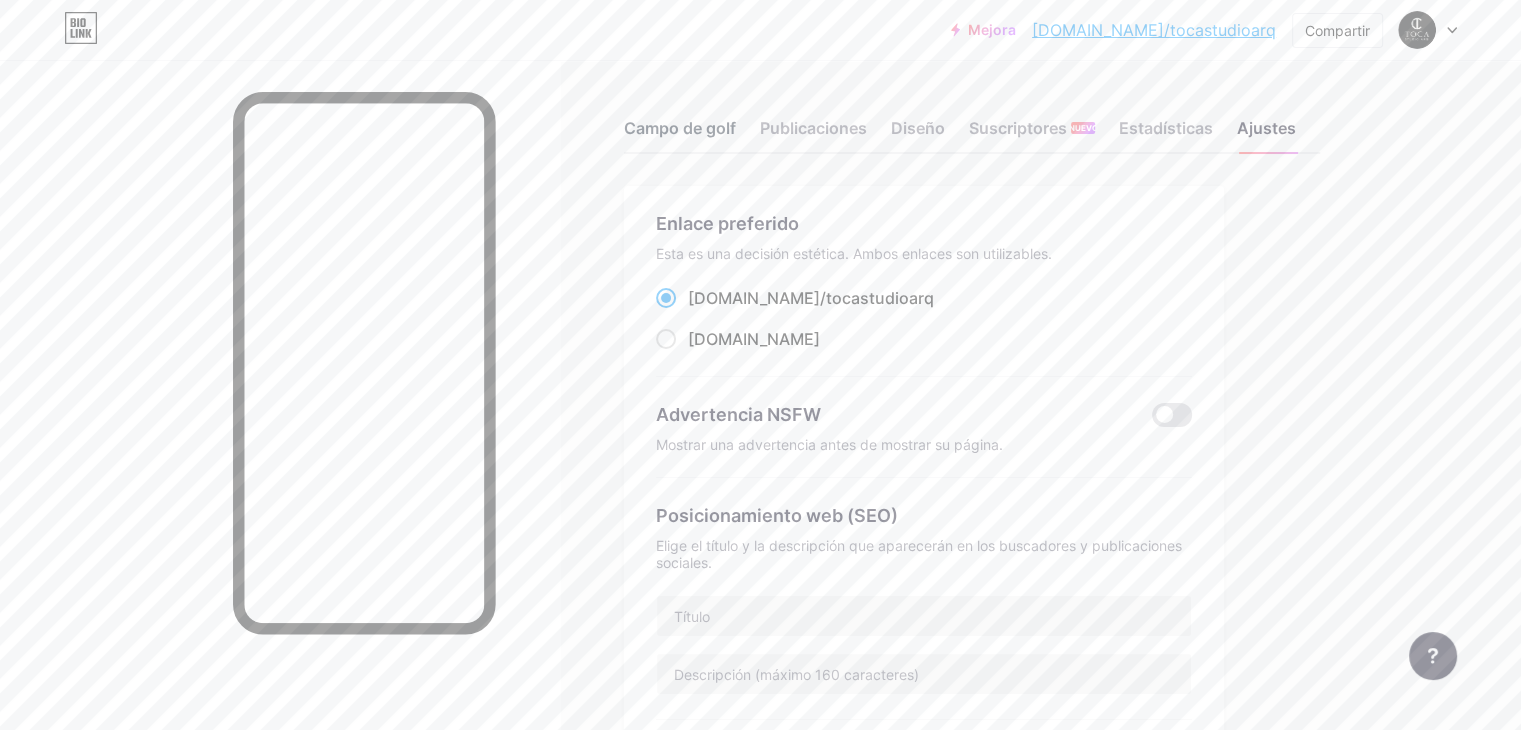 click on "Campo de golf" at bounding box center (680, 128) 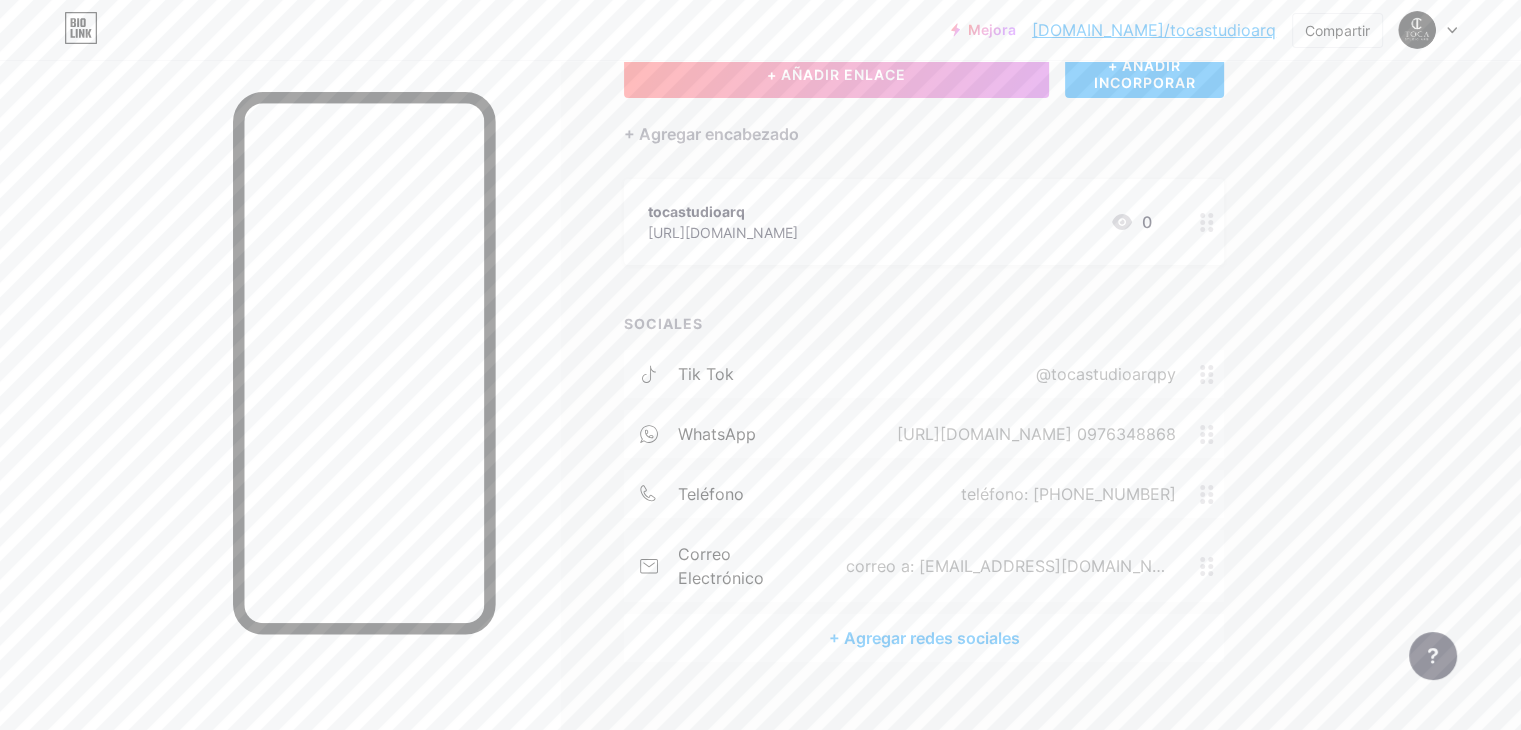 scroll, scrollTop: 143, scrollLeft: 0, axis: vertical 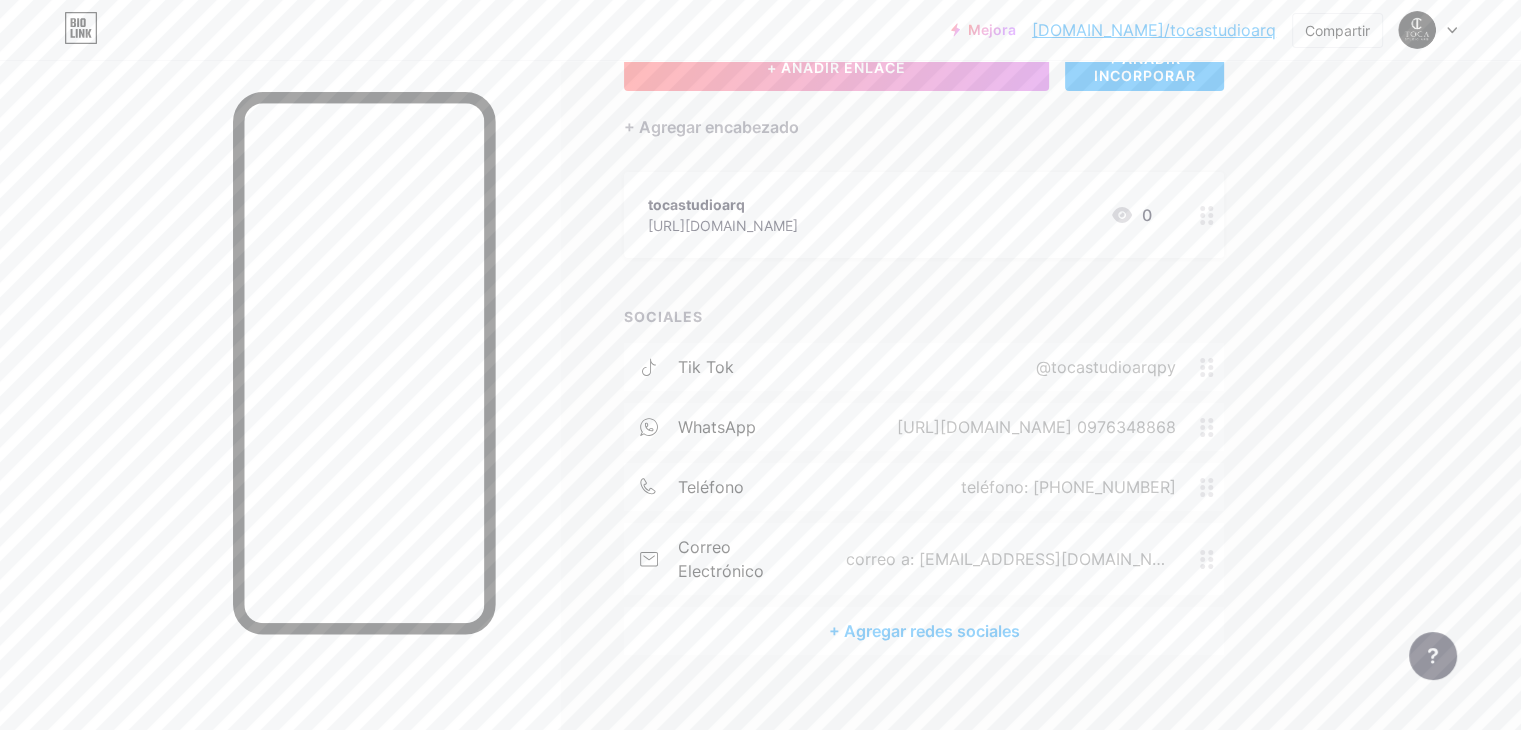click on "teléfono: [PHONE_NUMBER]" at bounding box center (1068, 487) 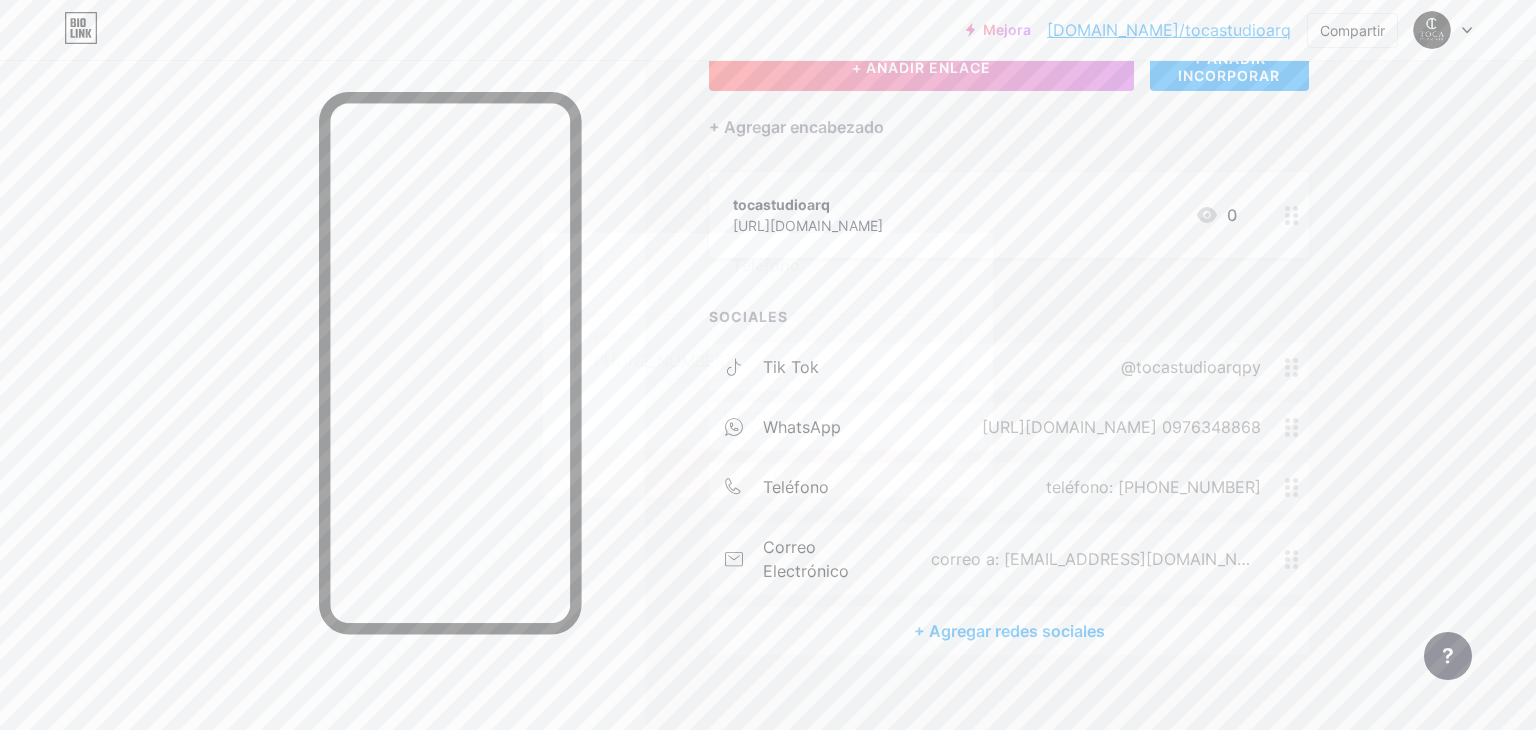 click on "[PHONE_NUMBER]" at bounding box center (768, 362) 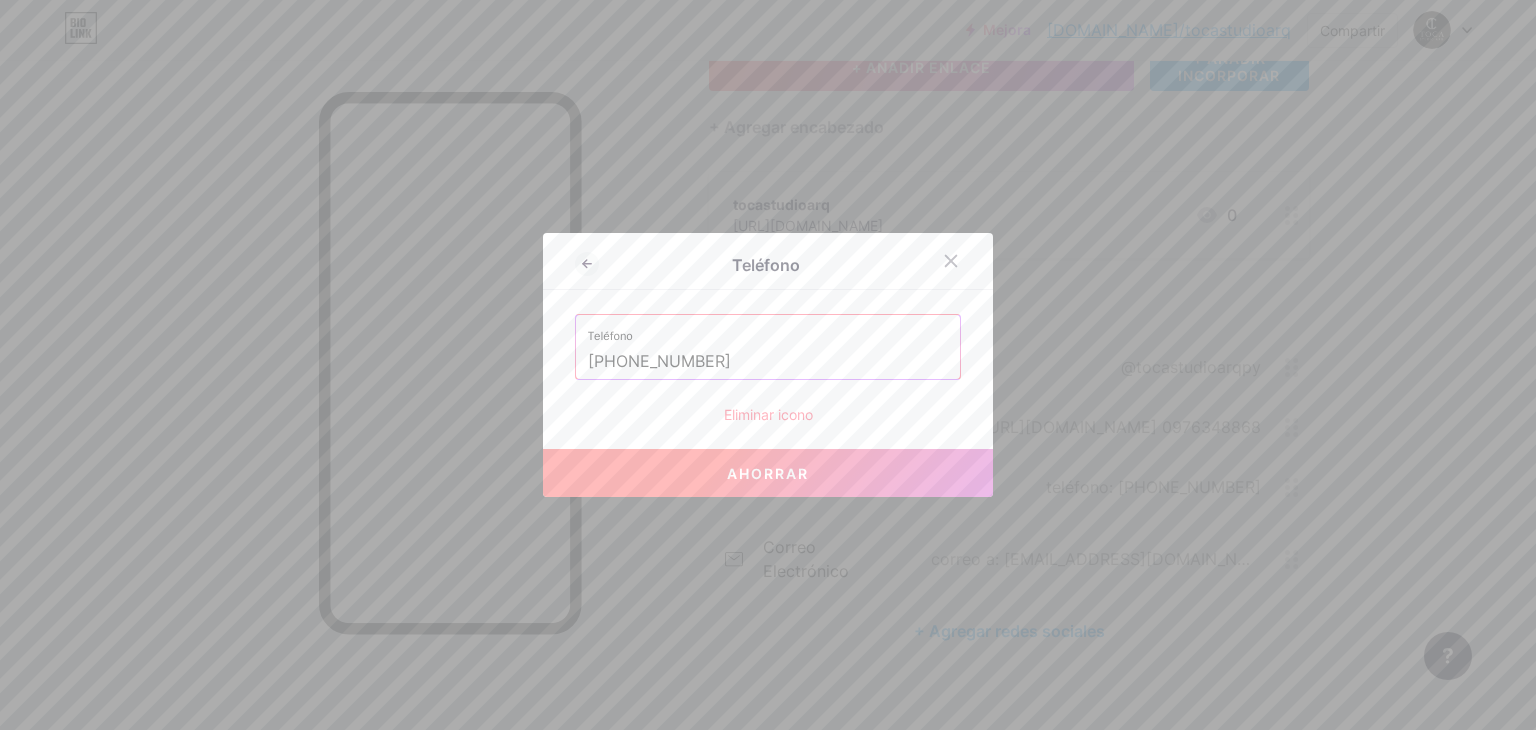 click on "Ahorrar" at bounding box center (768, 473) 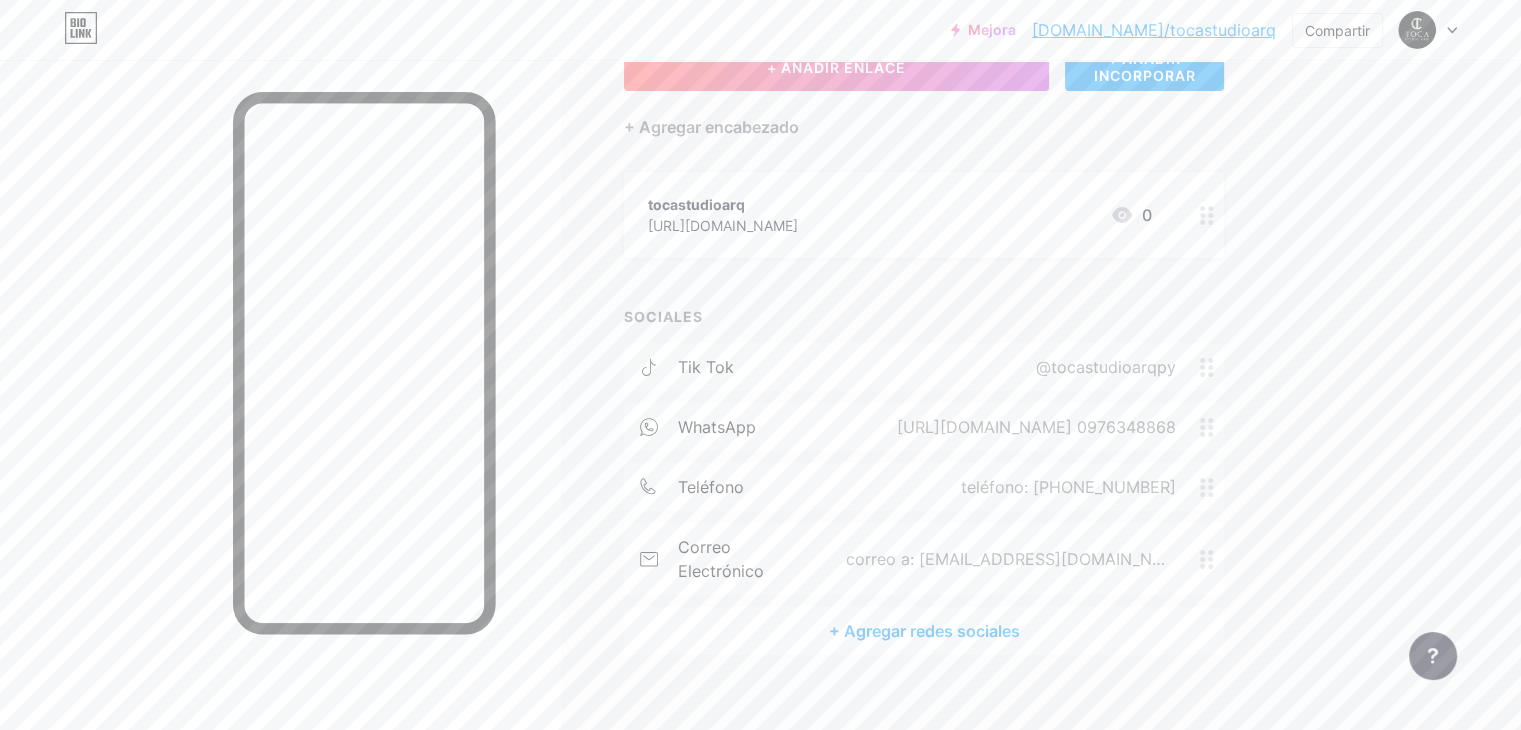 click on "[URL][DOMAIN_NAME] 0976348868" at bounding box center (1036, 427) 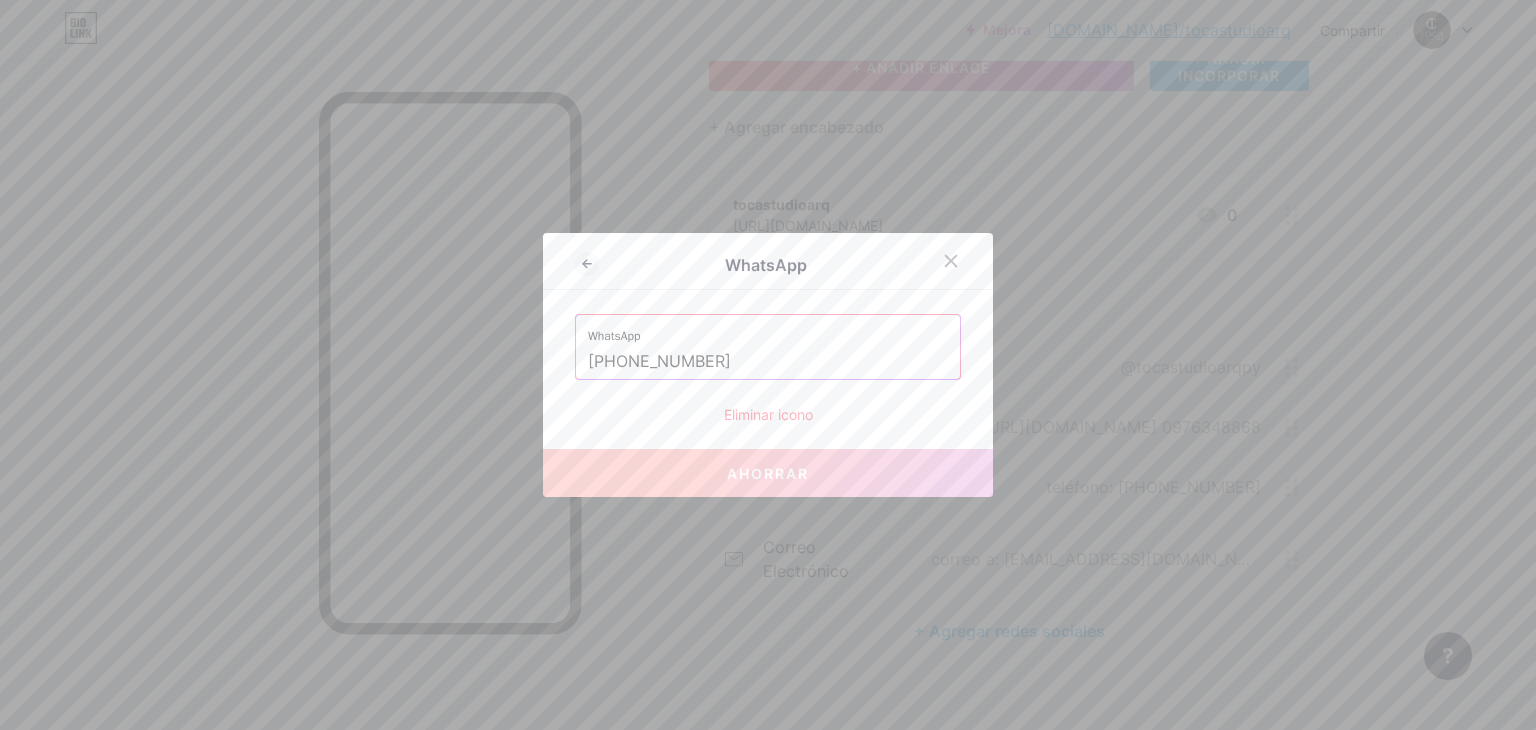 click on "[PHONE_NUMBER]" at bounding box center [768, 362] 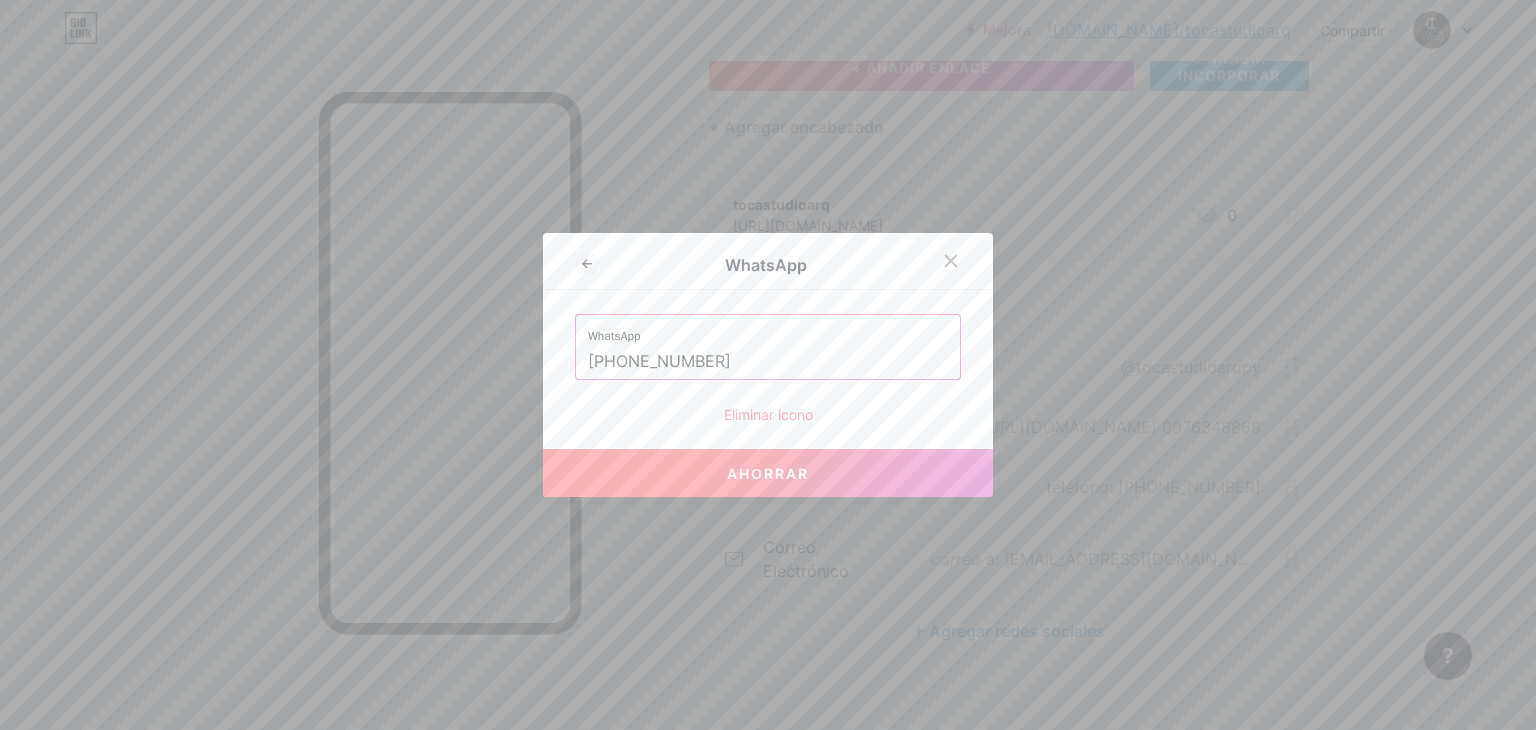 click on "Ahorrar" at bounding box center [768, 473] 